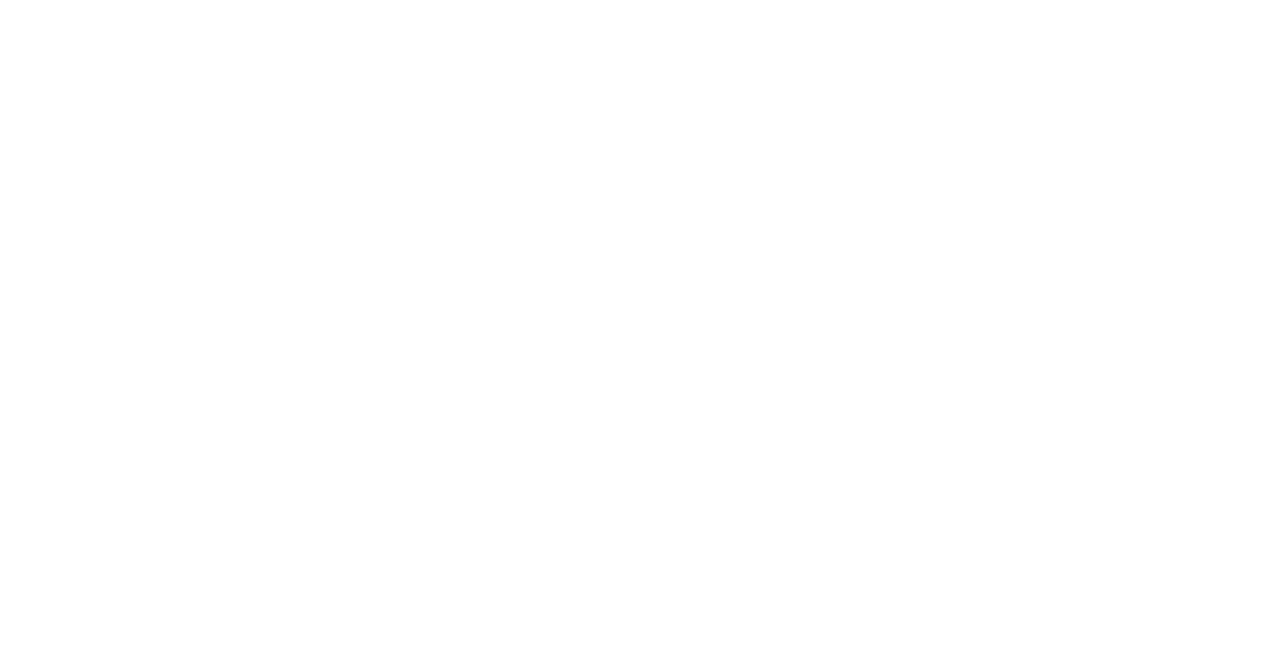 scroll, scrollTop: 0, scrollLeft: 0, axis: both 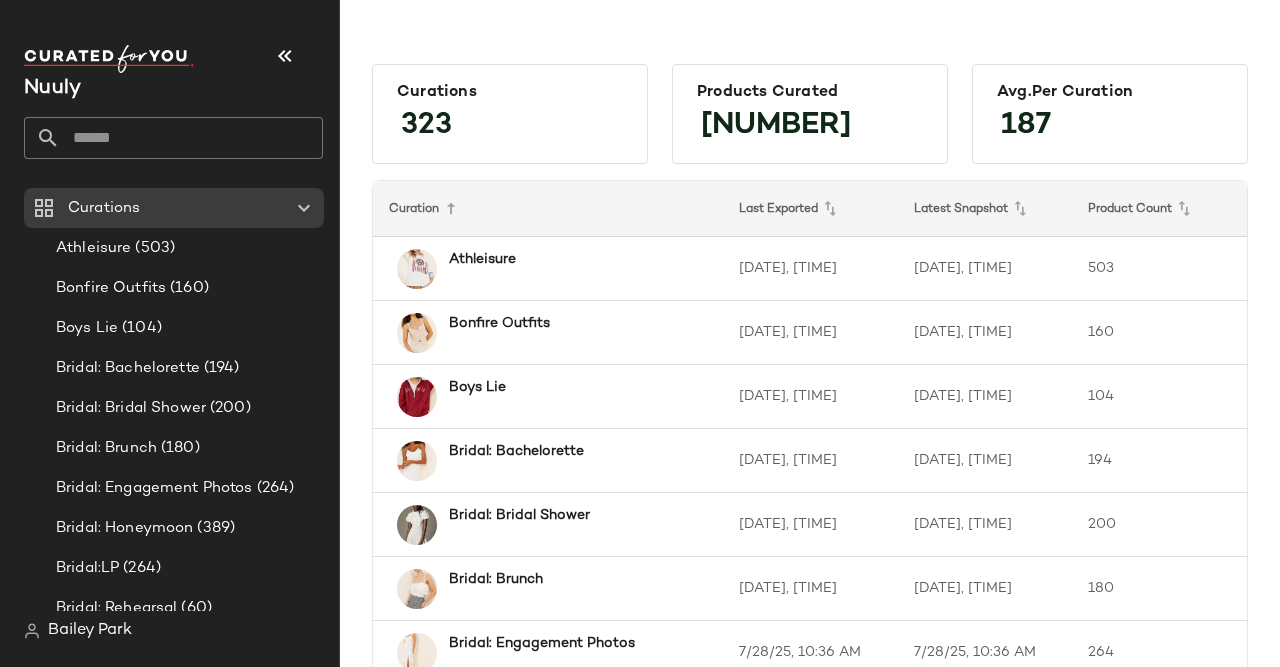 click 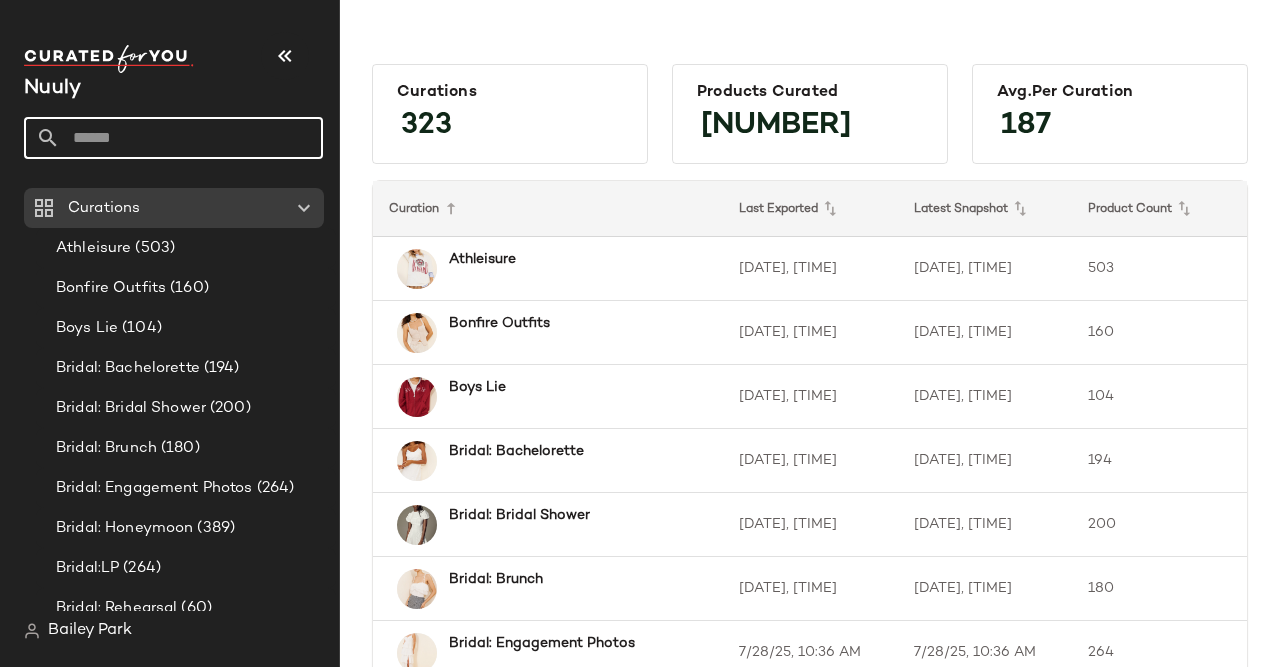 paste on "**********" 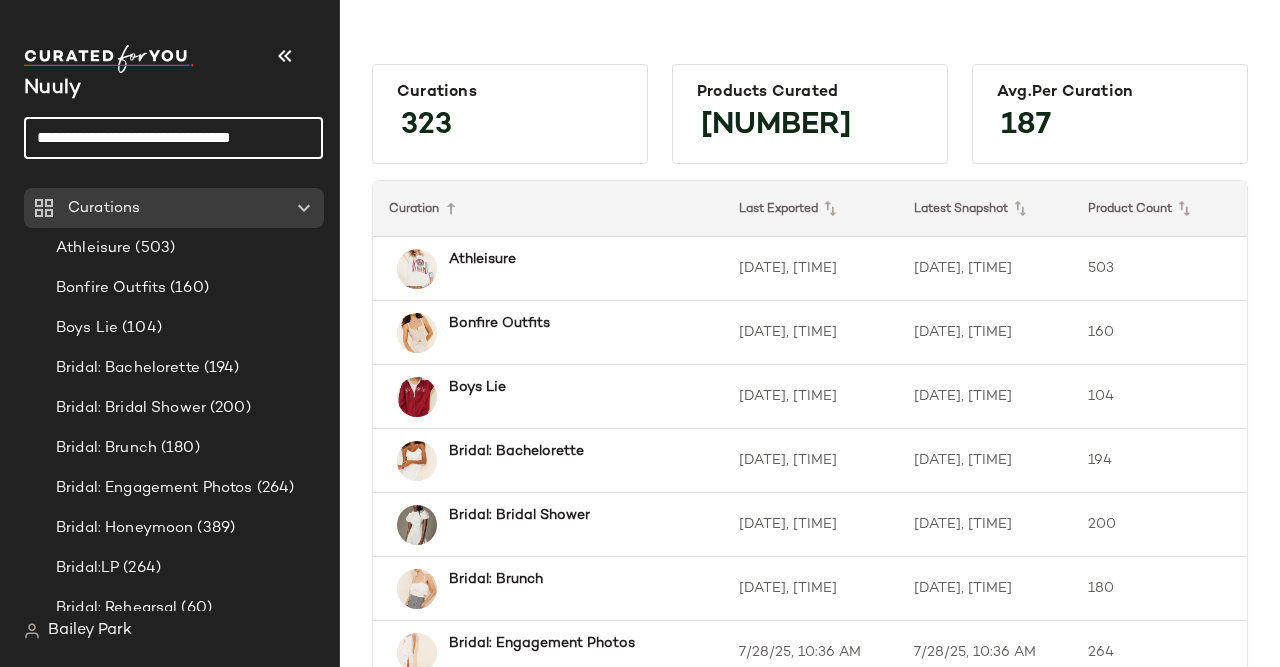 click on "**********" 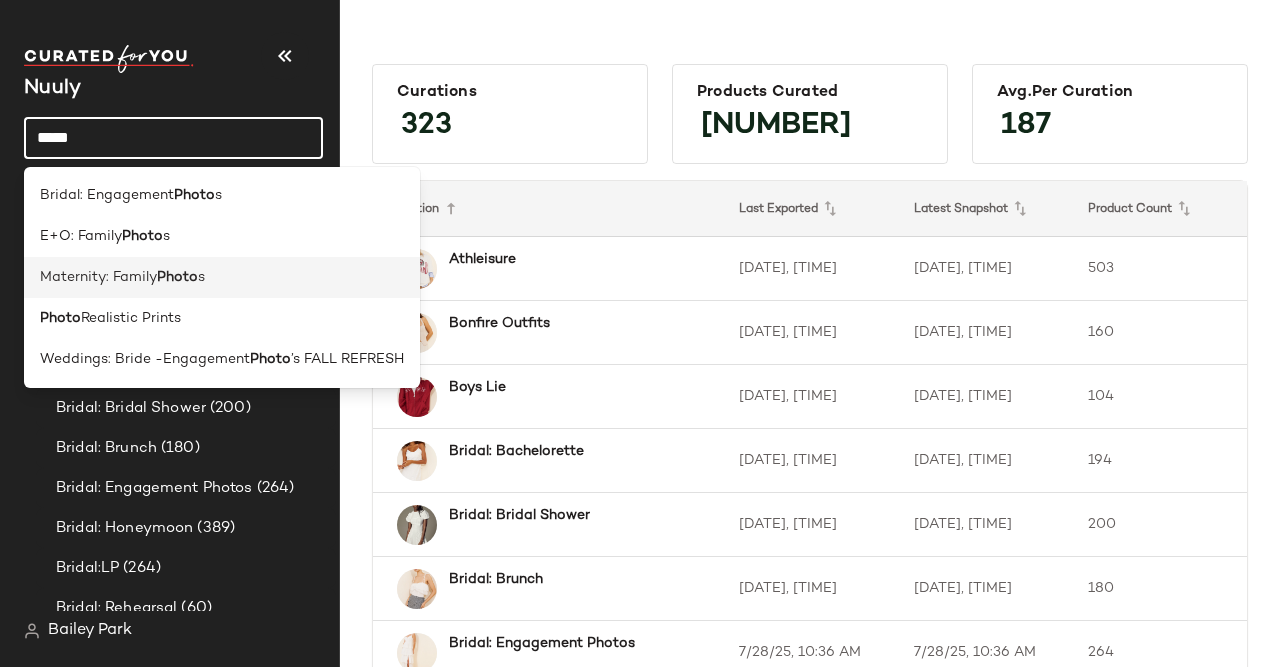 type on "*****" 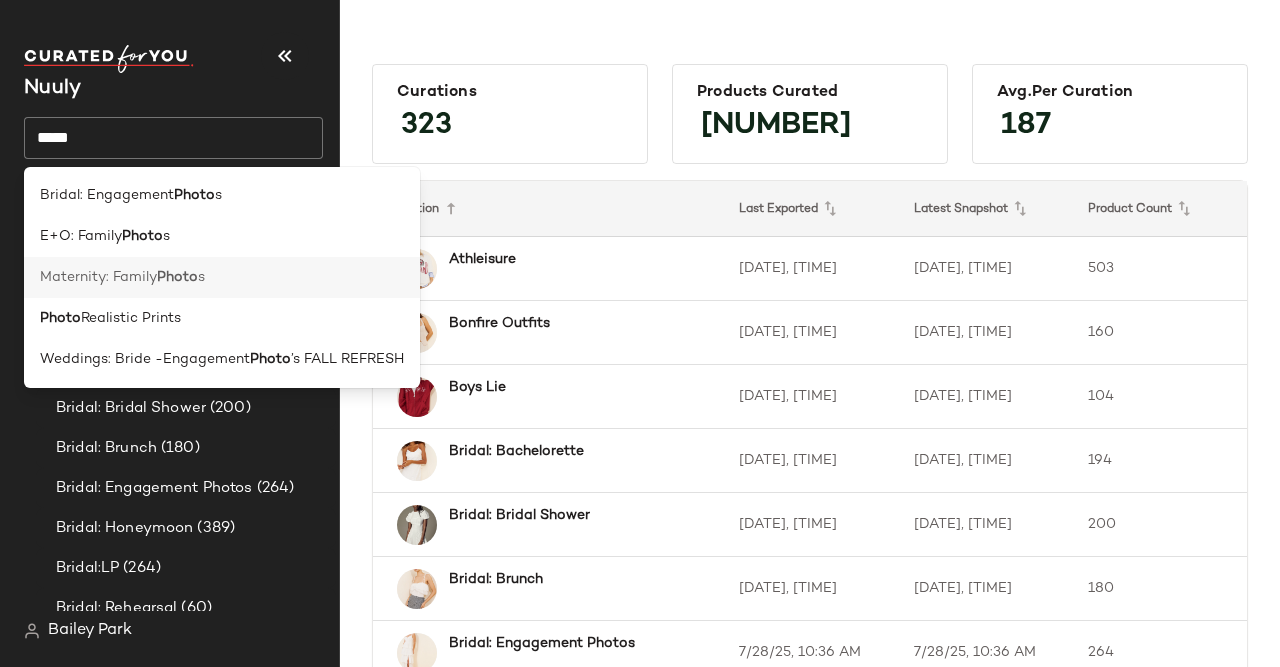 click on "Maternity: Family Photos" 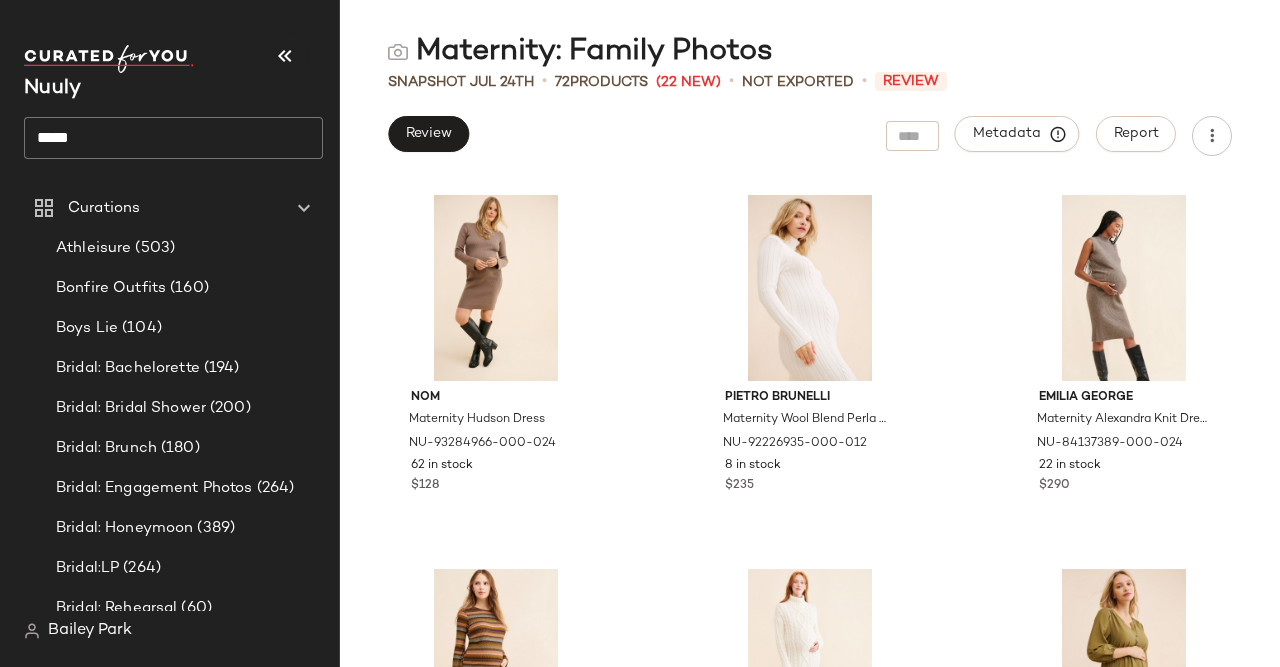 scroll, scrollTop: 0, scrollLeft: 0, axis: both 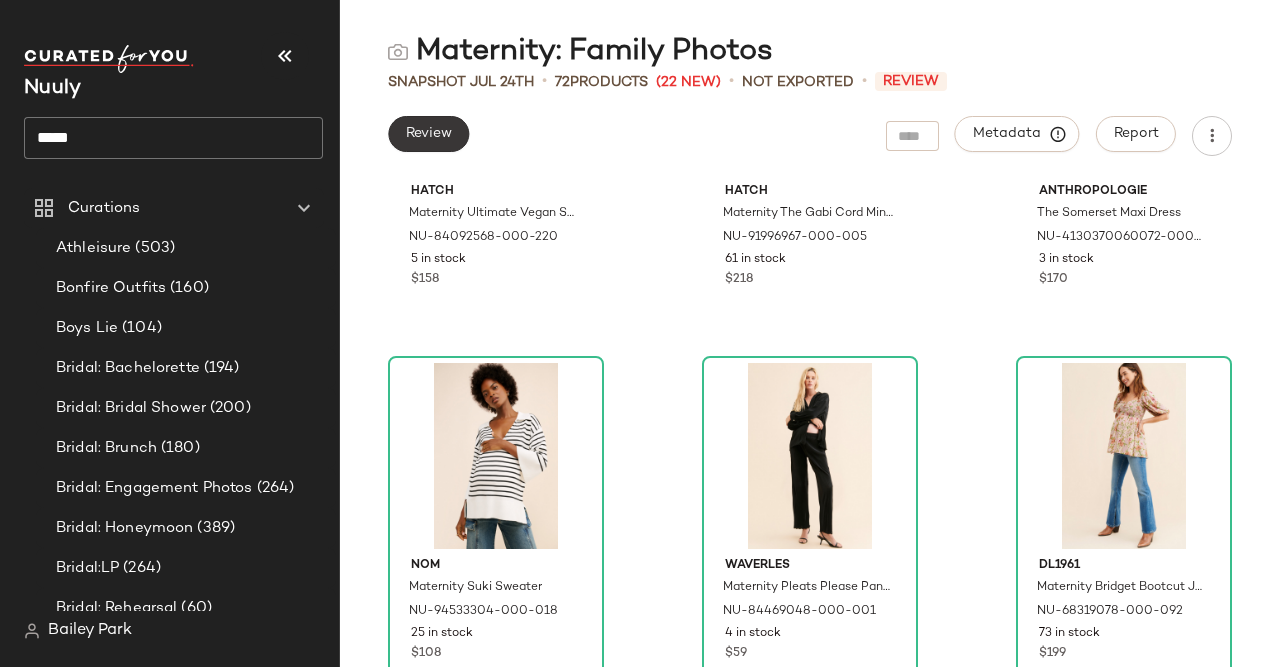 click on "Review" 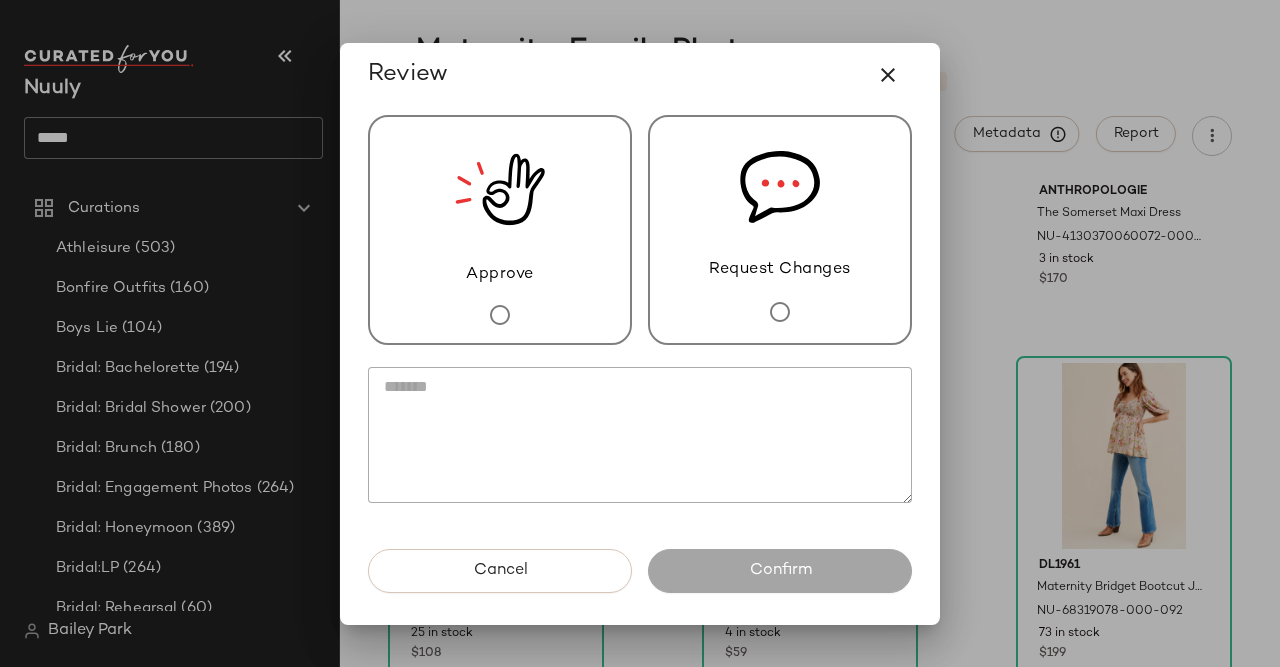 click on "Approve" at bounding box center (500, 275) 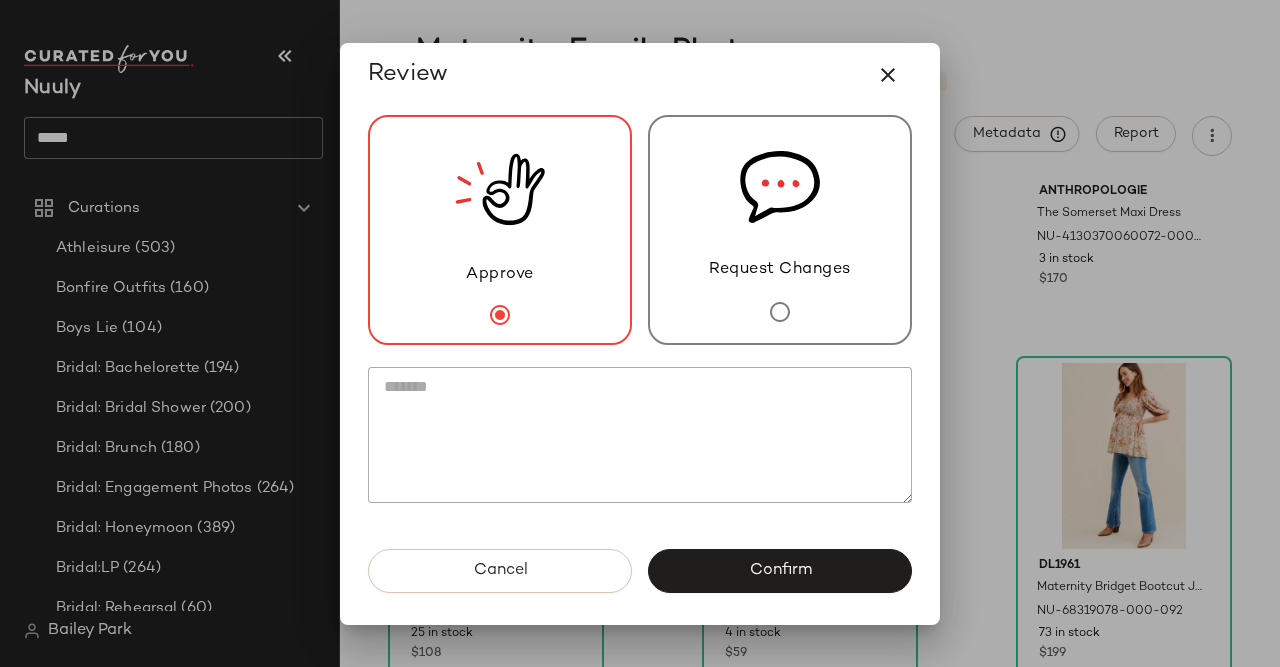 click on "Confirm" at bounding box center [780, 571] 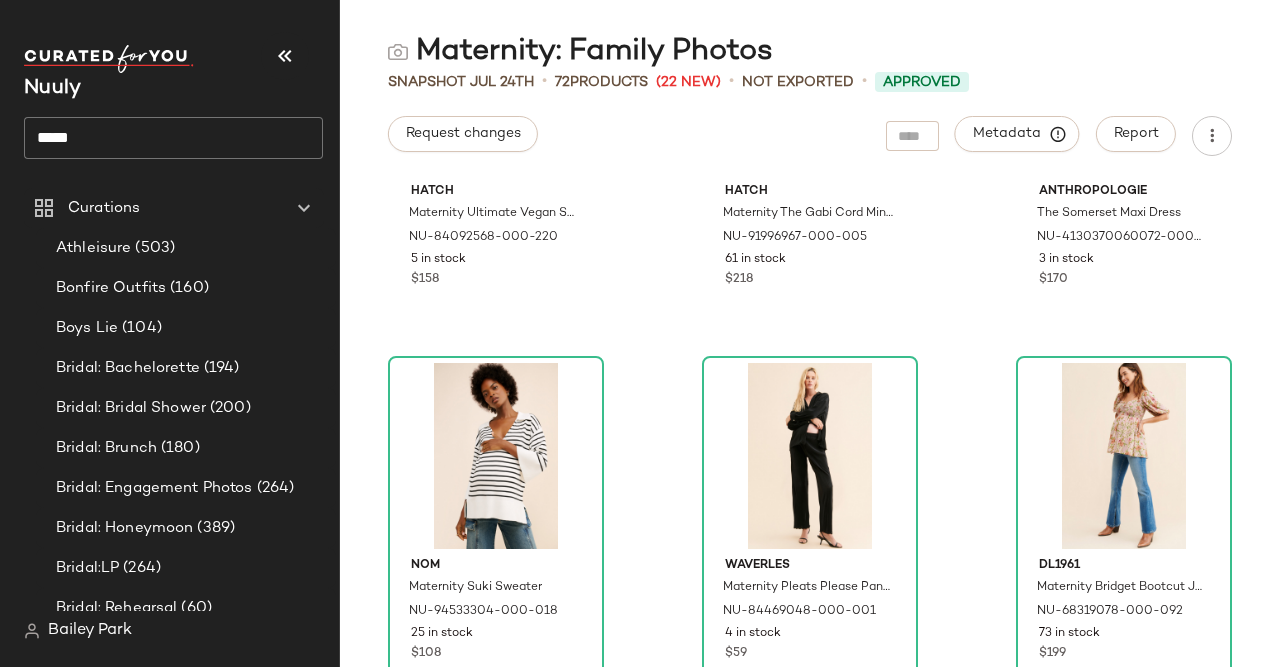 click on "*****" 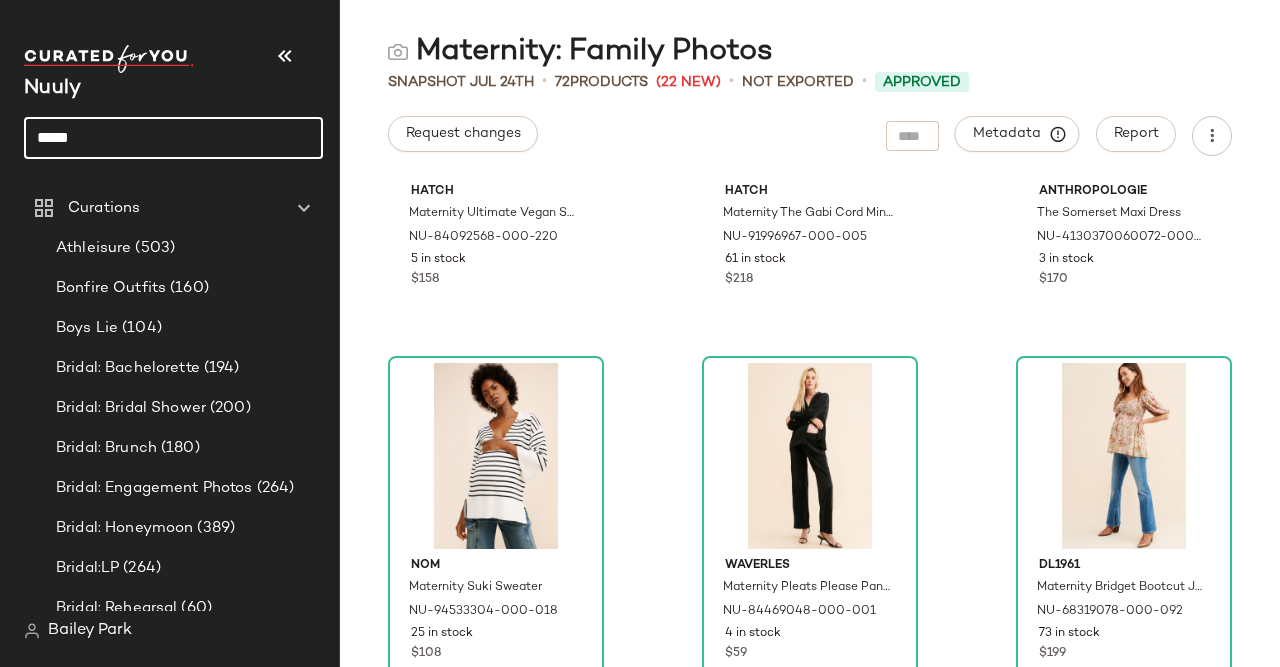 click on "*****" 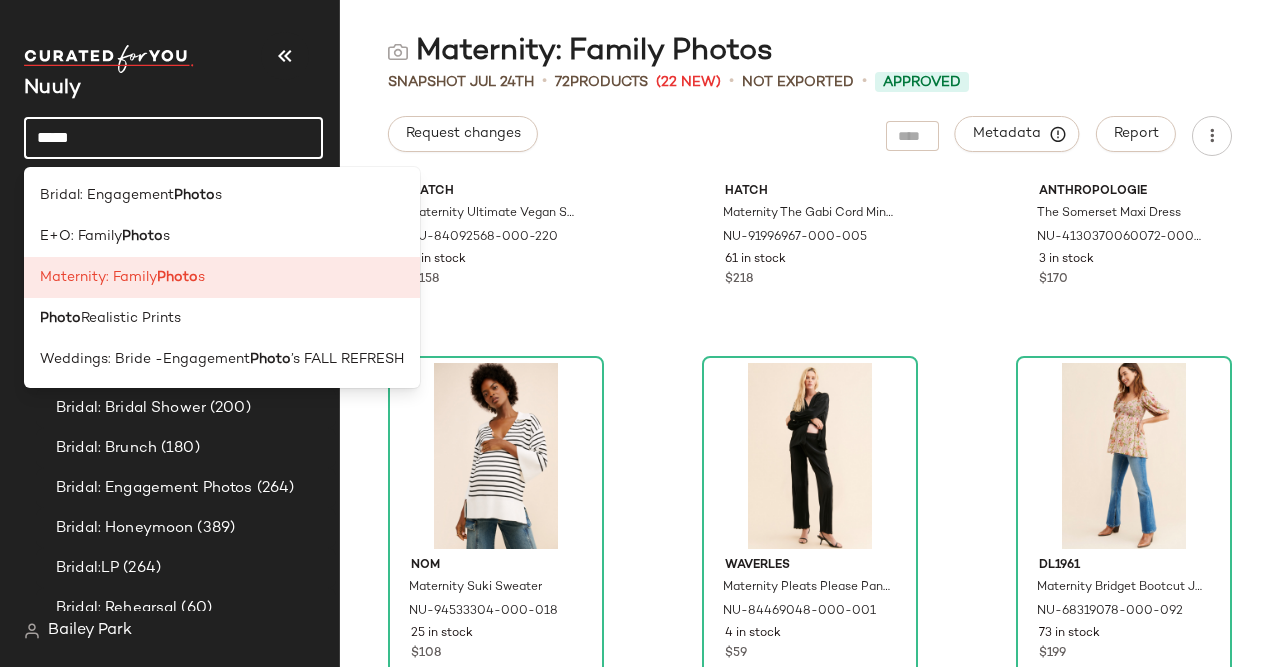 click on "*****" 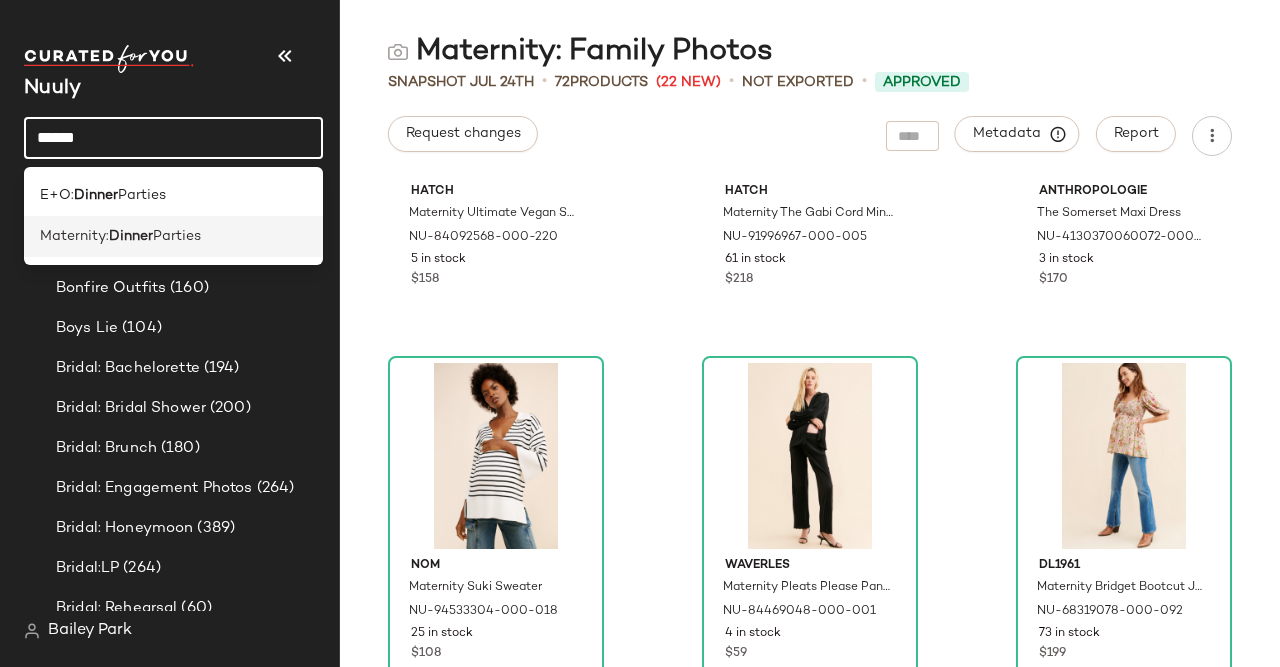 type on "******" 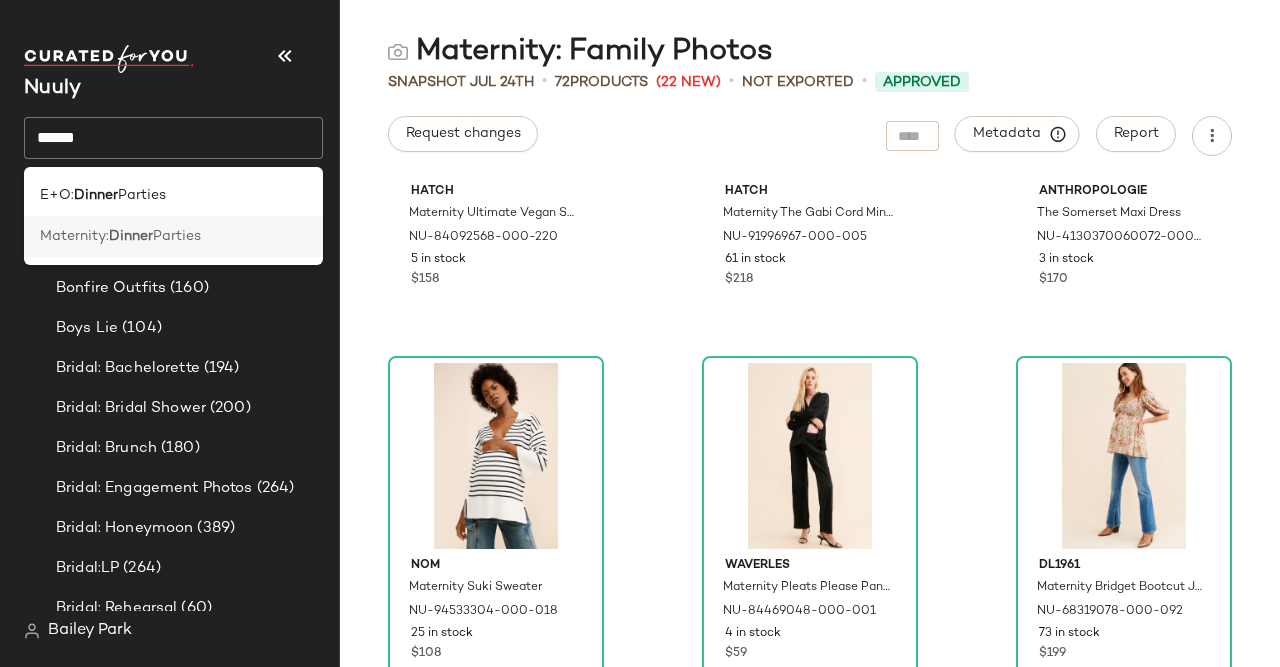 click on "Maternity:  Dinner  Parties" 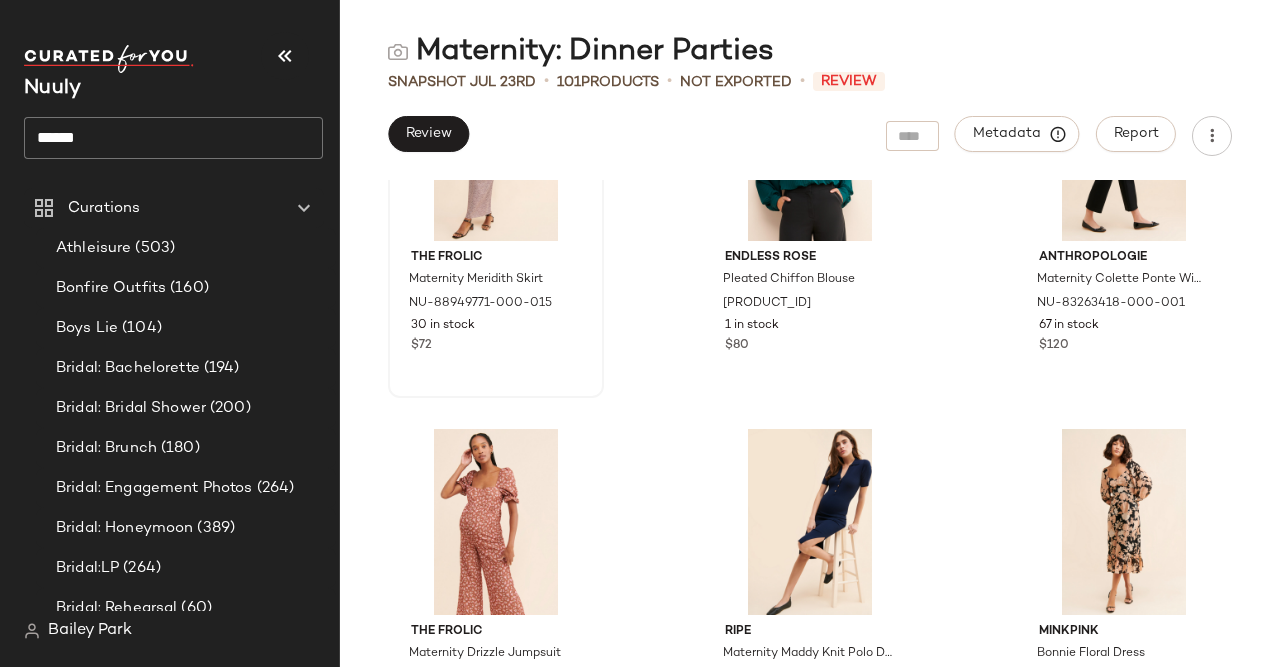 scroll, scrollTop: 3600, scrollLeft: 0, axis: vertical 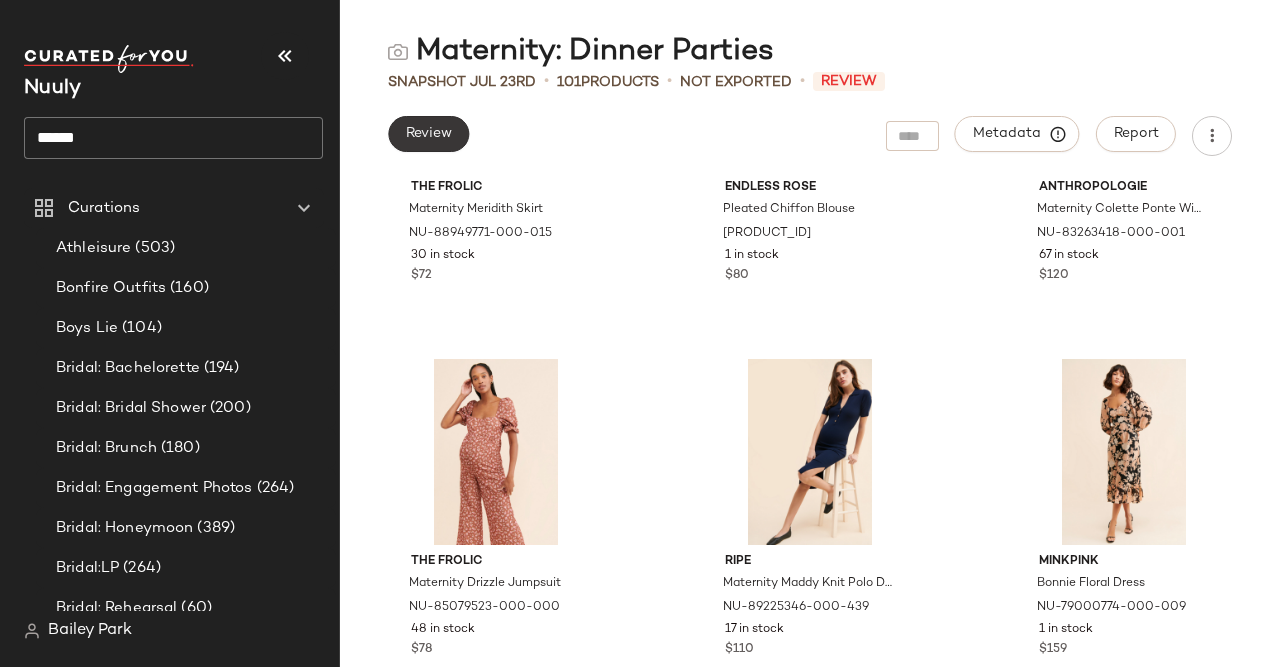 click on "Review" 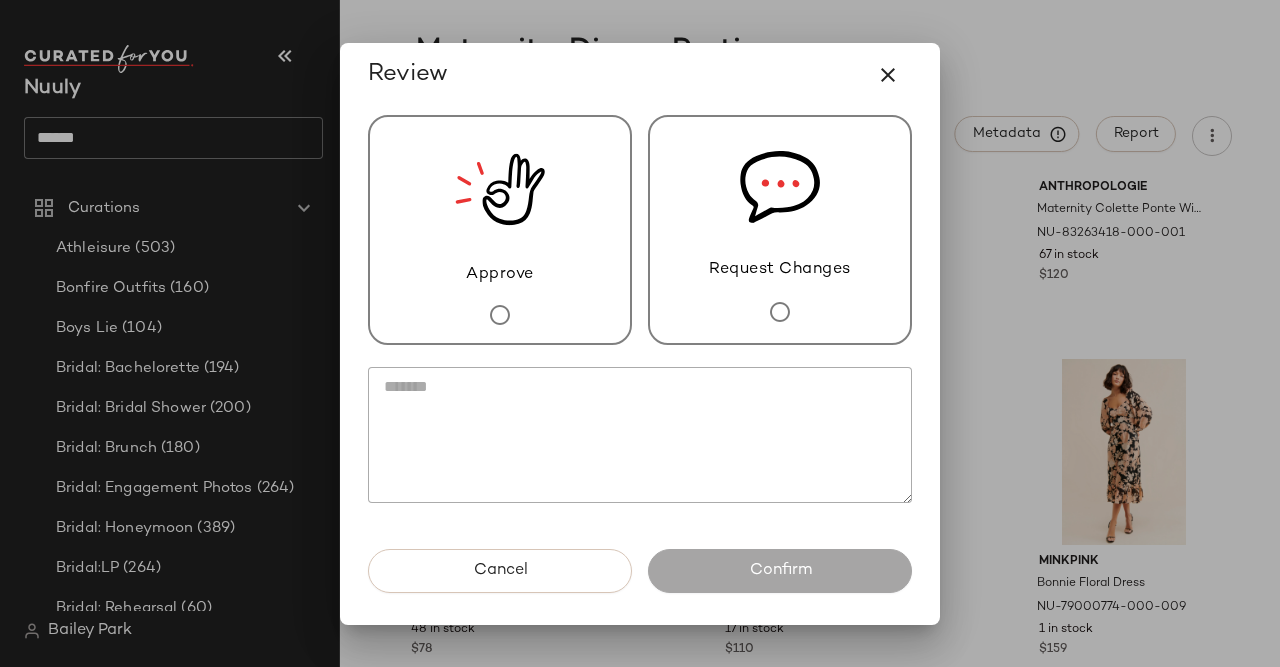 click 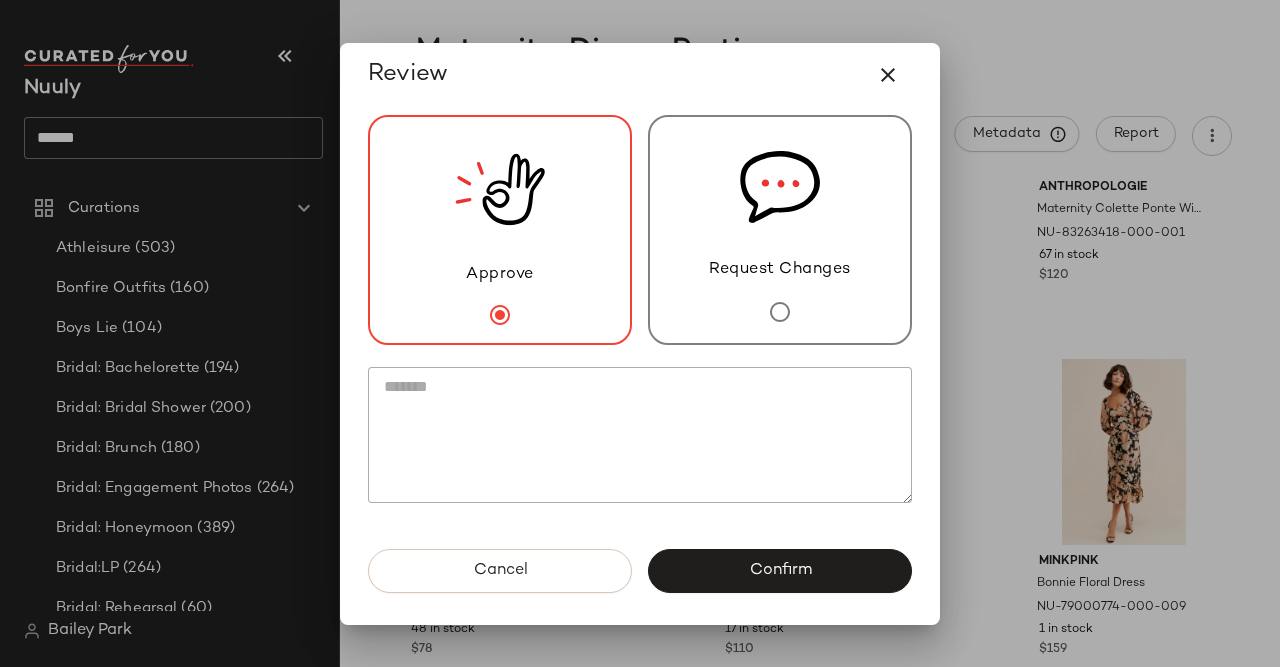 scroll, scrollTop: 0, scrollLeft: 0, axis: both 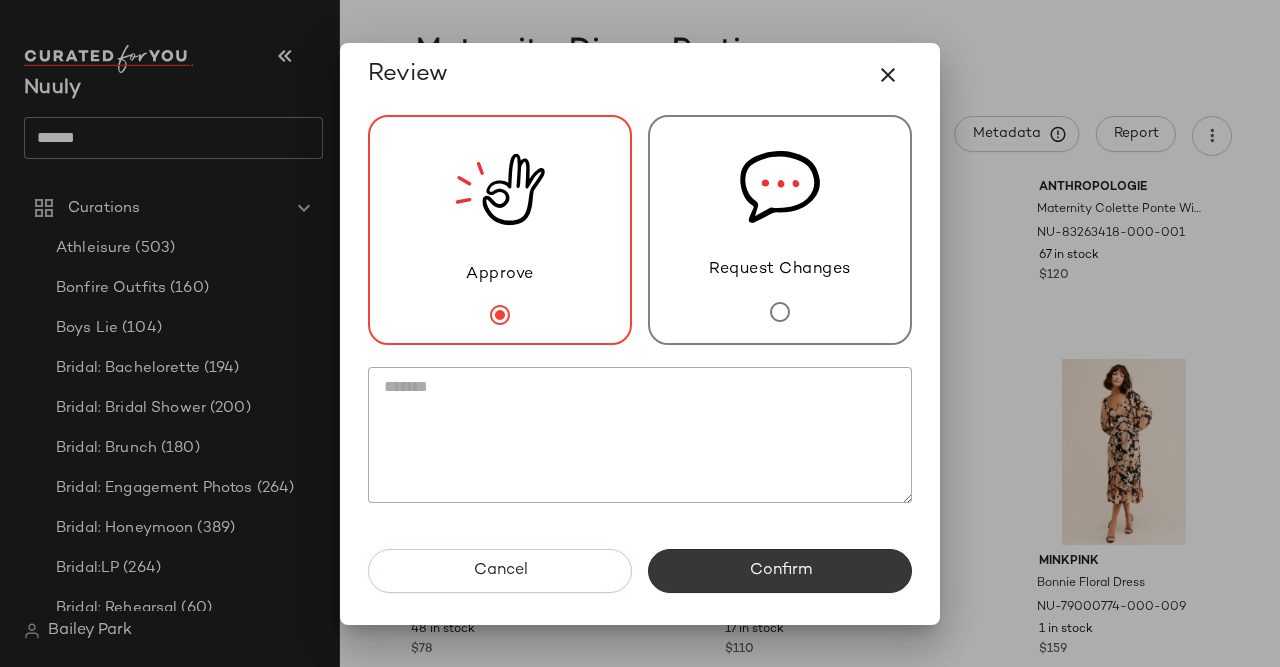 click on "Confirm" at bounding box center [780, 571] 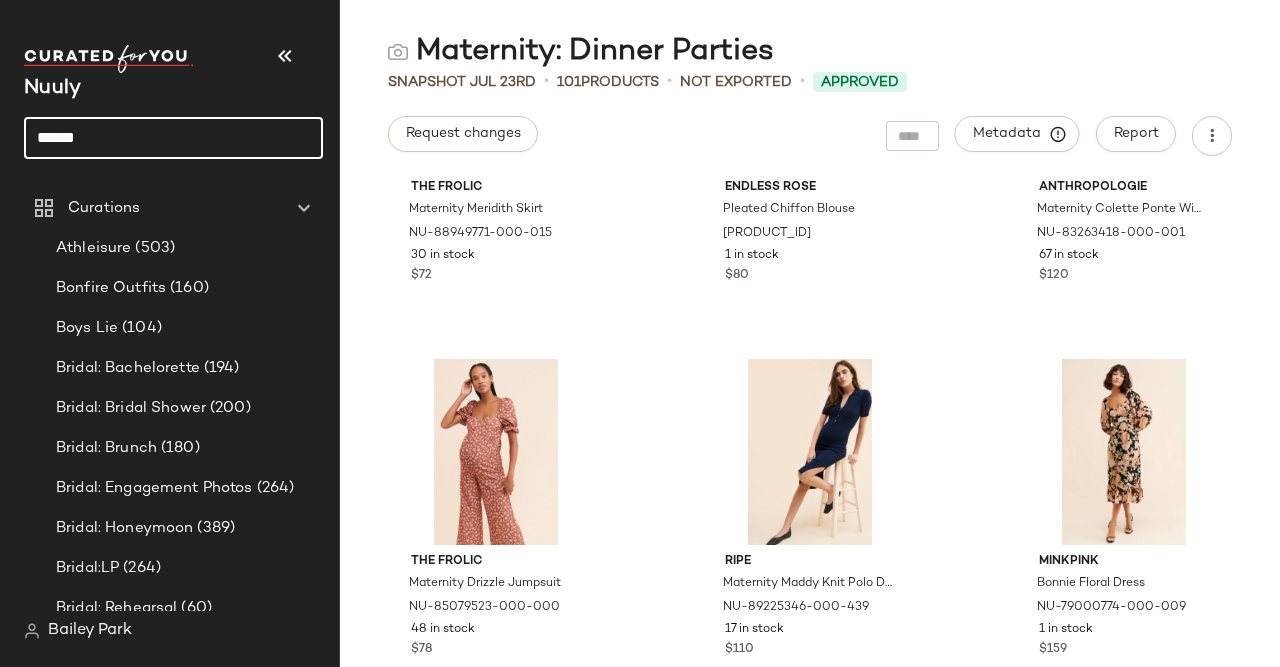 click on "******" 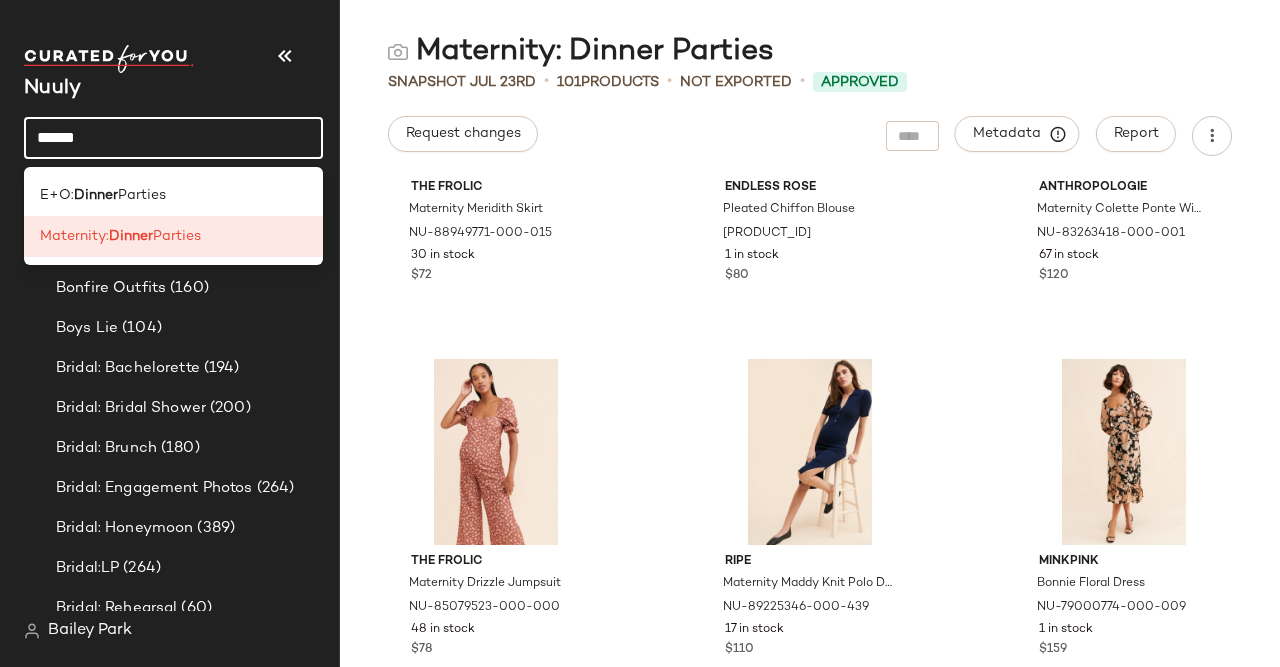 click on "******" 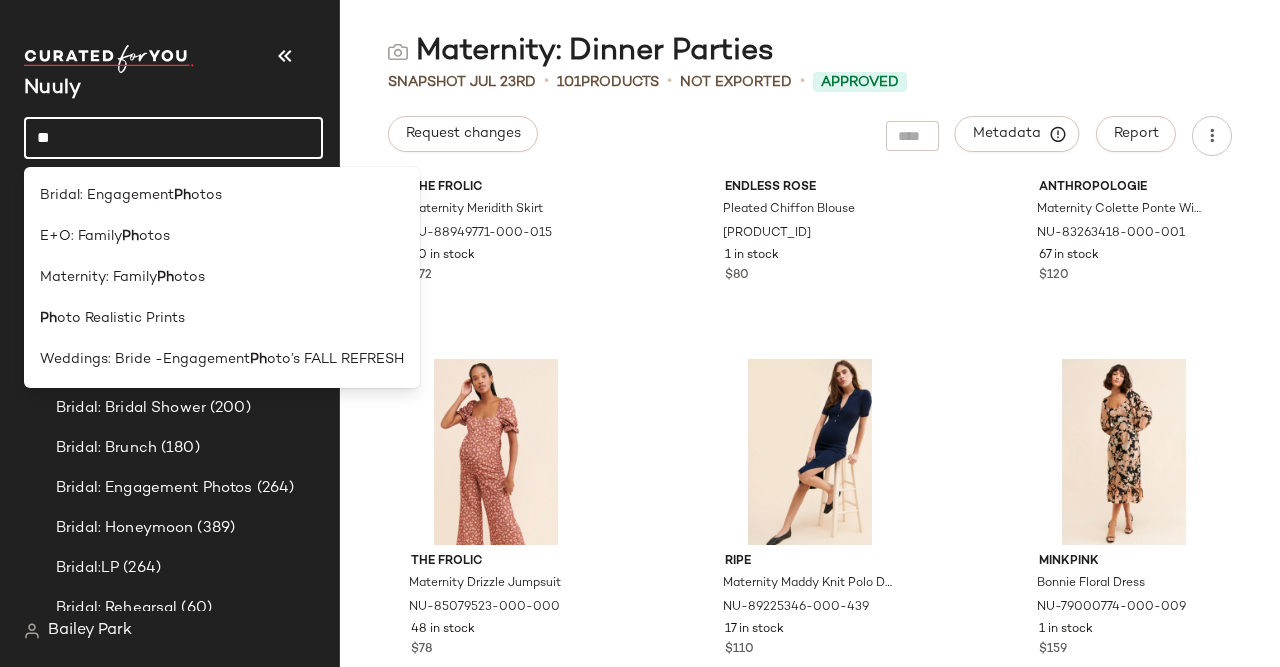 type on "*" 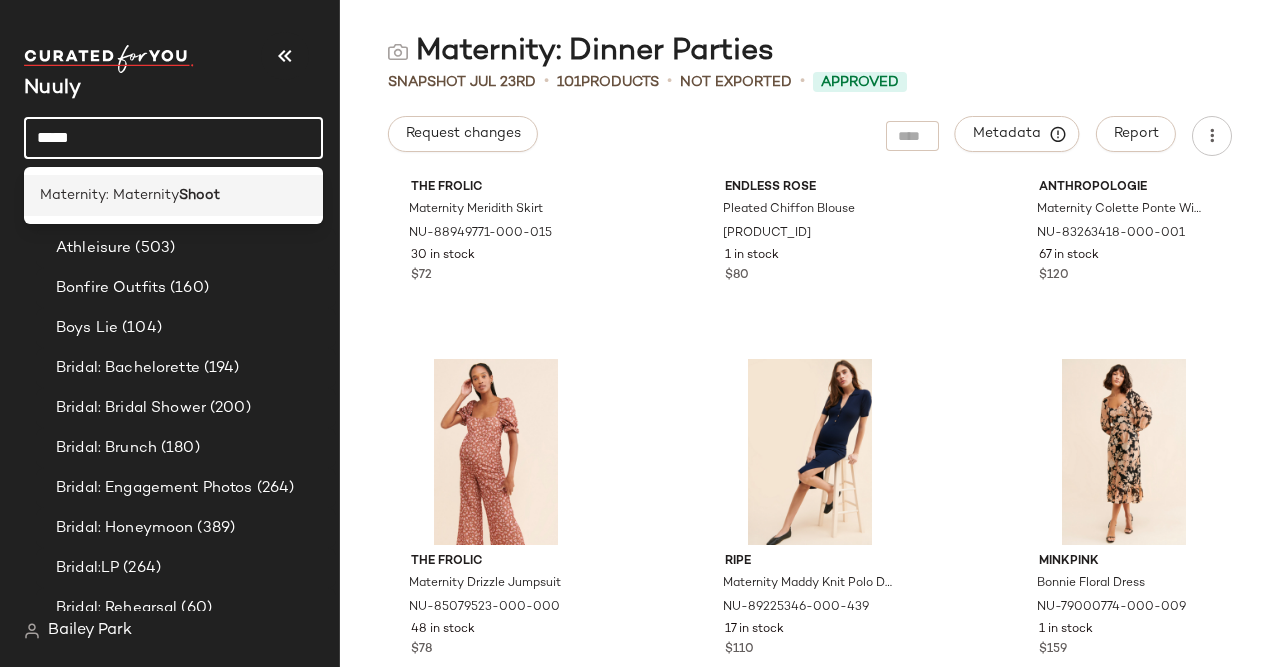 type on "*****" 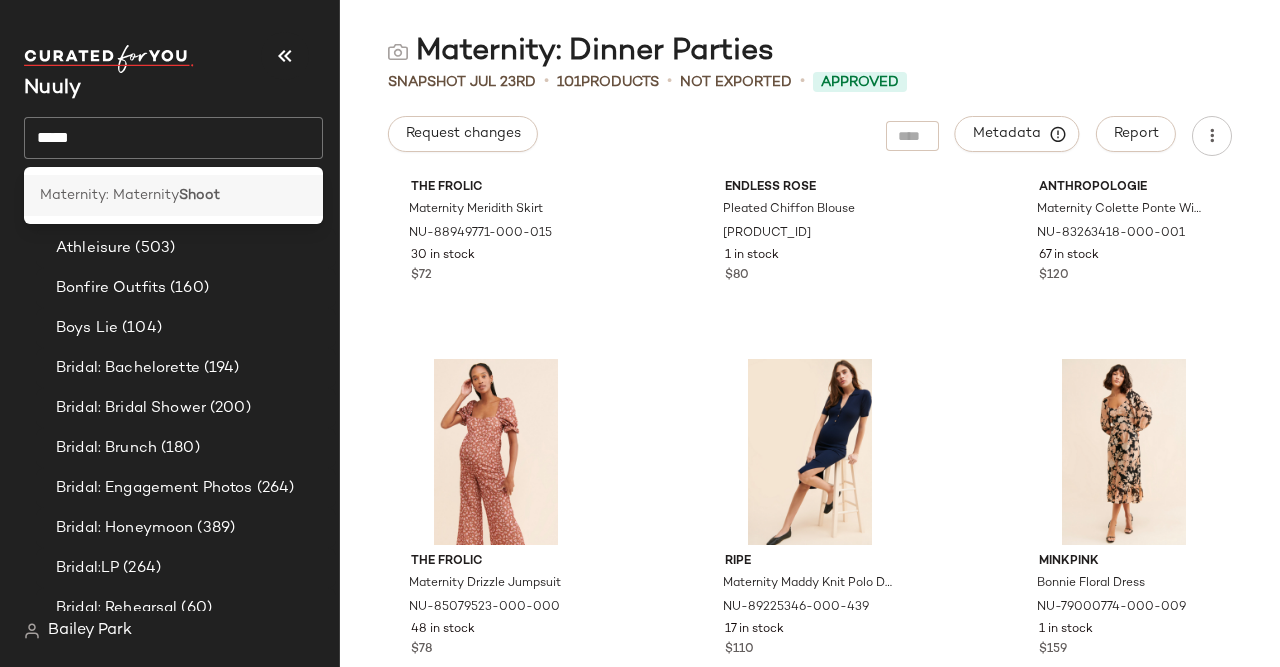 click on "Maternity: Maternity" at bounding box center (109, 195) 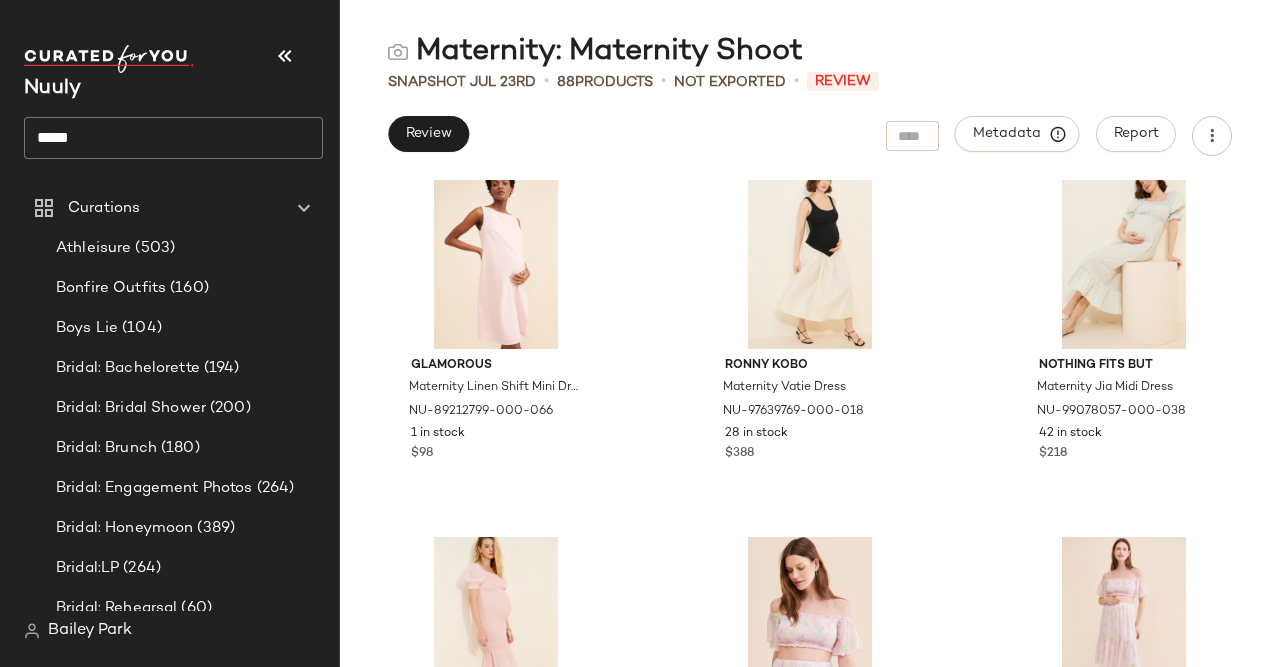 scroll, scrollTop: 130, scrollLeft: 0, axis: vertical 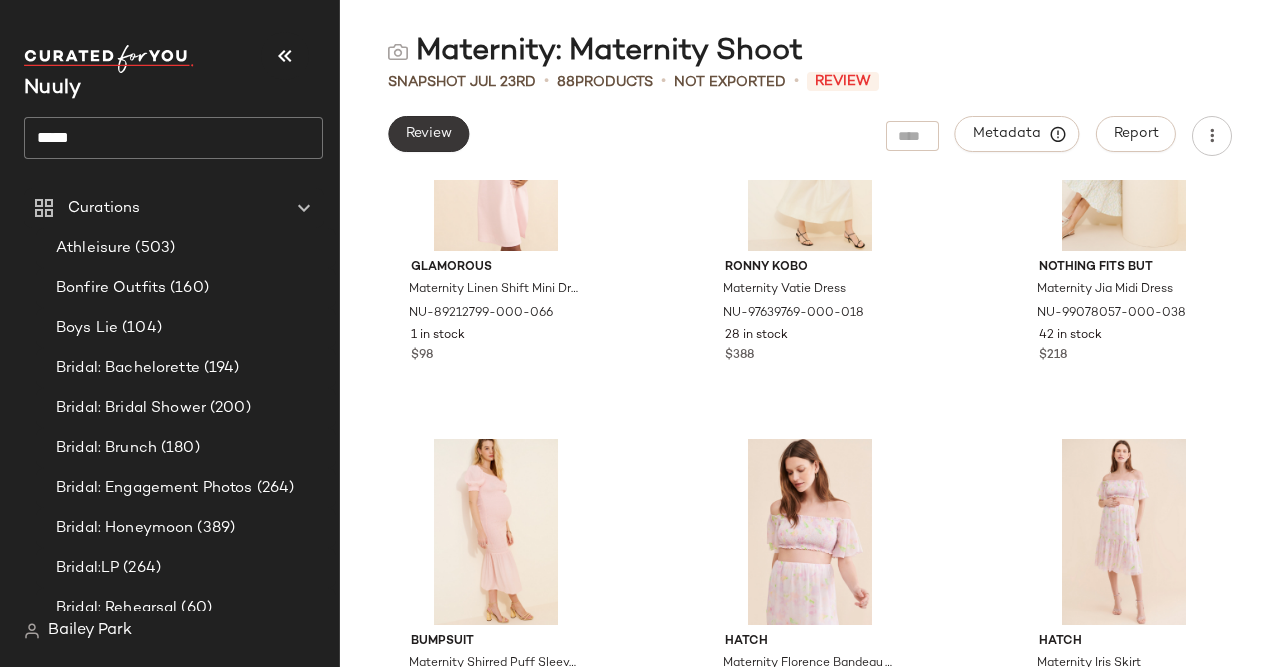 click on "Review" at bounding box center [428, 134] 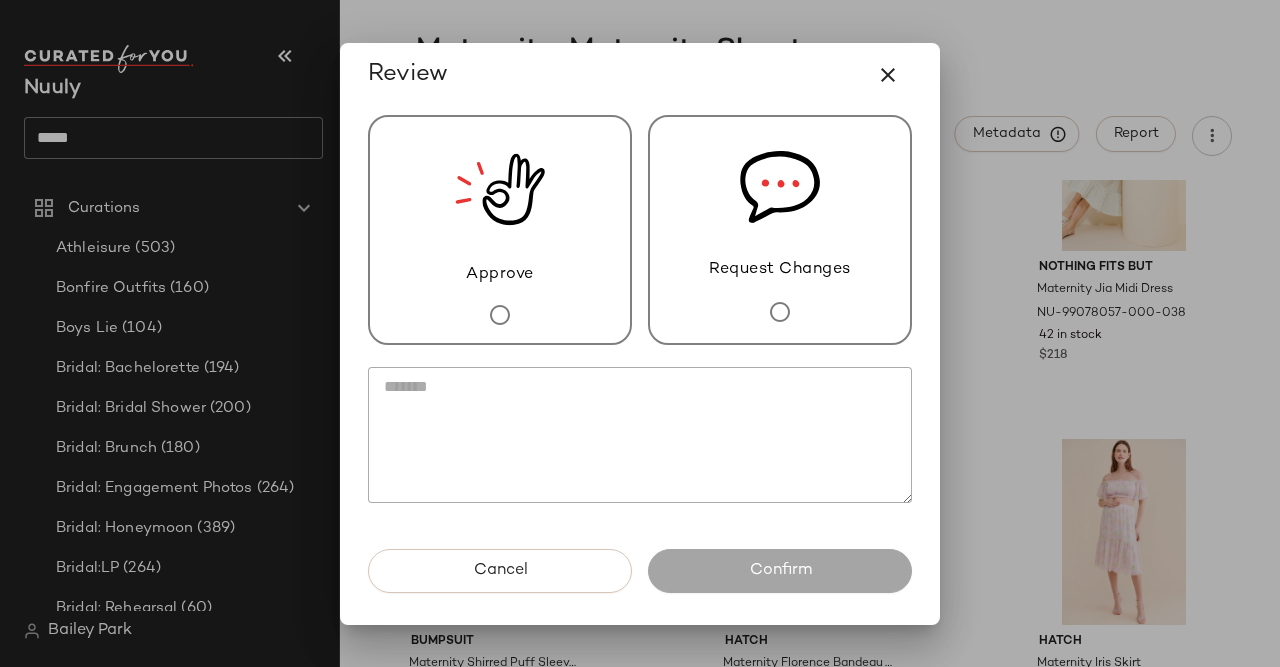 click 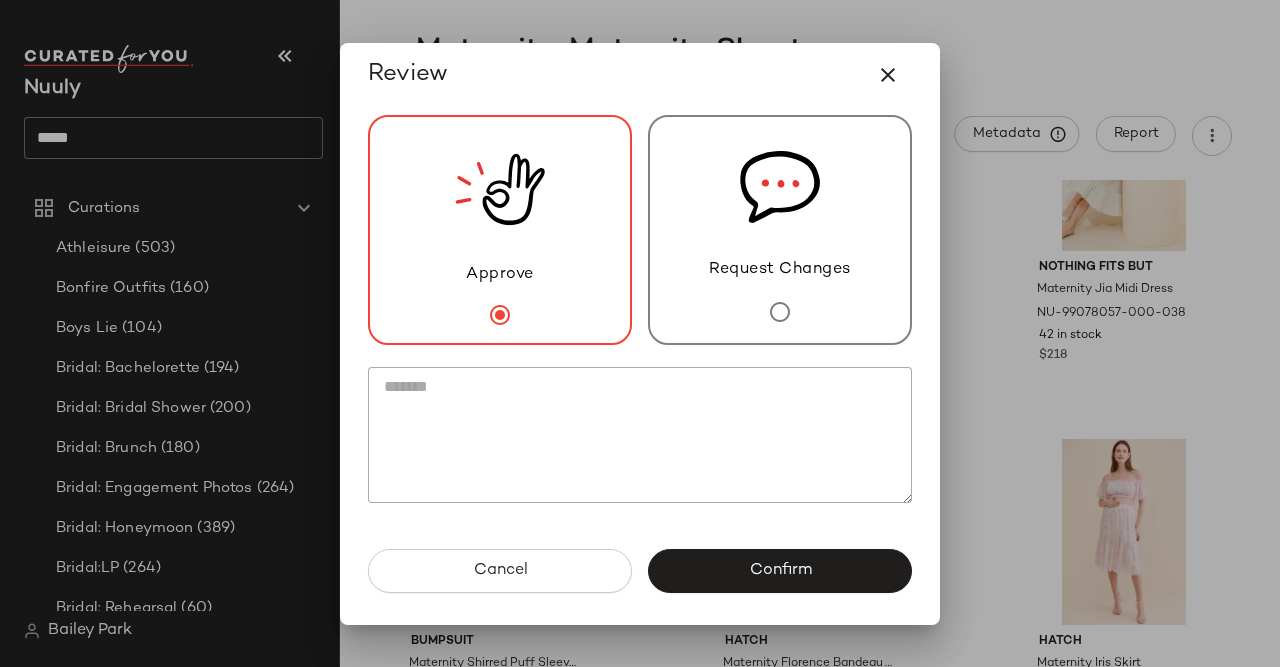 click on "Approve Request Changes" 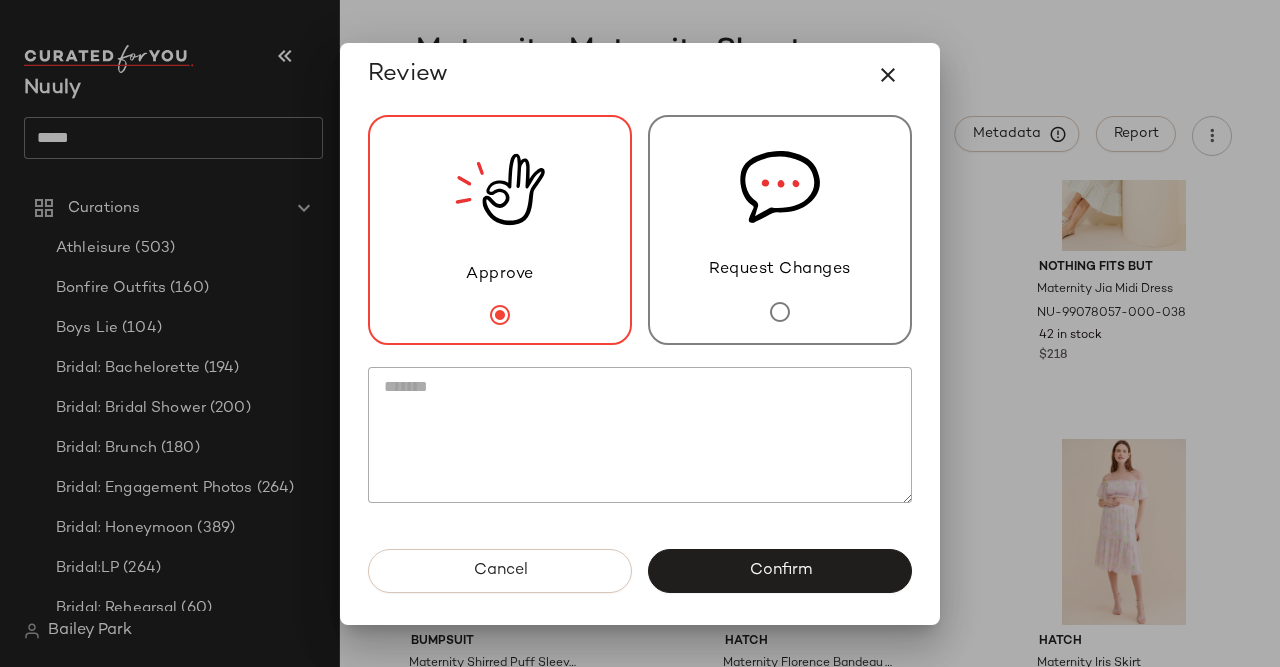 scroll, scrollTop: 0, scrollLeft: 0, axis: both 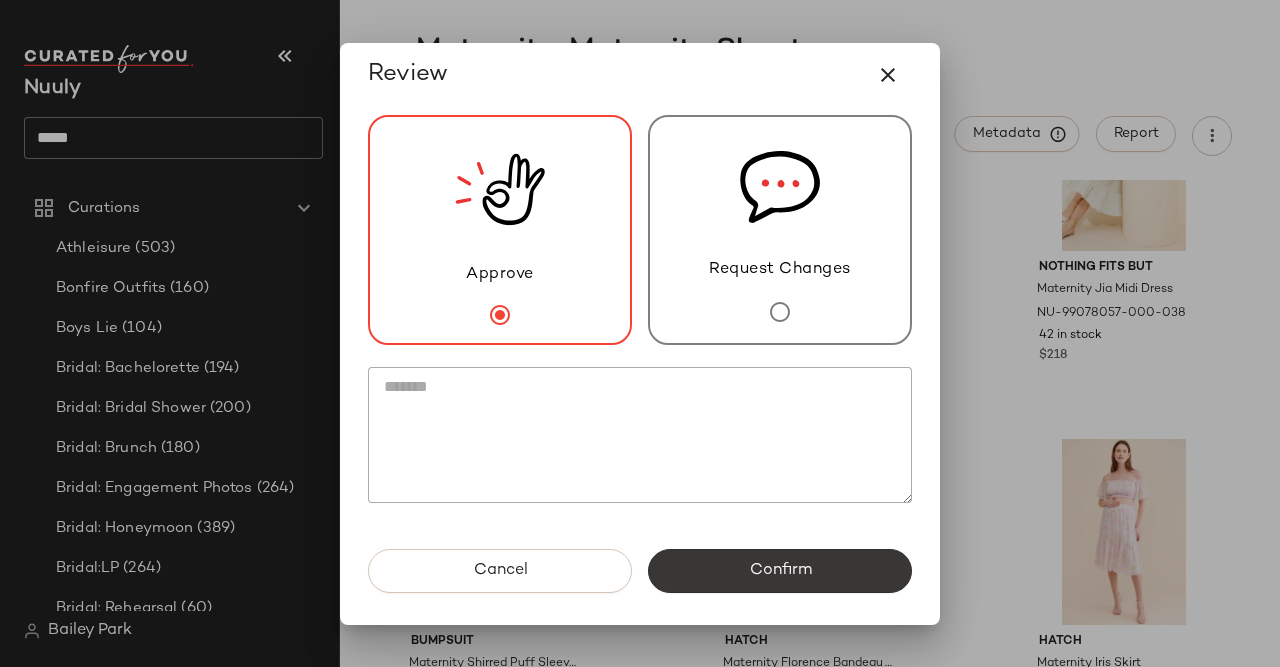 click on "Confirm" 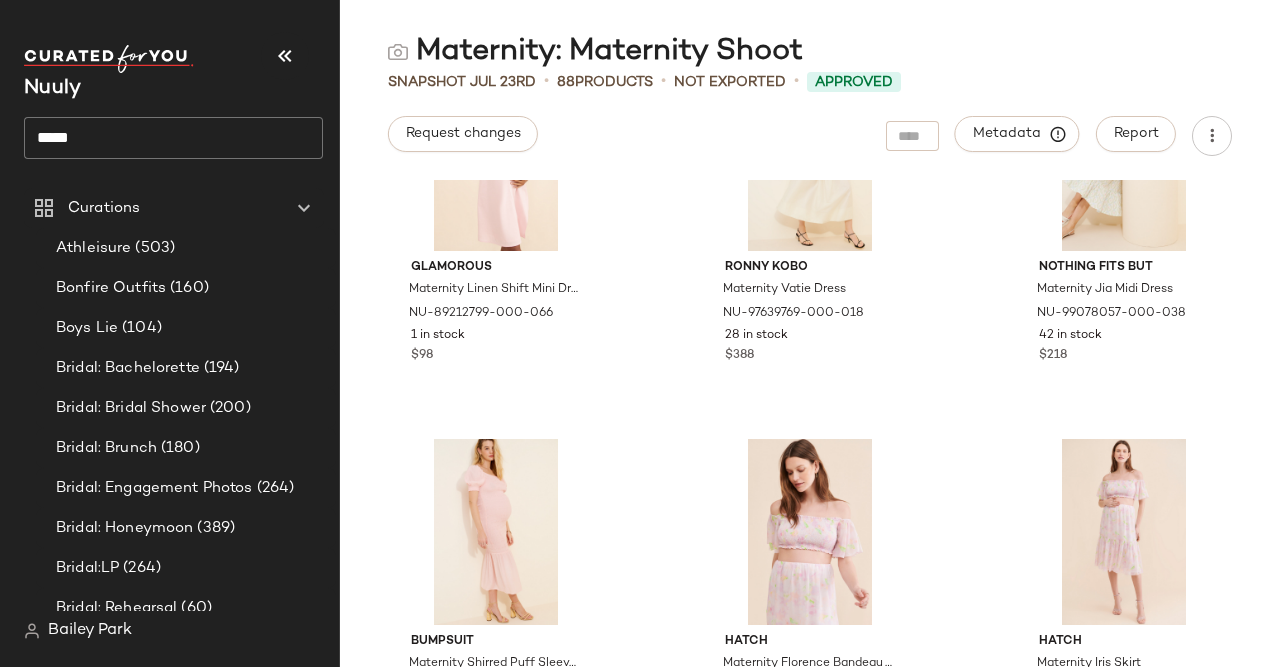 click on "*****" 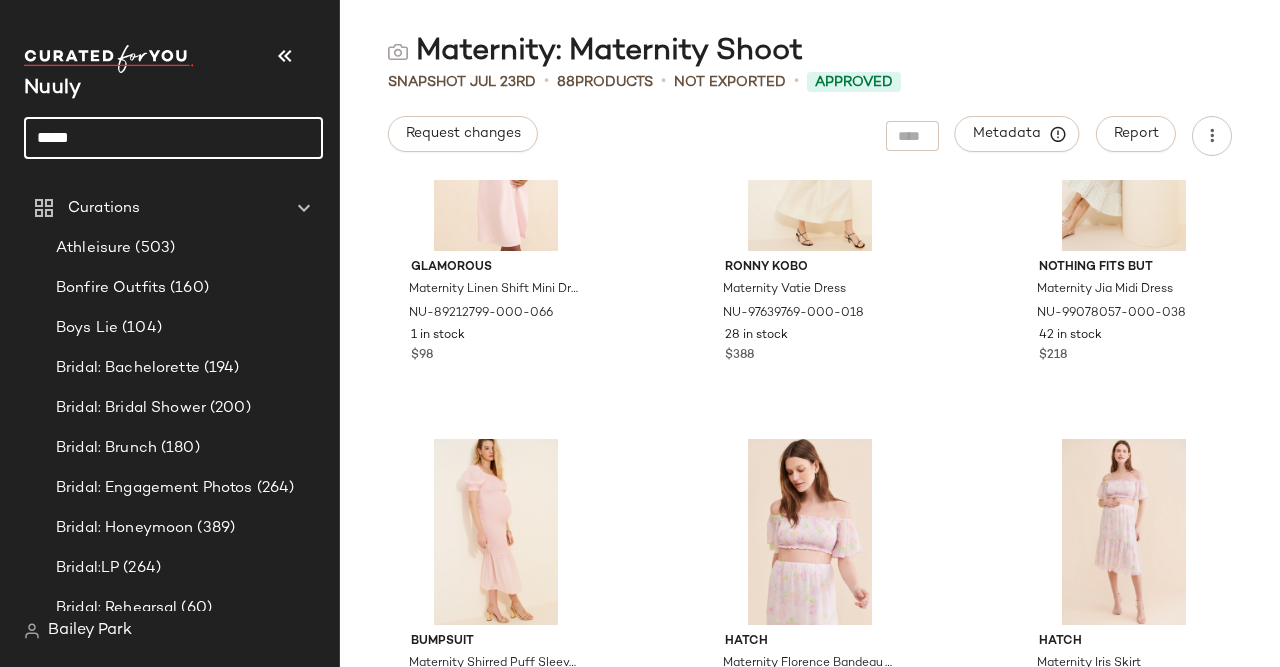 click on "*****" 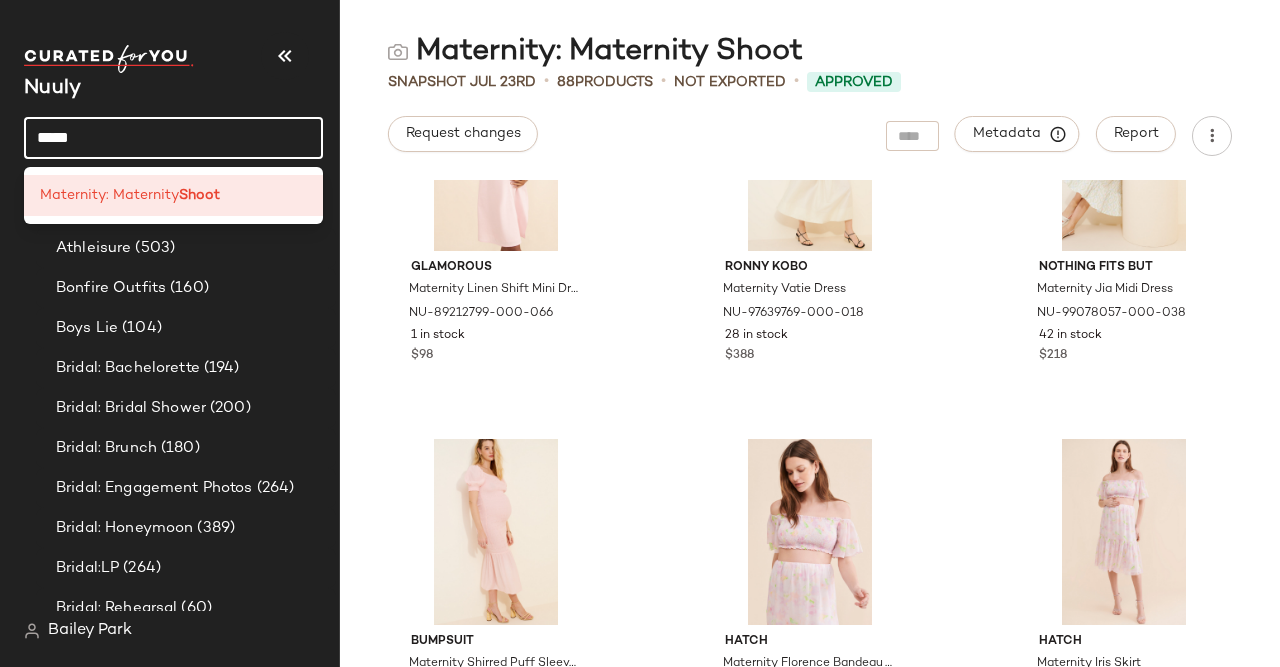 click on "*****" 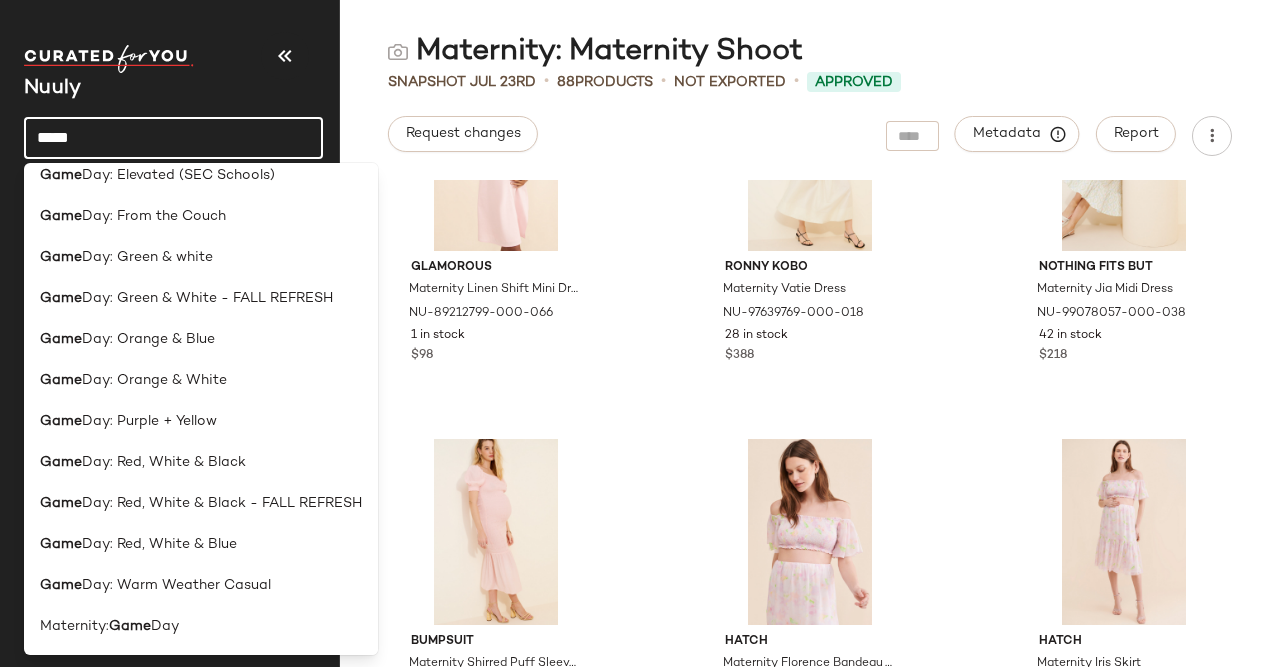 scroll, scrollTop: 386, scrollLeft: 0, axis: vertical 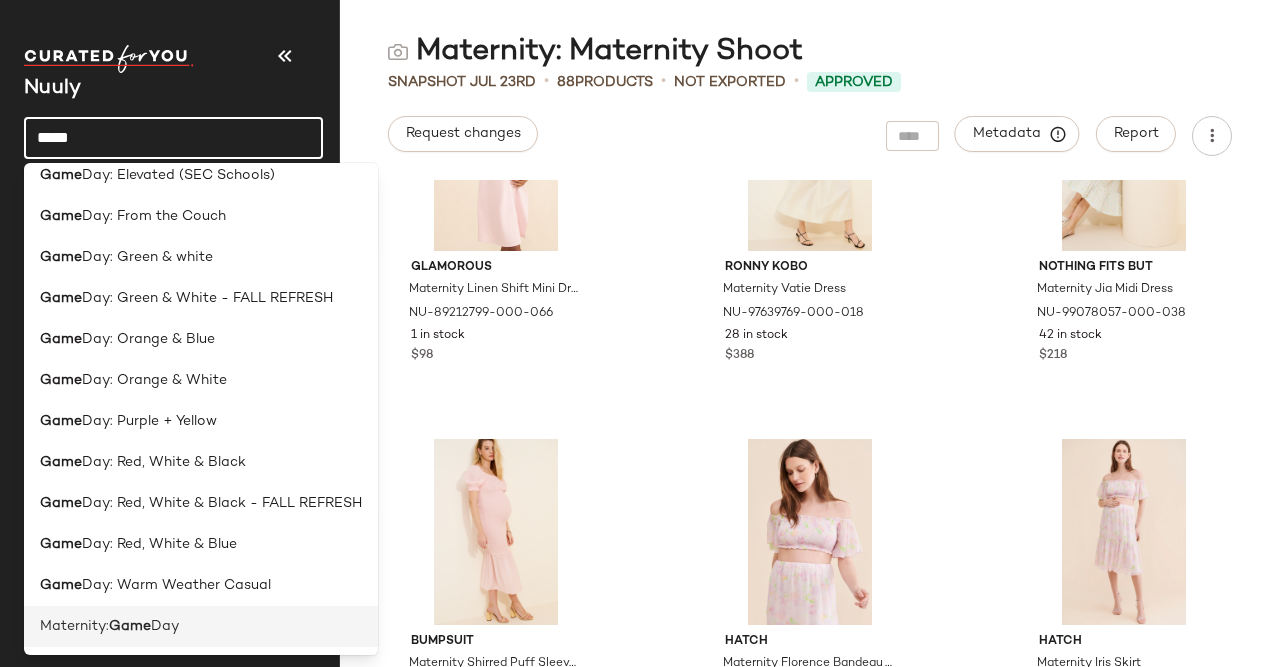 click on "Maternity:  Game  Day" 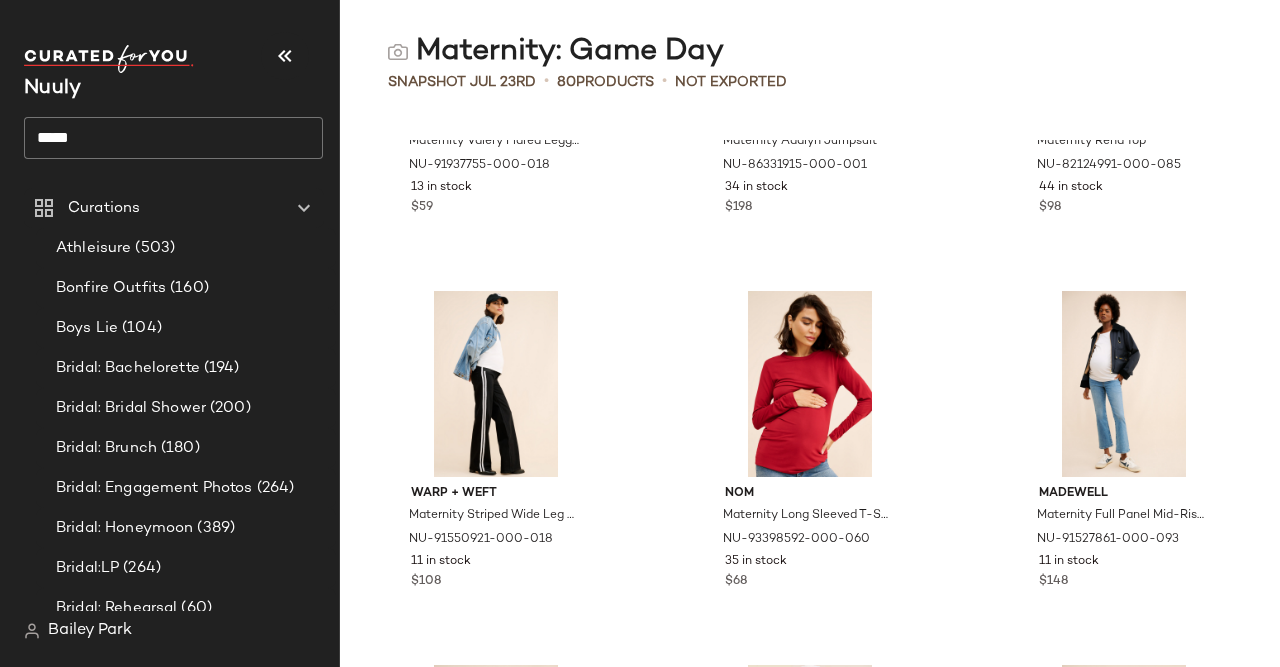 scroll, scrollTop: 240, scrollLeft: 0, axis: vertical 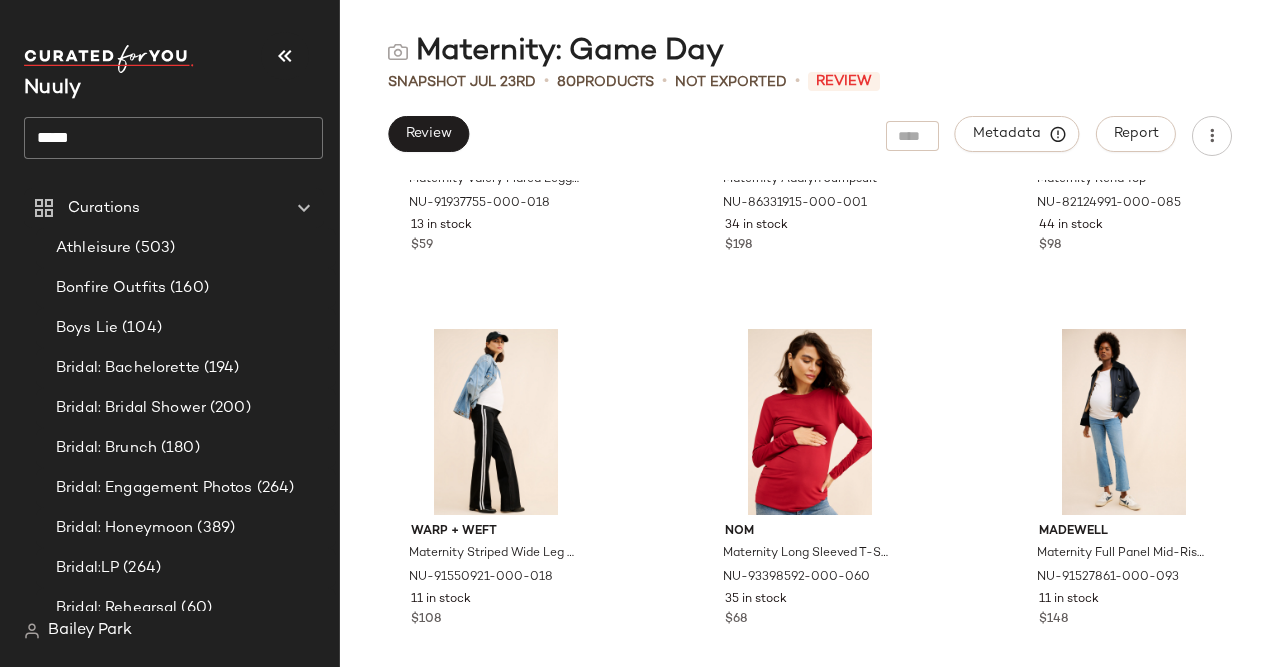 click on "[PRODUCT_NAME] [PRODUCT_ID] [NUMBER] in stock [PRICE] [PRODUCT_NAME] [PRODUCT_ID] [NUMBER] in stock [PRICE] [PRODUCT_NAME] [PRODUCT_ID] [NUMBER] in stock [PRICE] [PRODUCT_NAME] [PRODUCT_ID] [NUMBER] in stock [PRICE] [PRODUCT_NAME] [PRODUCT_ID] [NUMBER] in stock [PRICE] [PRODUCT_NAME] [PRODUCT_ID] [NUMBER] in stock [PRICE] [PRODUCT_NAME] [PRODUCT_ID] [NUMBER] in stock [PRICE] [PRODUCT_NAME] [PRODUCT_ID] [NUMBER] in stock [PRICE] [PRODUCT_NAME] [PRODUCT_ID] [NUMBER] in stock [PRICE] [PRODUCT_NAME] [PRODUCT_ID] [PRICE]" 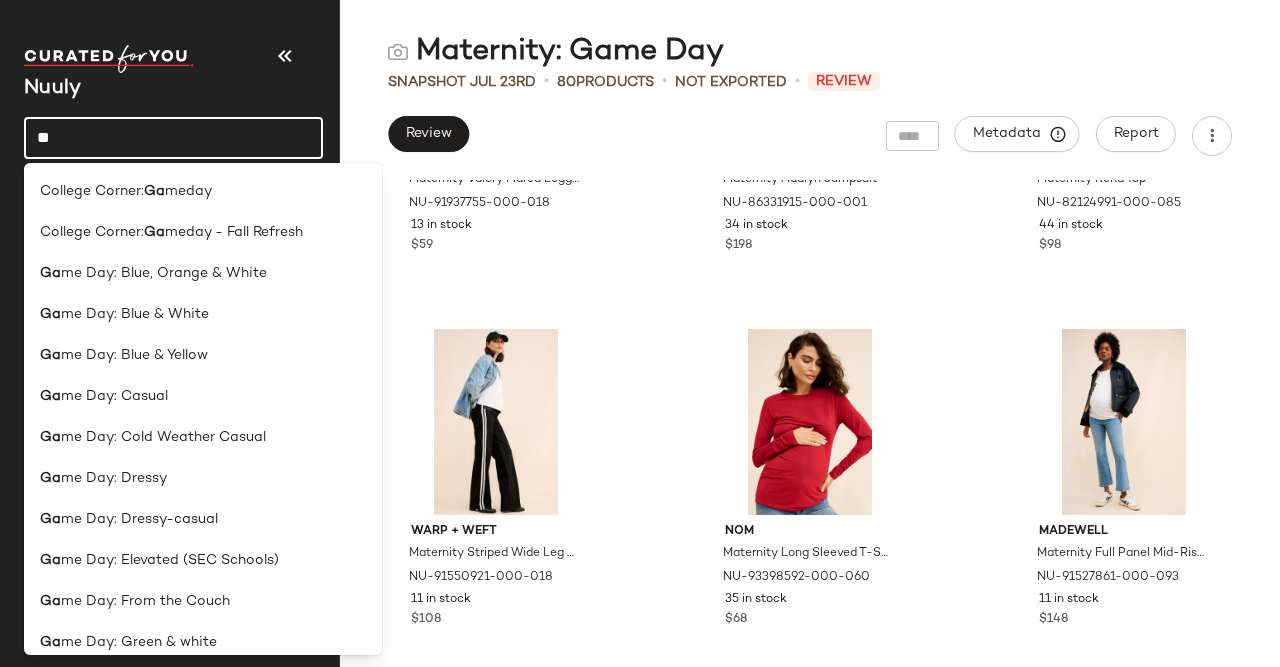 type on "*" 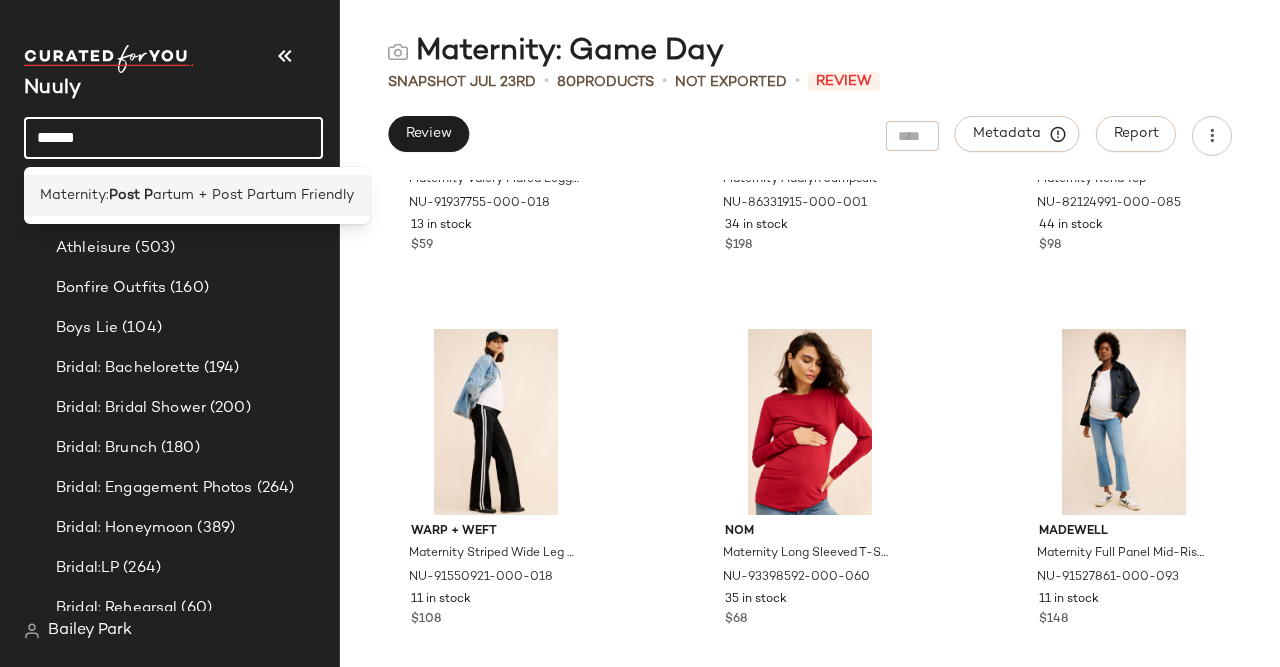 type on "******" 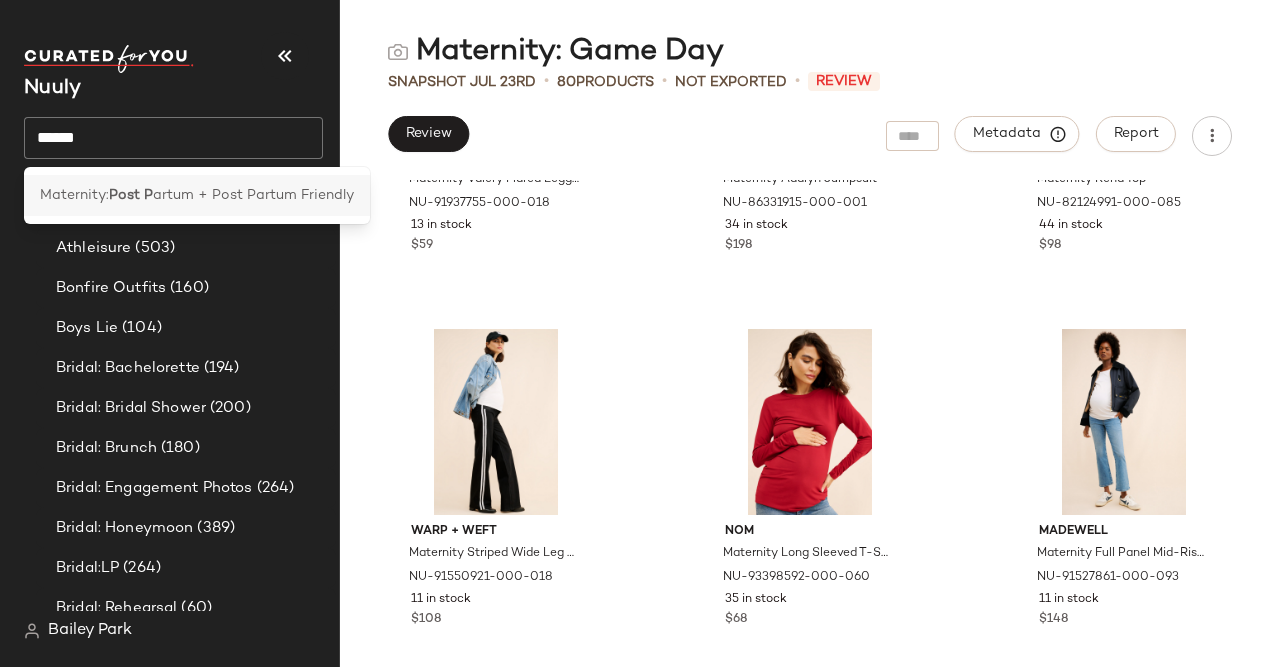 click on "artum + Post Partum Friendly" at bounding box center [253, 195] 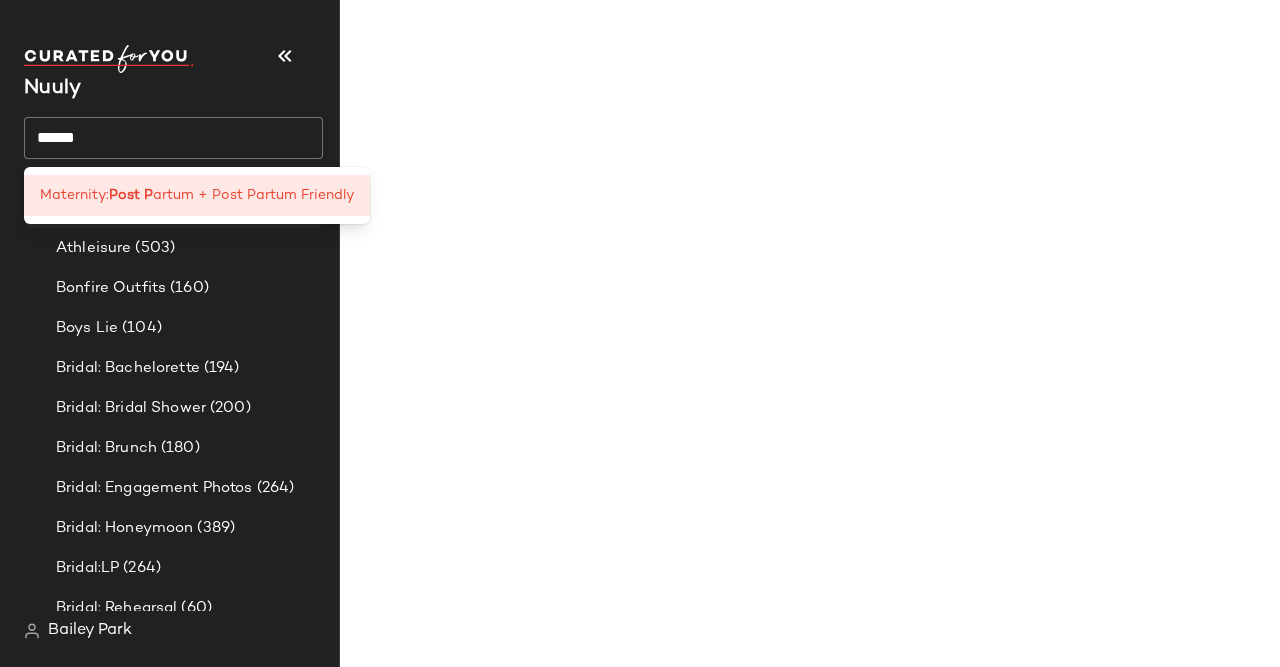 scroll, scrollTop: 0, scrollLeft: 0, axis: both 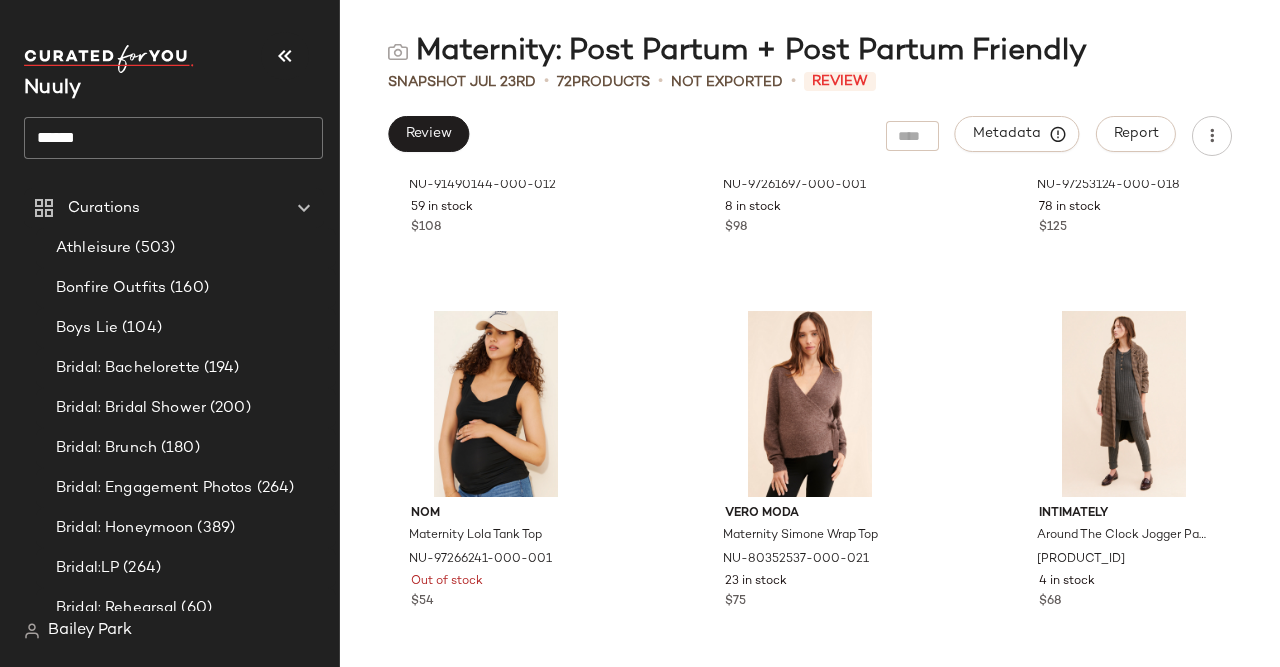 click on "Review   Metadata   Report" 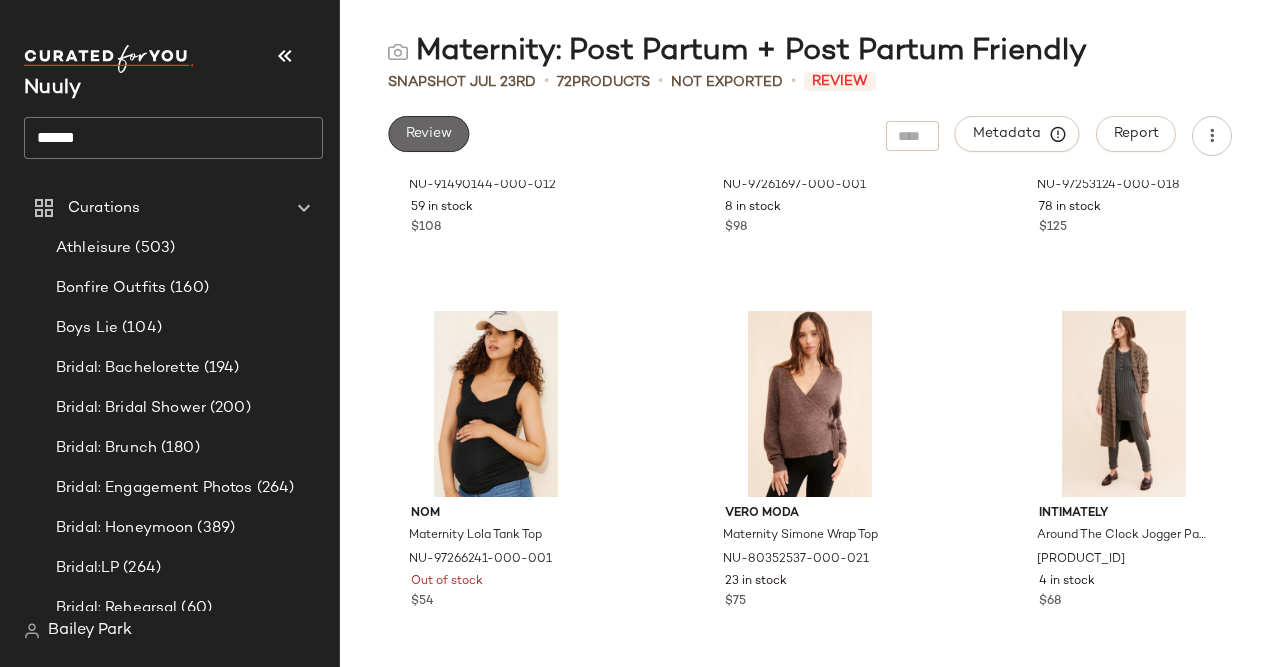 click on "Review" at bounding box center [428, 134] 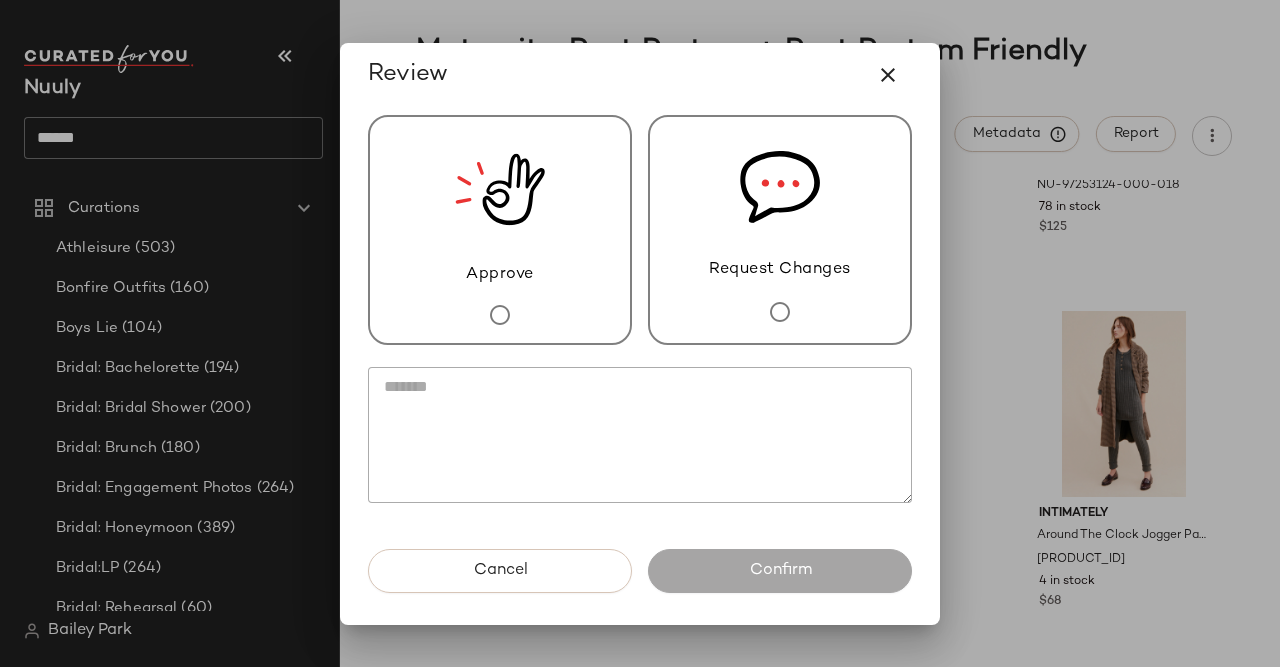 scroll, scrollTop: 0, scrollLeft: 0, axis: both 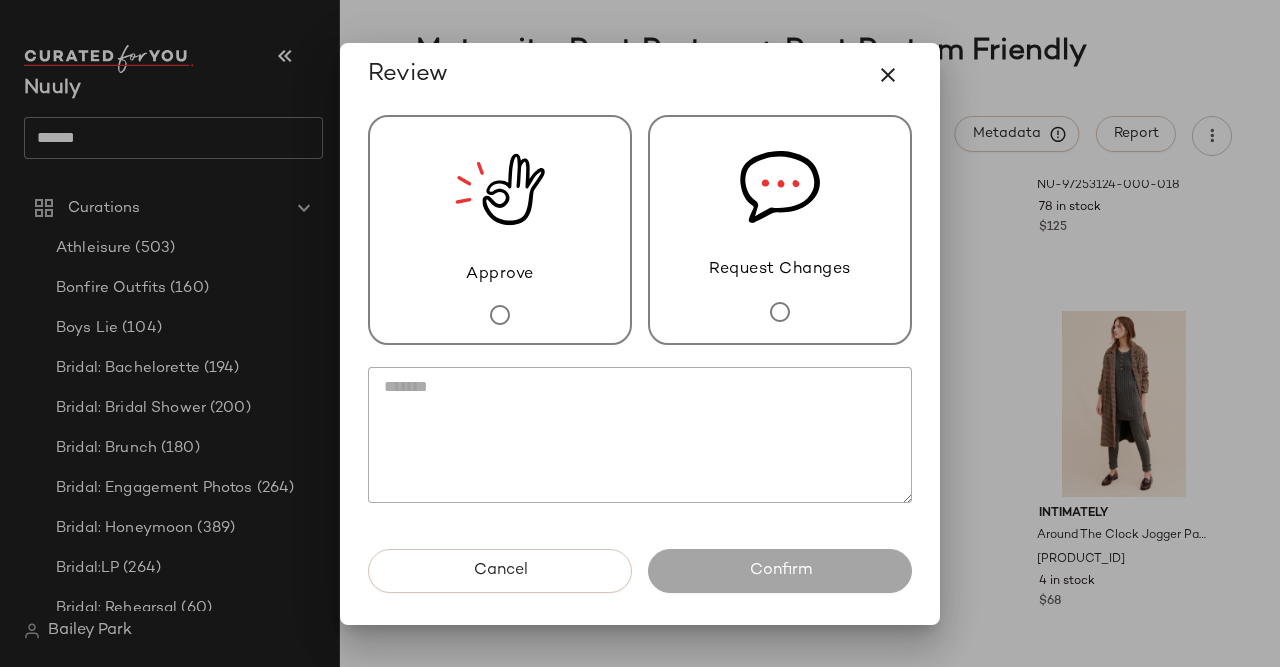 click on "Approve" at bounding box center (500, 275) 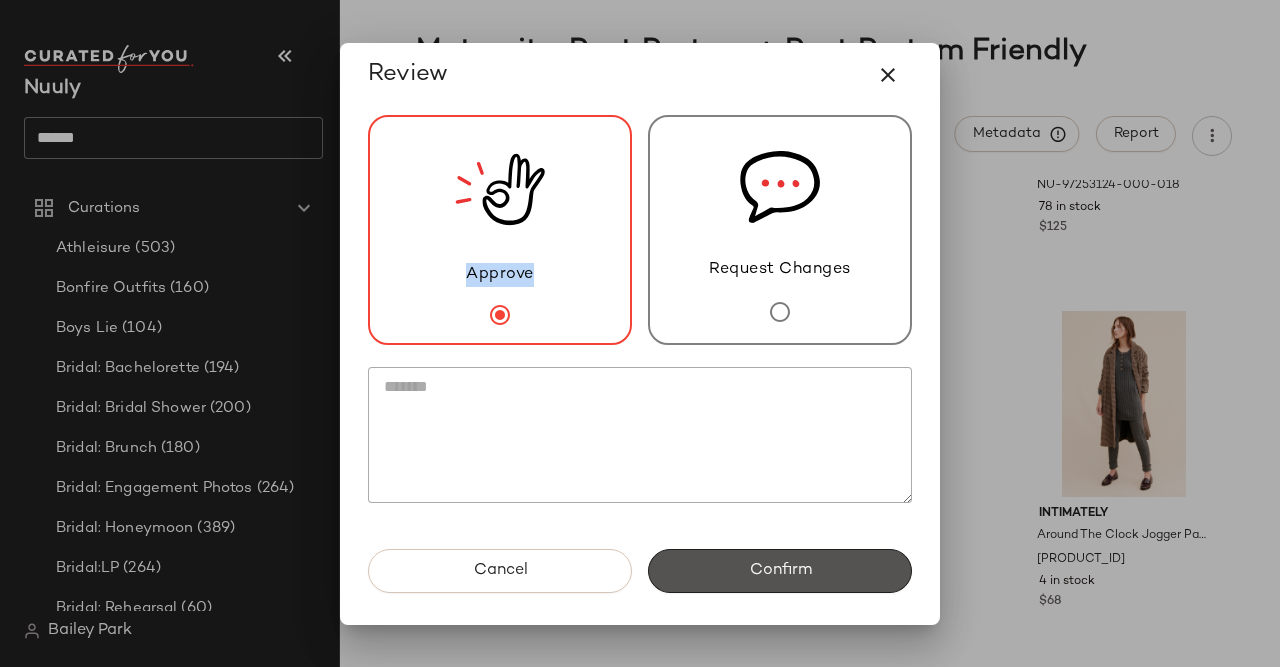 click on "Confirm" 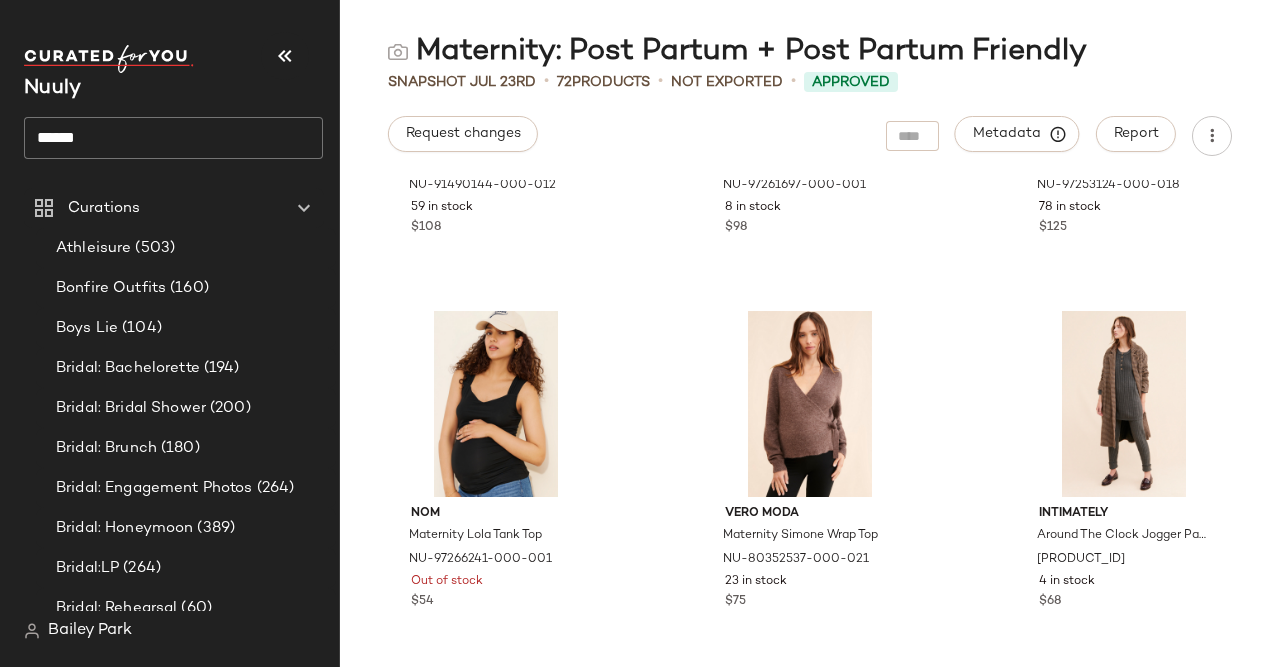 click on "******" 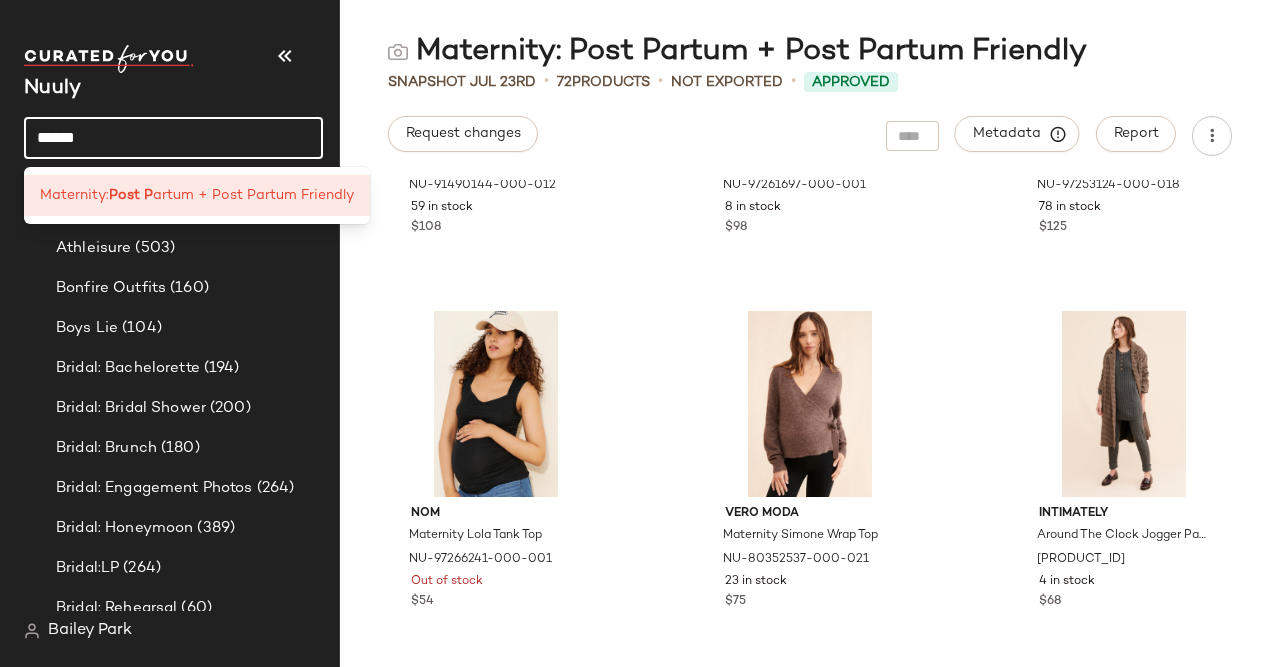 click on "******" 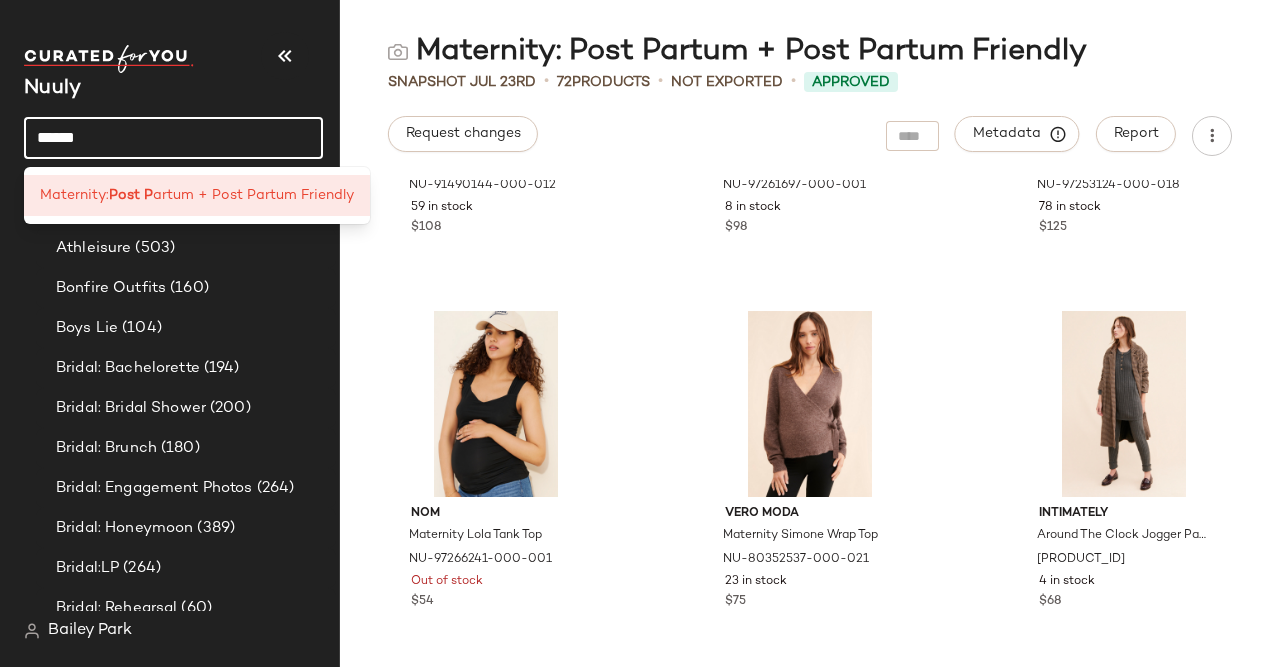 click on "******" 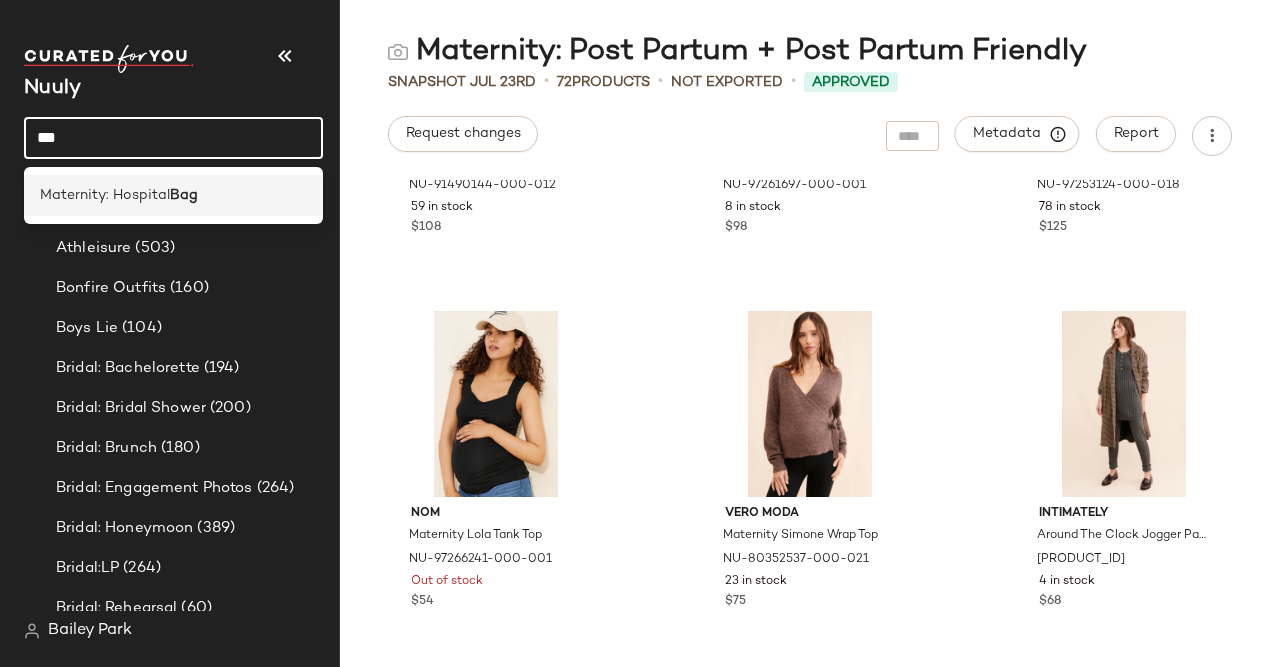 type on "***" 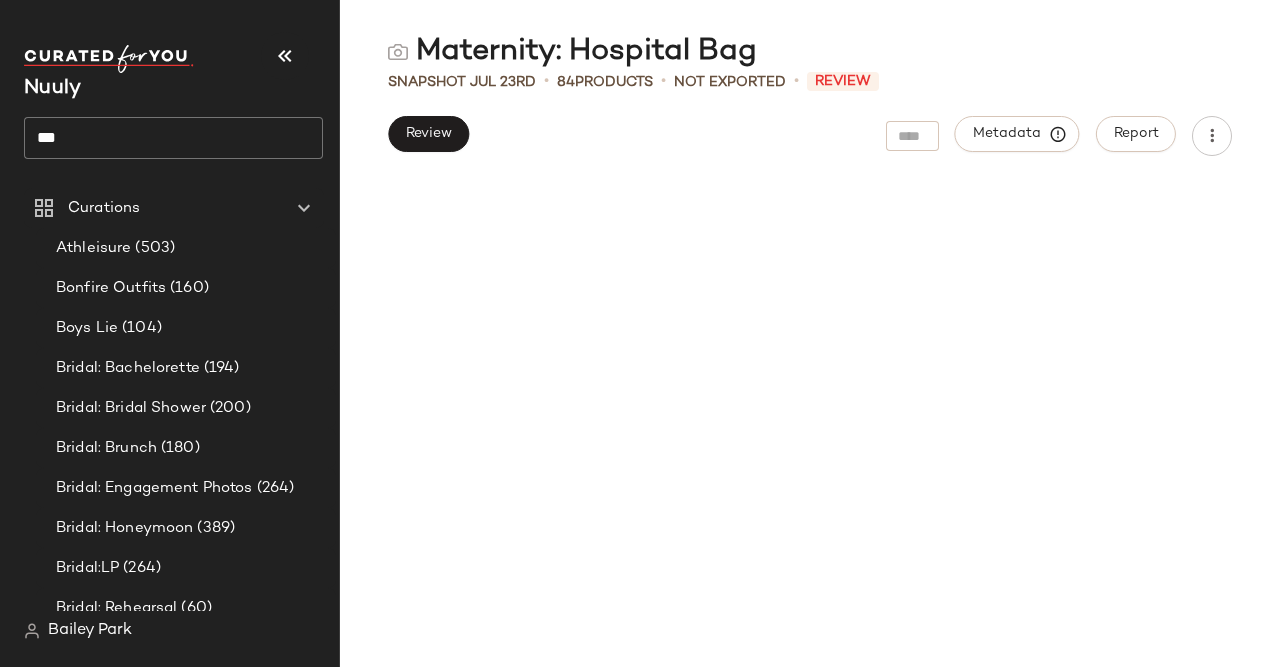 scroll, scrollTop: 0, scrollLeft: 0, axis: both 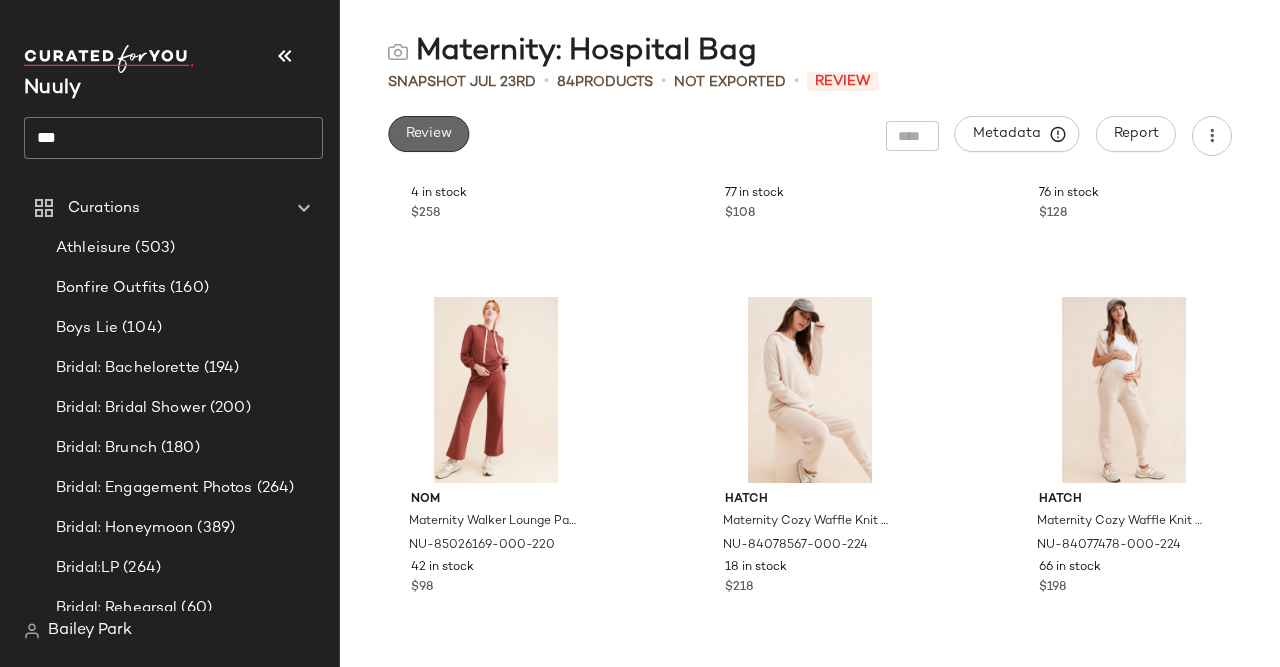 click on "Review" 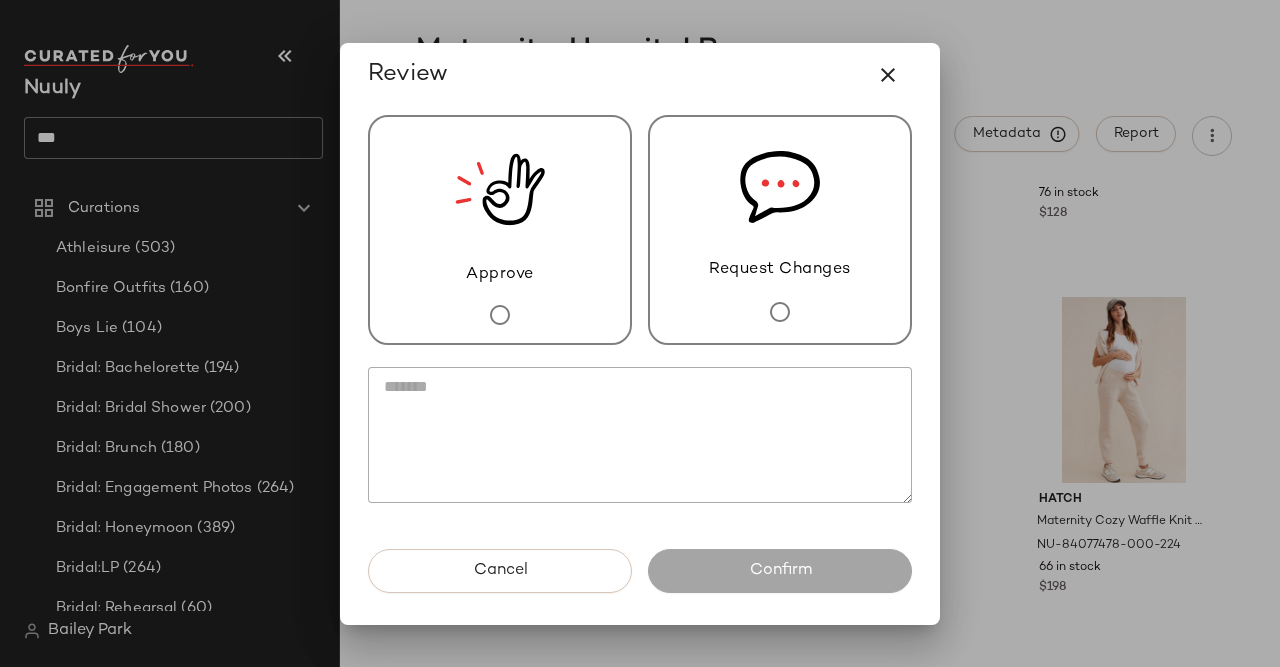 click on "Approve" at bounding box center [500, 275] 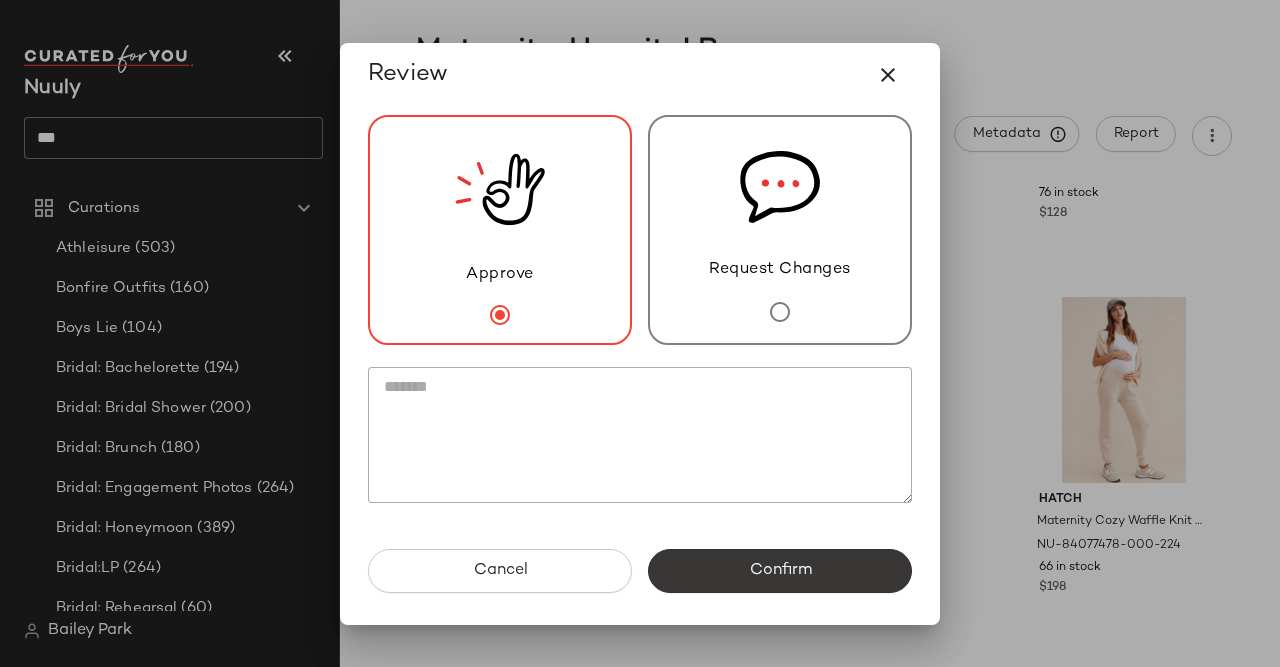 click on "Confirm" at bounding box center (780, 571) 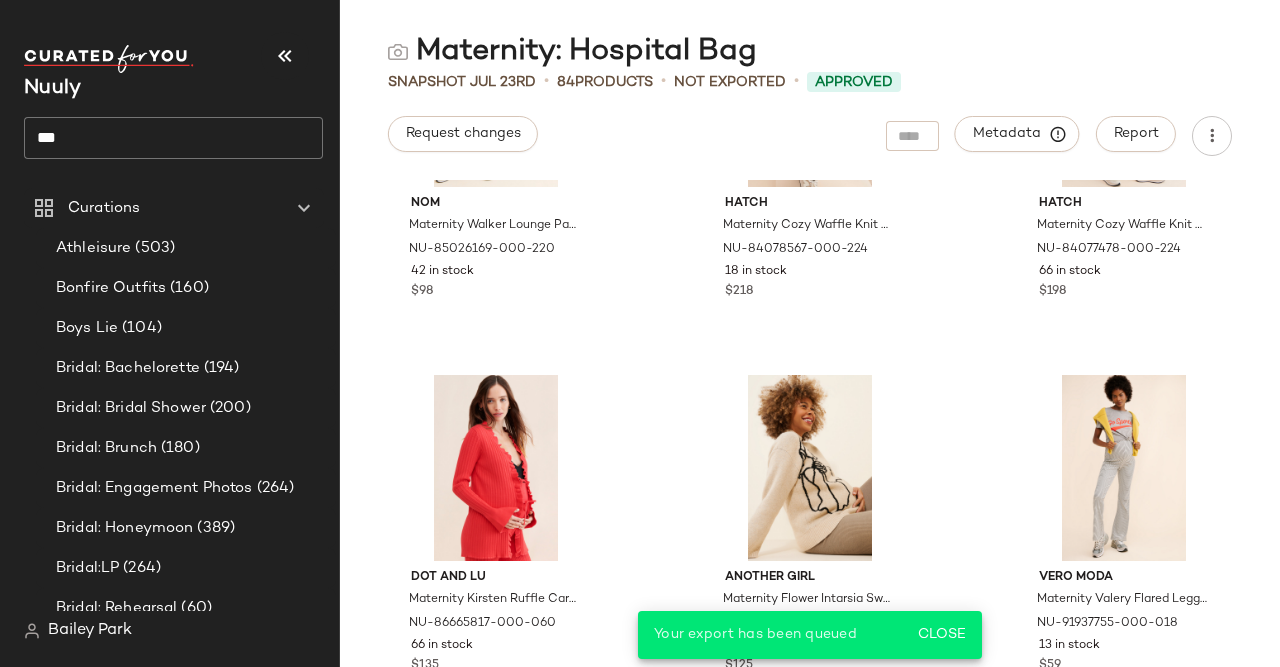 scroll, scrollTop: 3645, scrollLeft: 0, axis: vertical 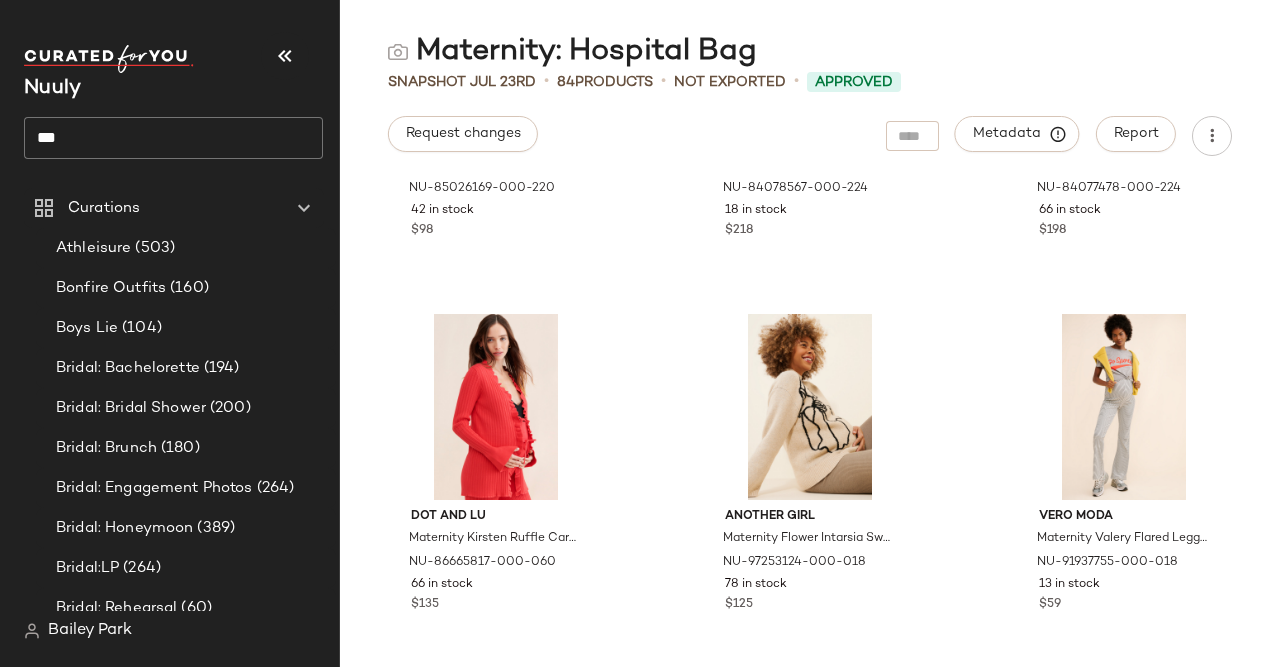 click on "***" 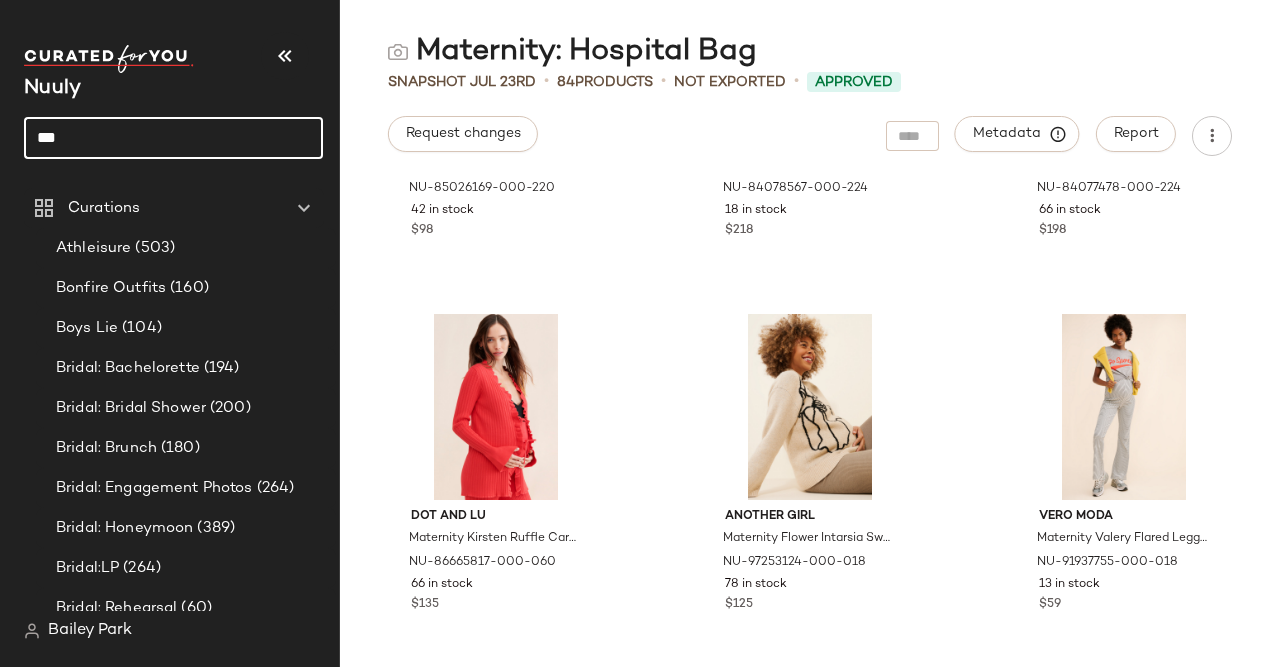 click on "***" 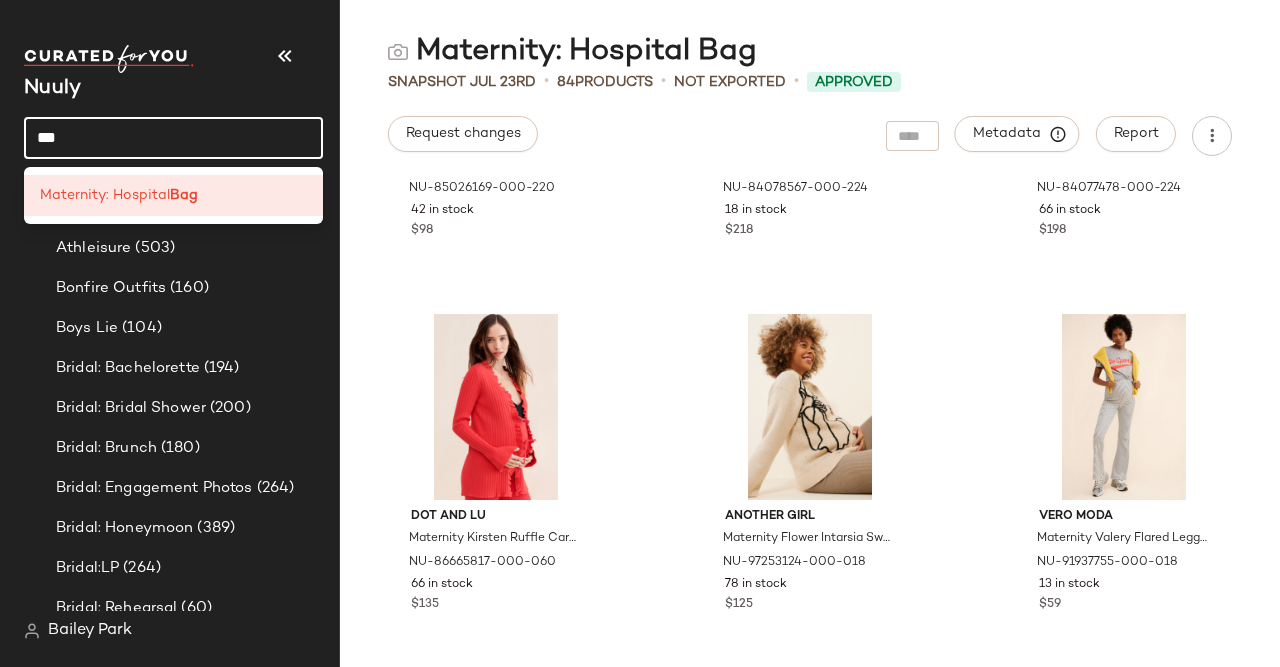 click on "***" 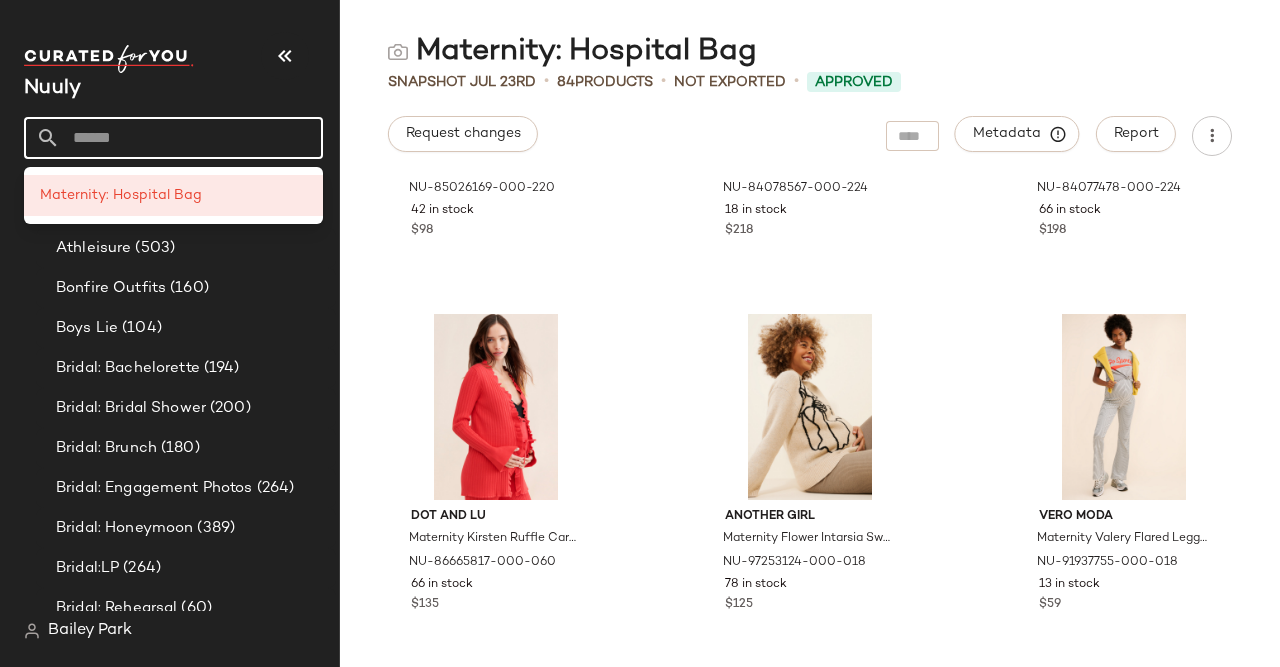 paste on "**********" 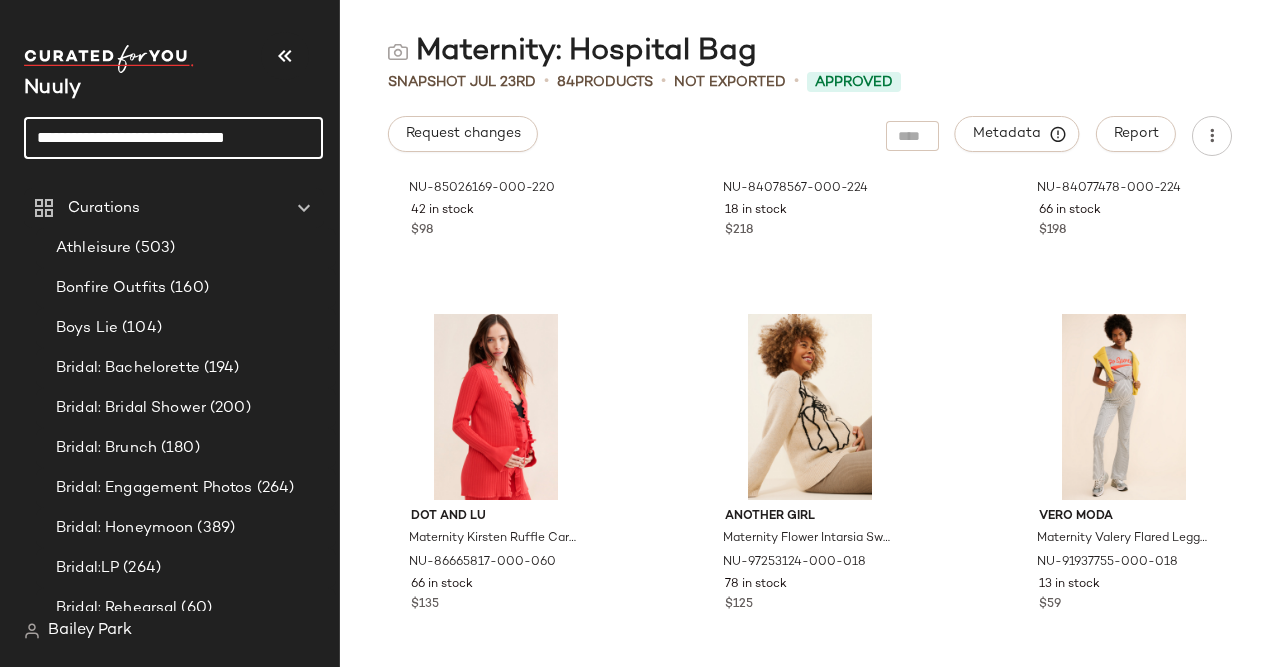 click on "**********" 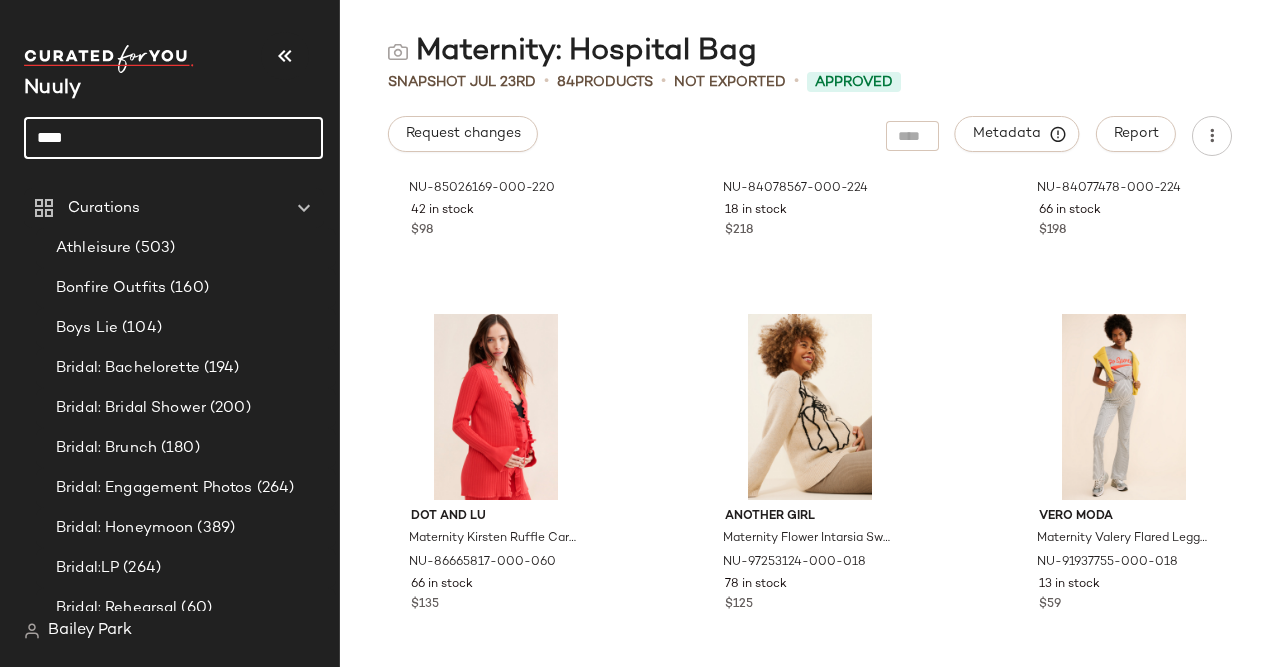 type on "*****" 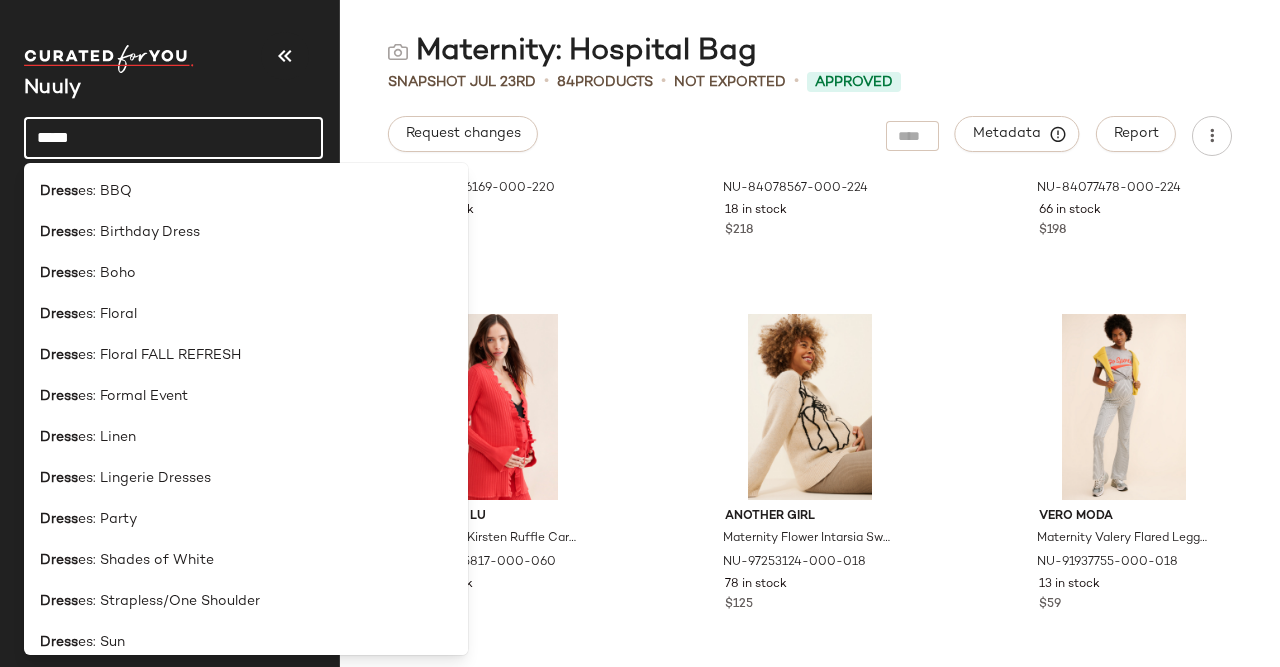 click on "*****" 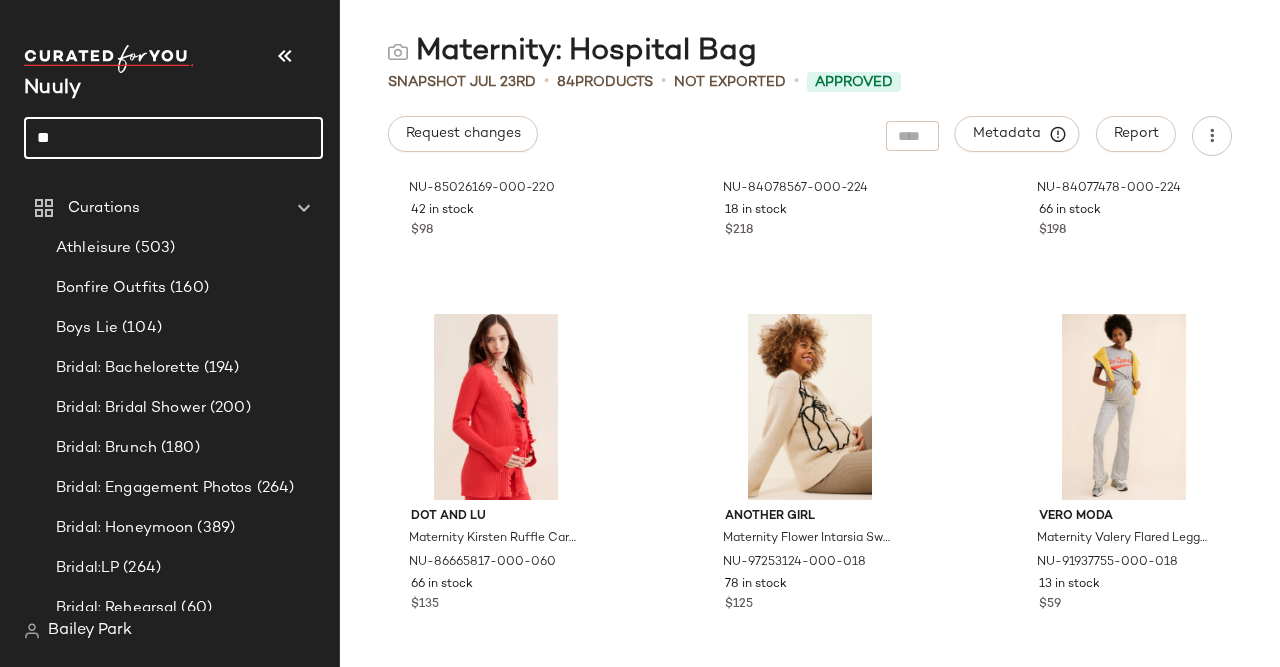 type on "***" 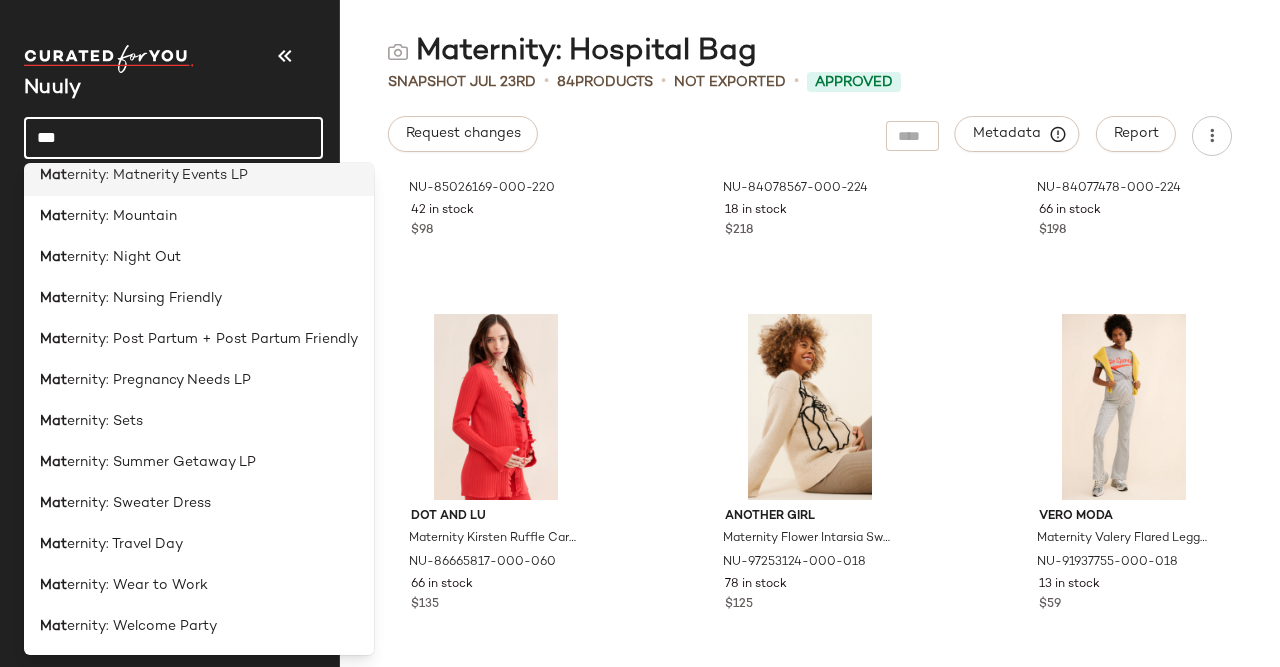 scroll, scrollTop: 1206, scrollLeft: 0, axis: vertical 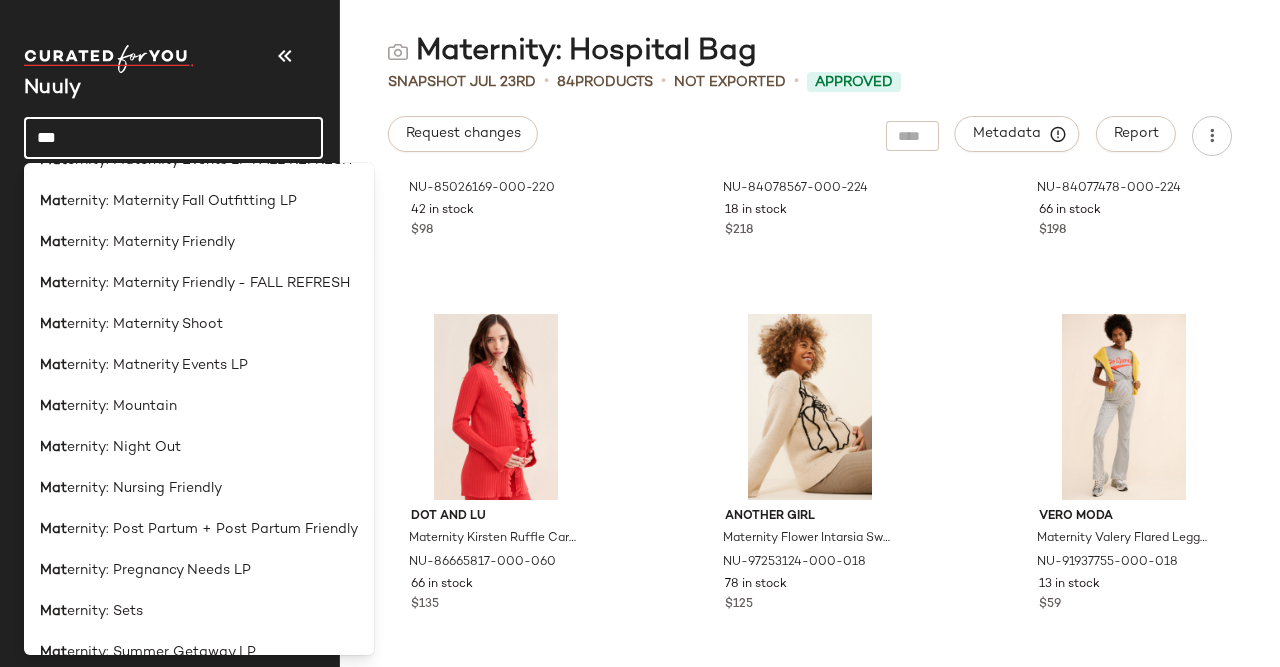 click on "***" 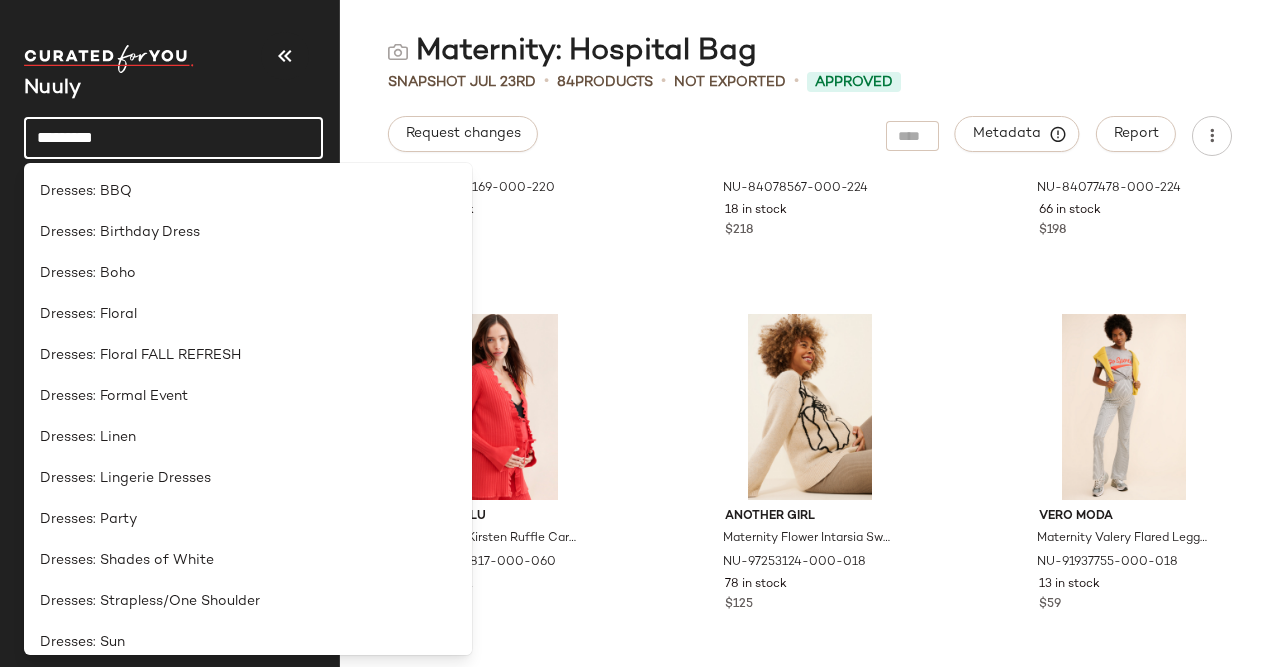 type on "**********" 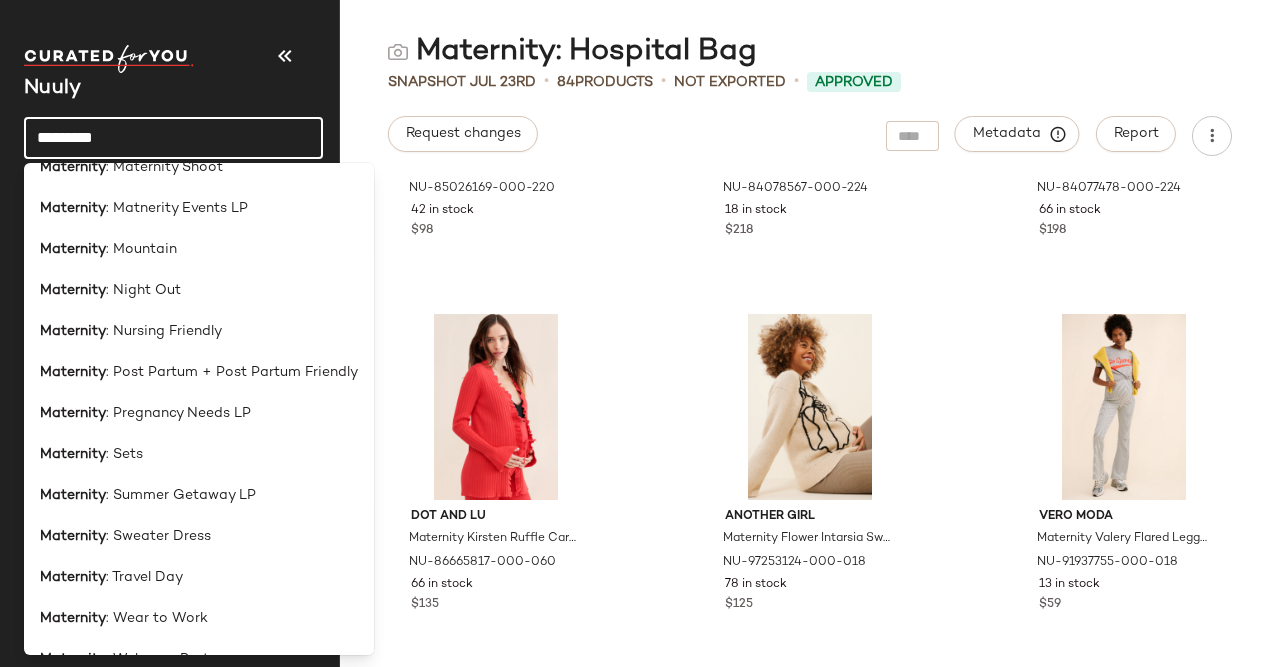 scroll, scrollTop: 1126, scrollLeft: 0, axis: vertical 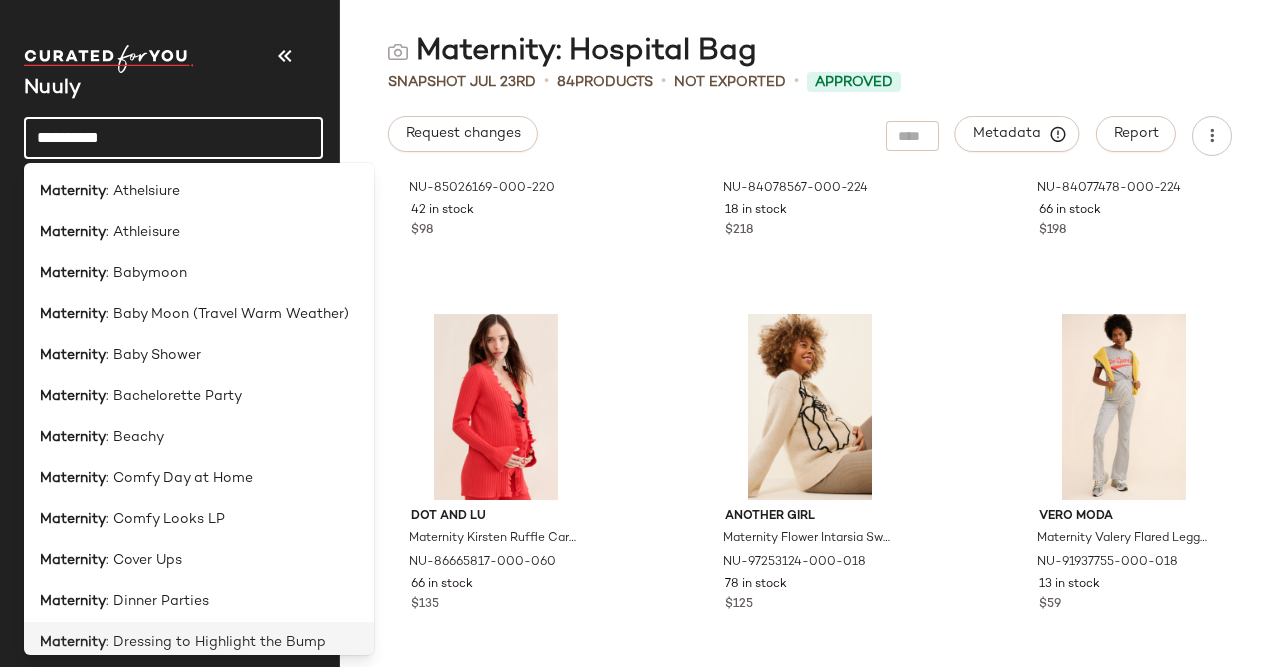 type on "*********" 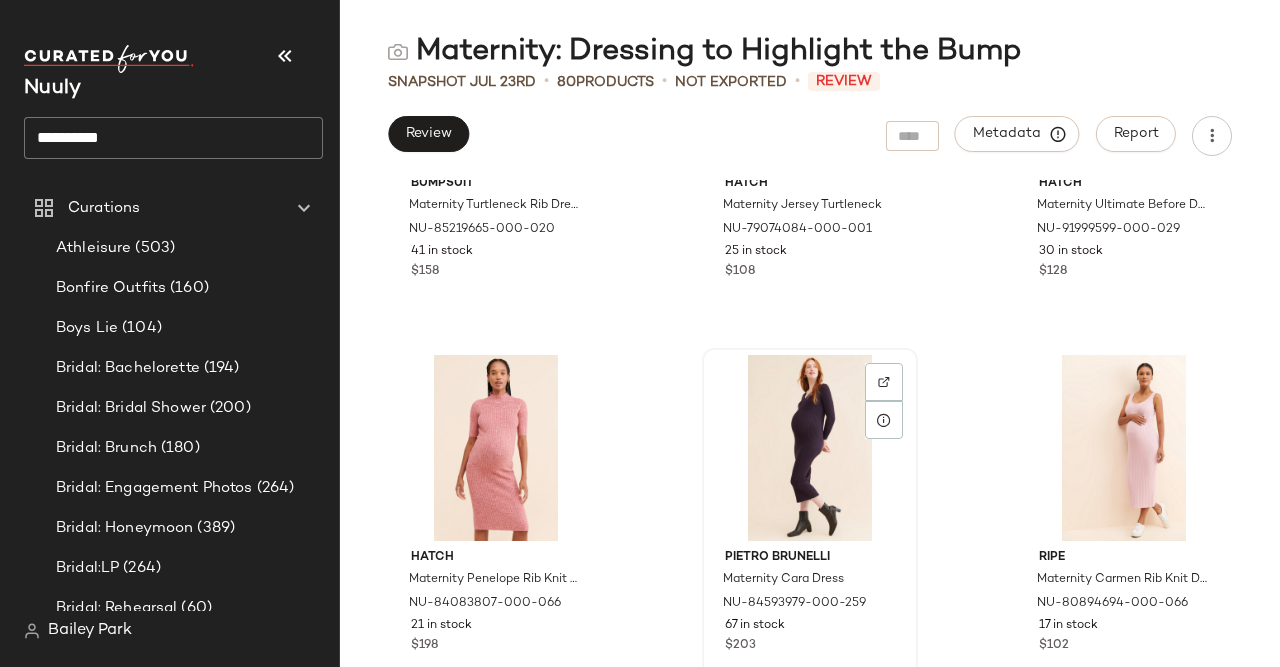 scroll, scrollTop: 6620, scrollLeft: 0, axis: vertical 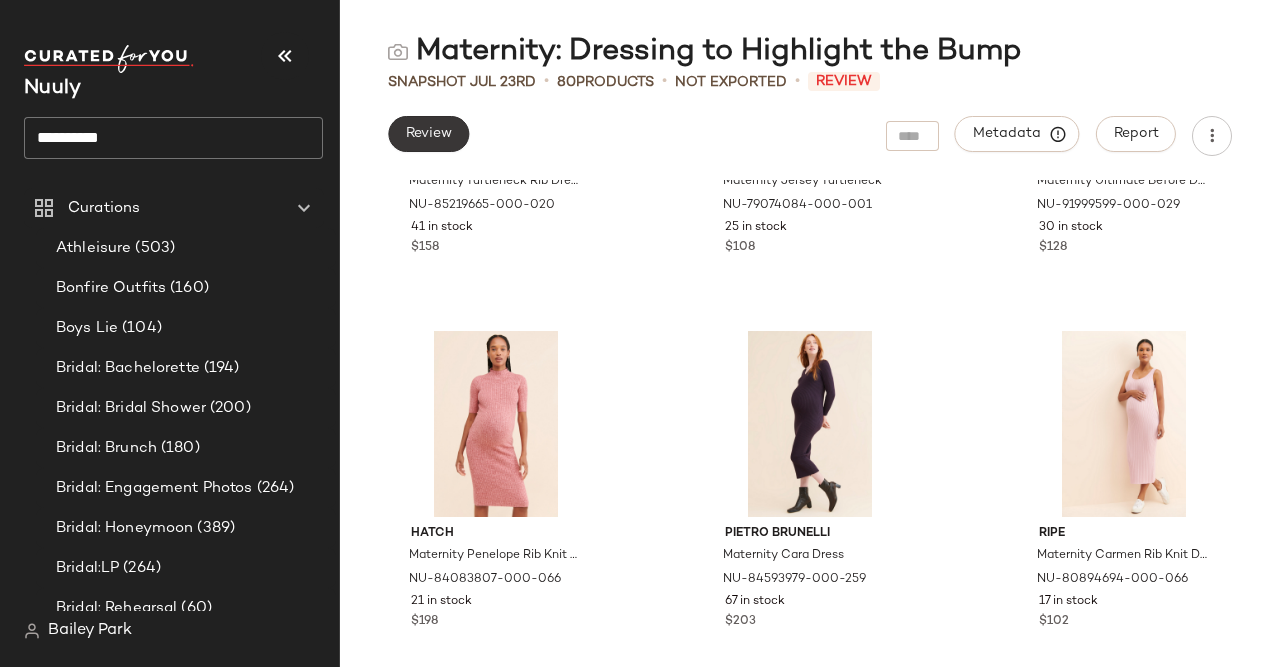 click on "Review" at bounding box center [428, 134] 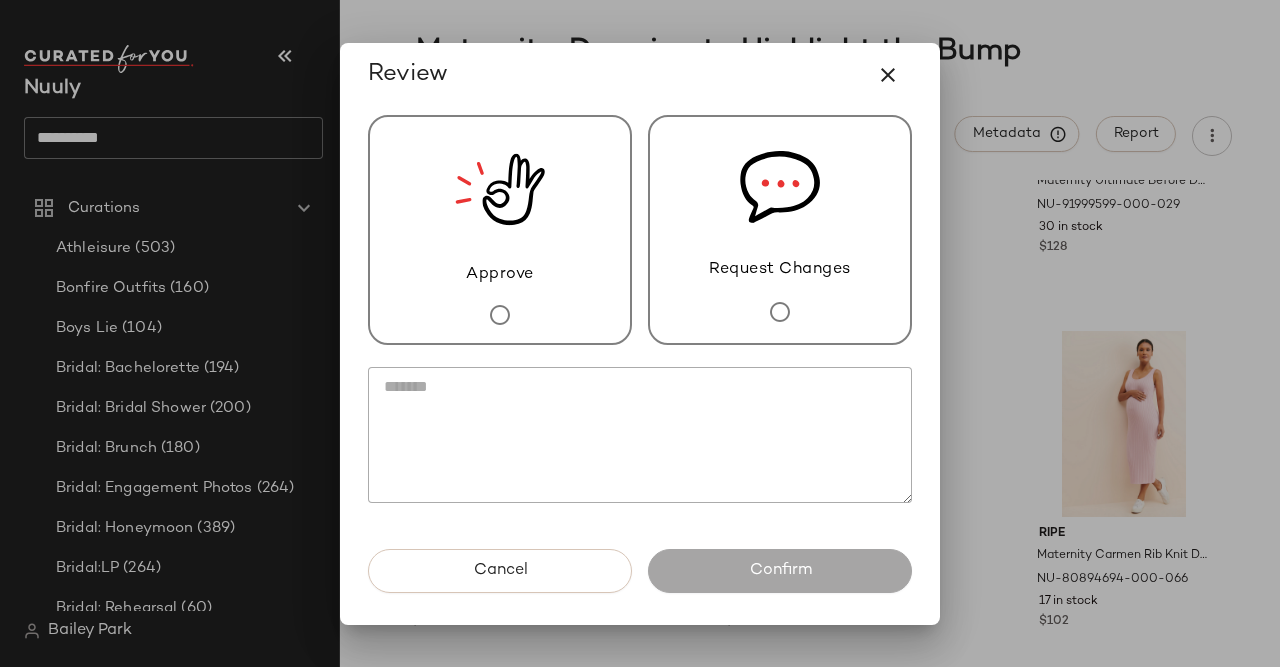 click 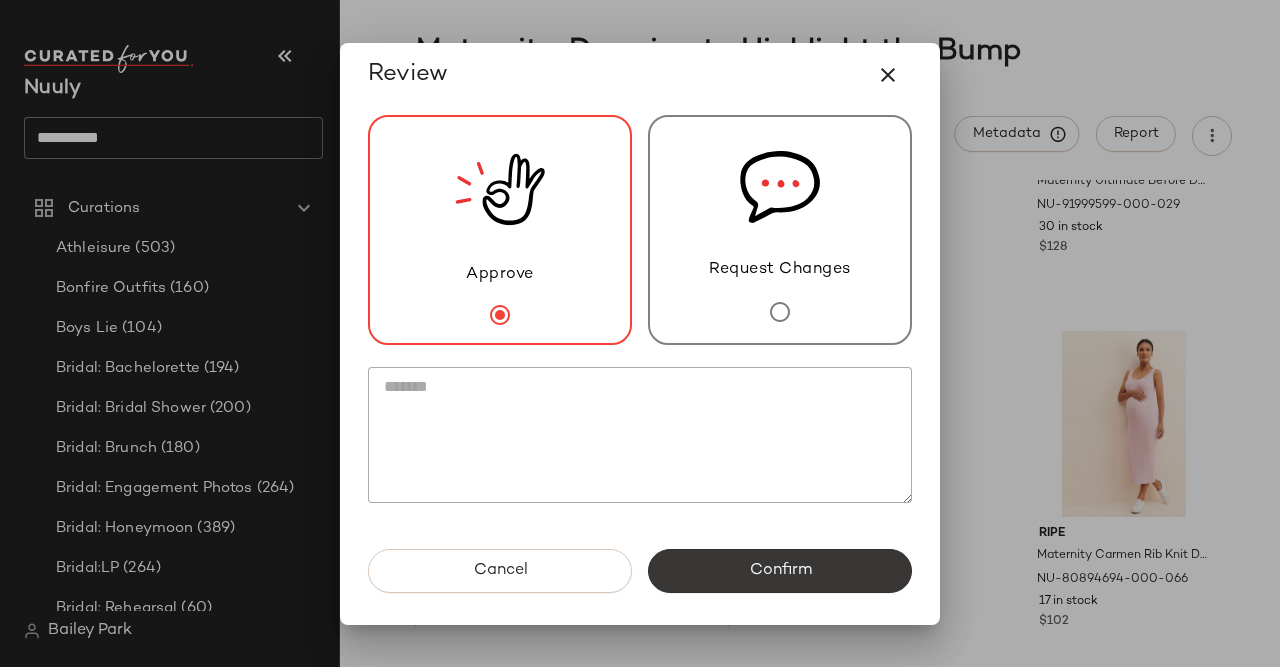 click on "Confirm" 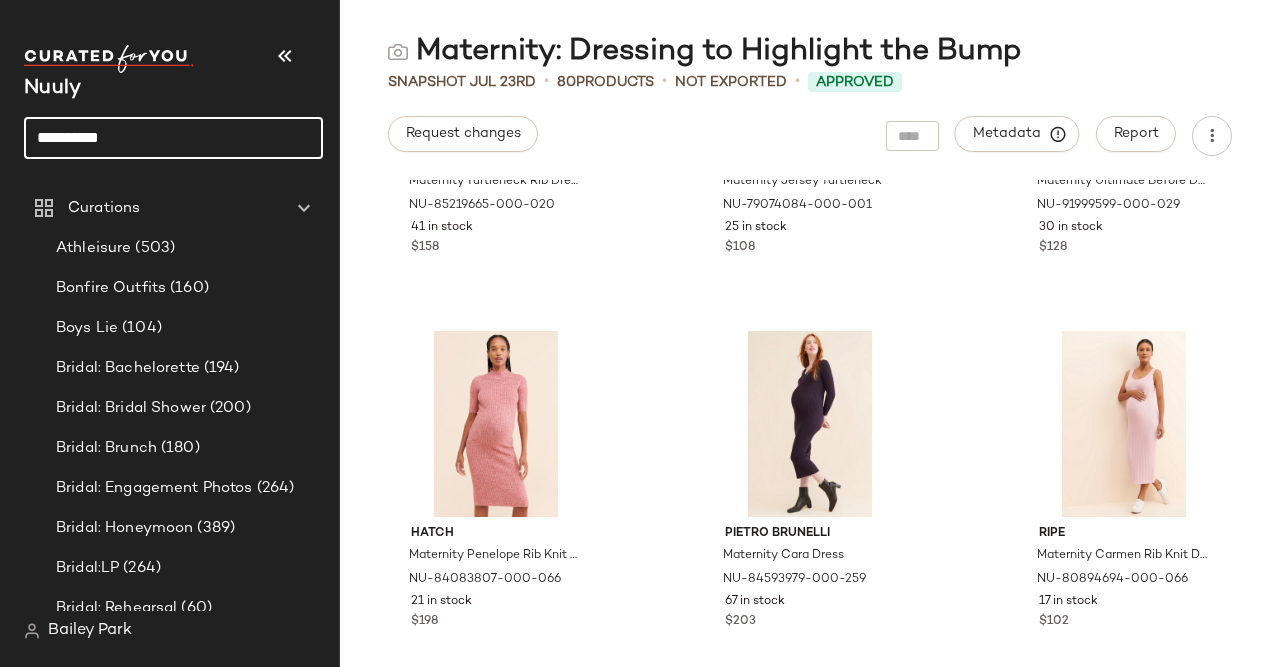 click on "*********" 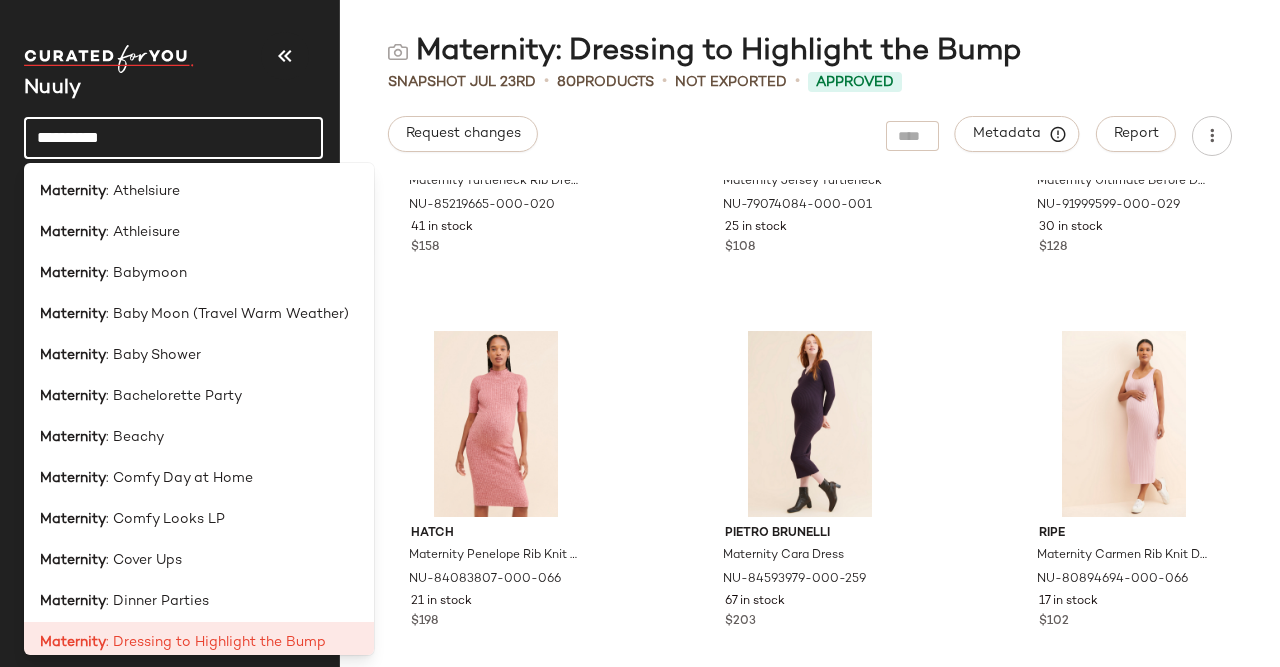 click on "*********" 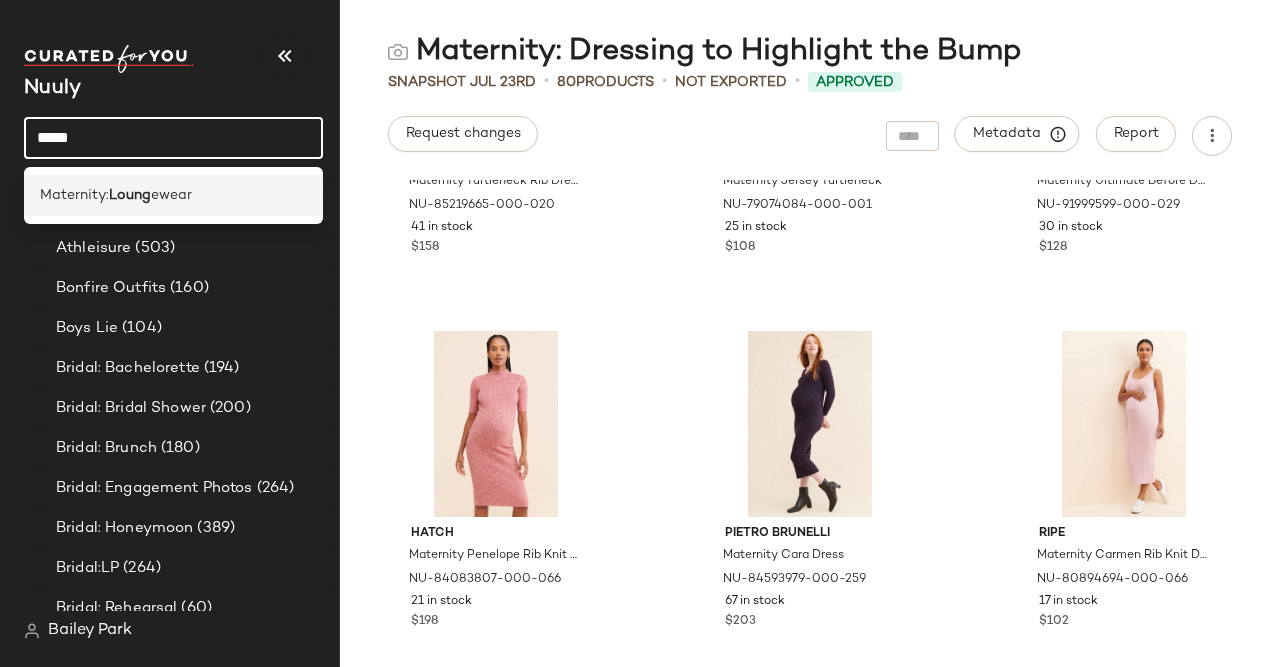 type on "*****" 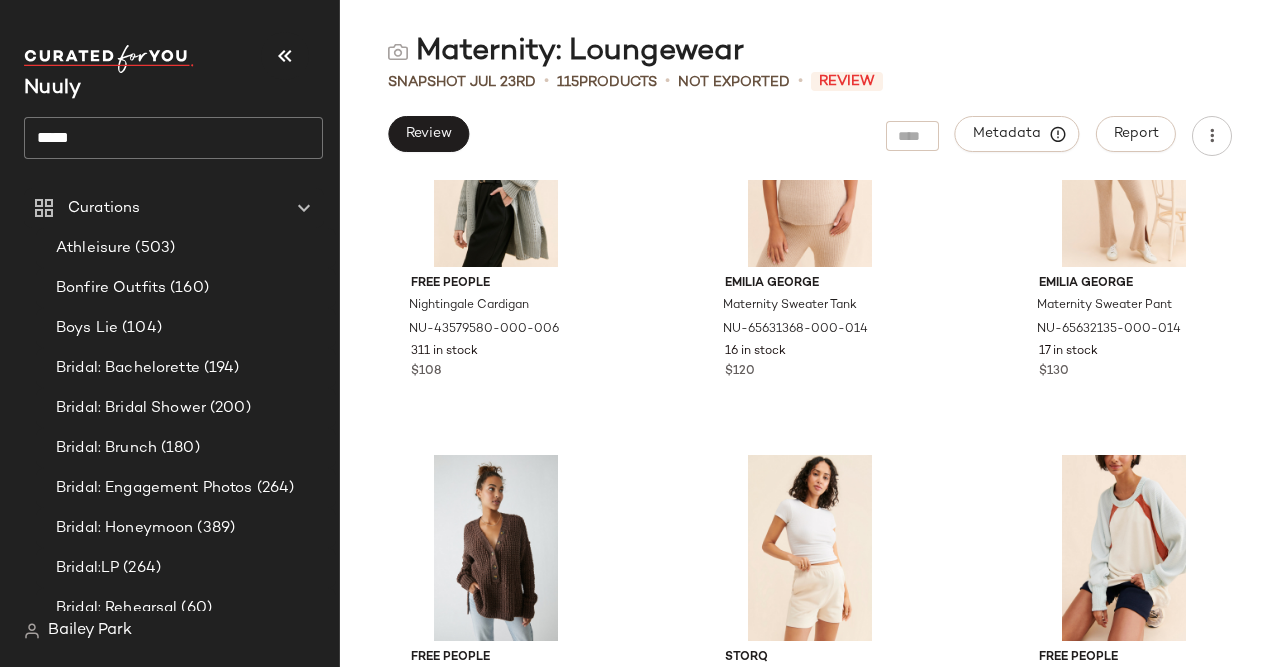 scroll, scrollTop: 4263, scrollLeft: 0, axis: vertical 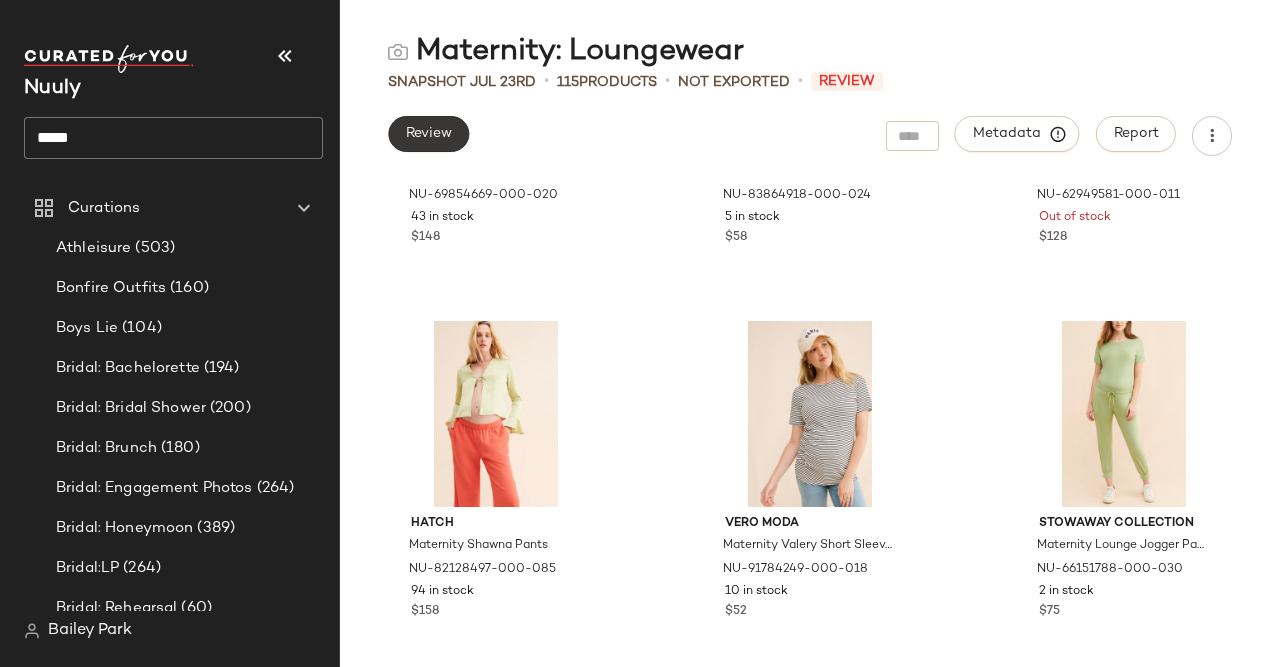 click on "Review" at bounding box center (428, 134) 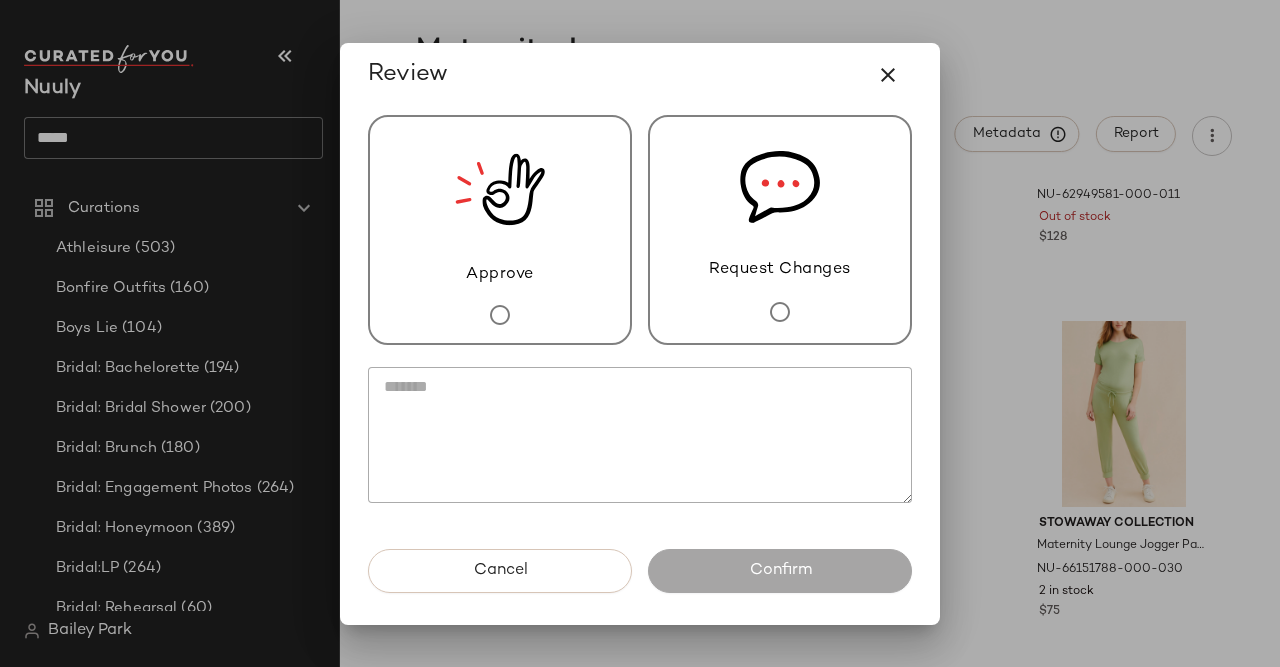 scroll, scrollTop: 0, scrollLeft: 0, axis: both 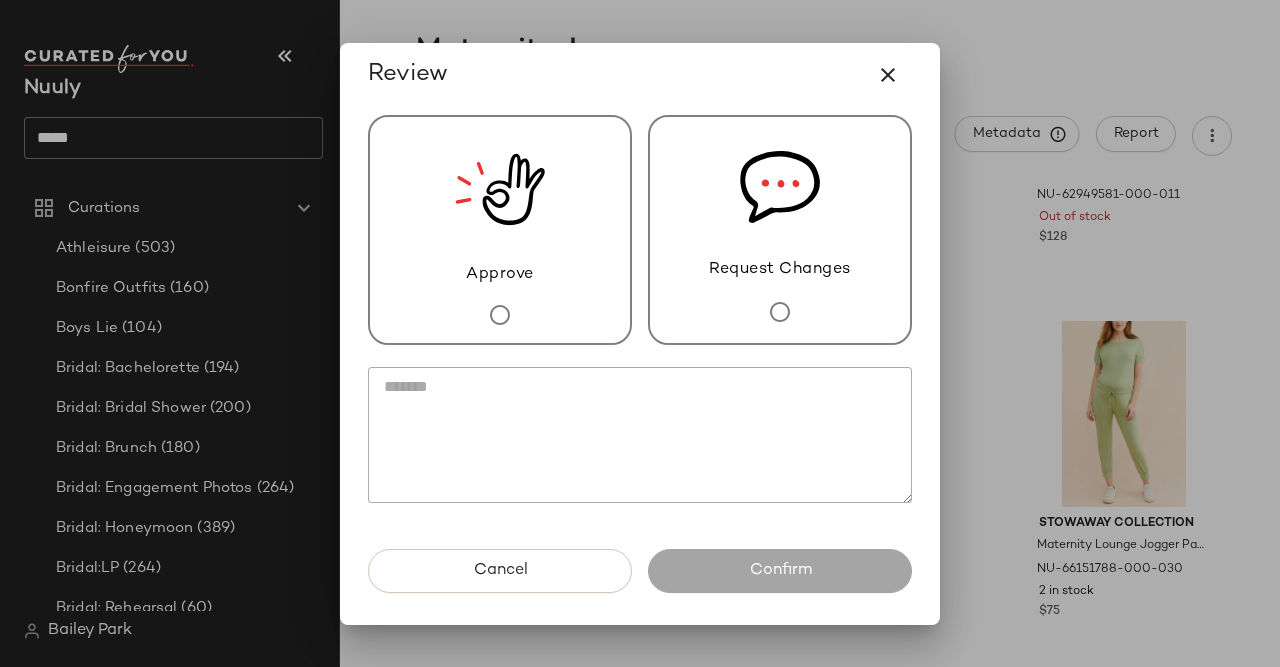 drag, startPoint x: 480, startPoint y: 245, endPoint x: 489, endPoint y: 250, distance: 10.29563 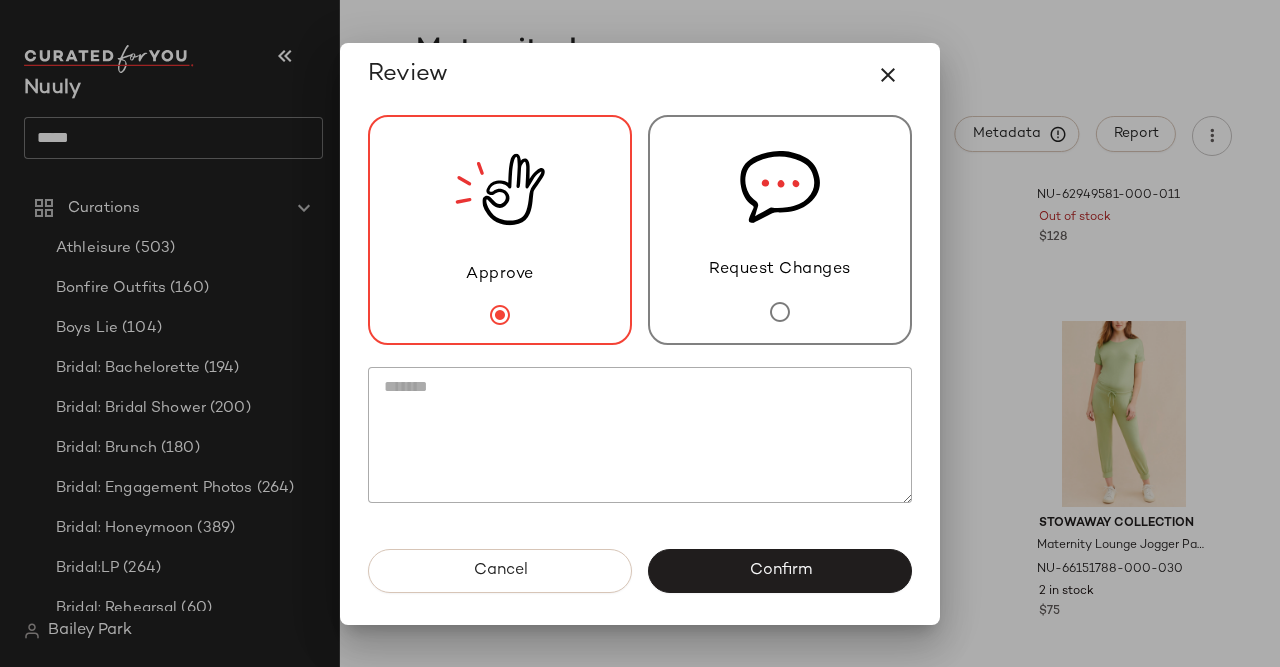 click on "Confirm" at bounding box center (780, 571) 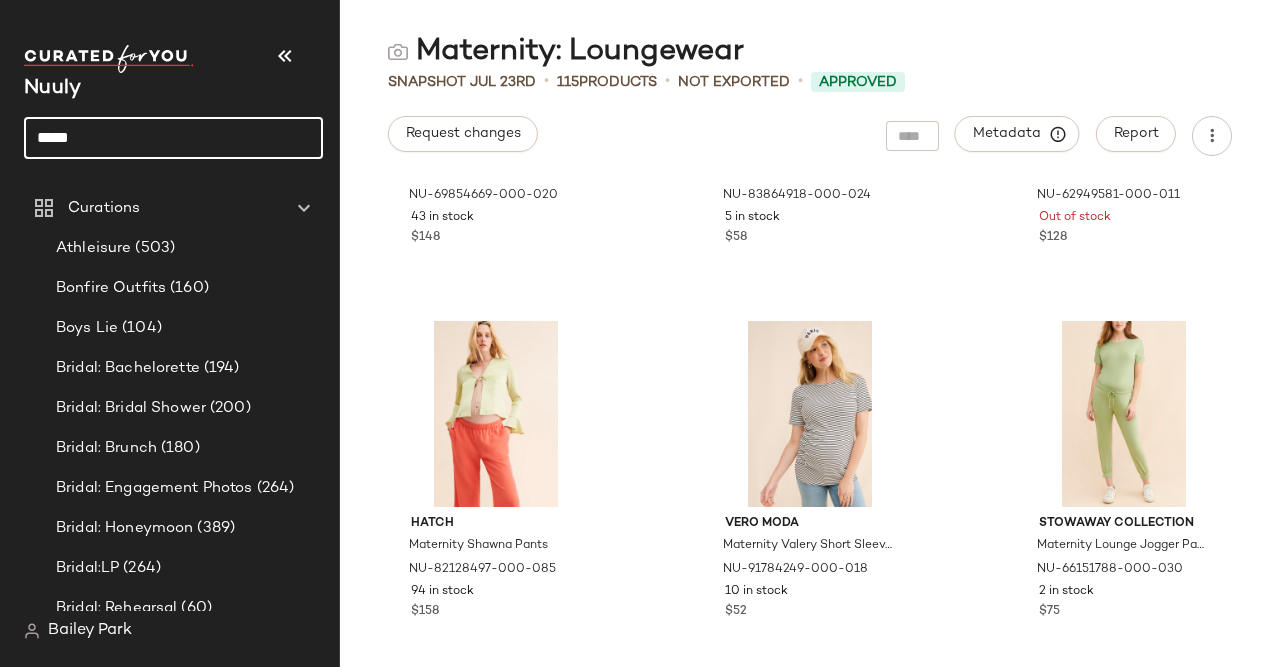 click on "*****" 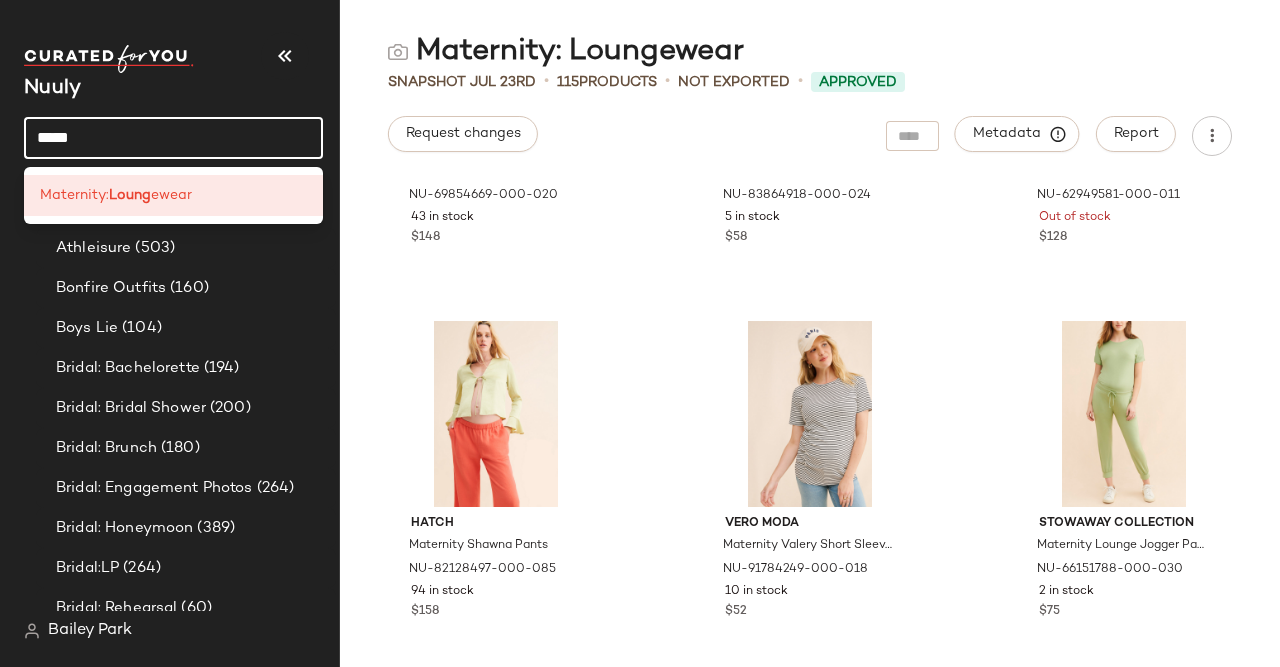 click on "*****" 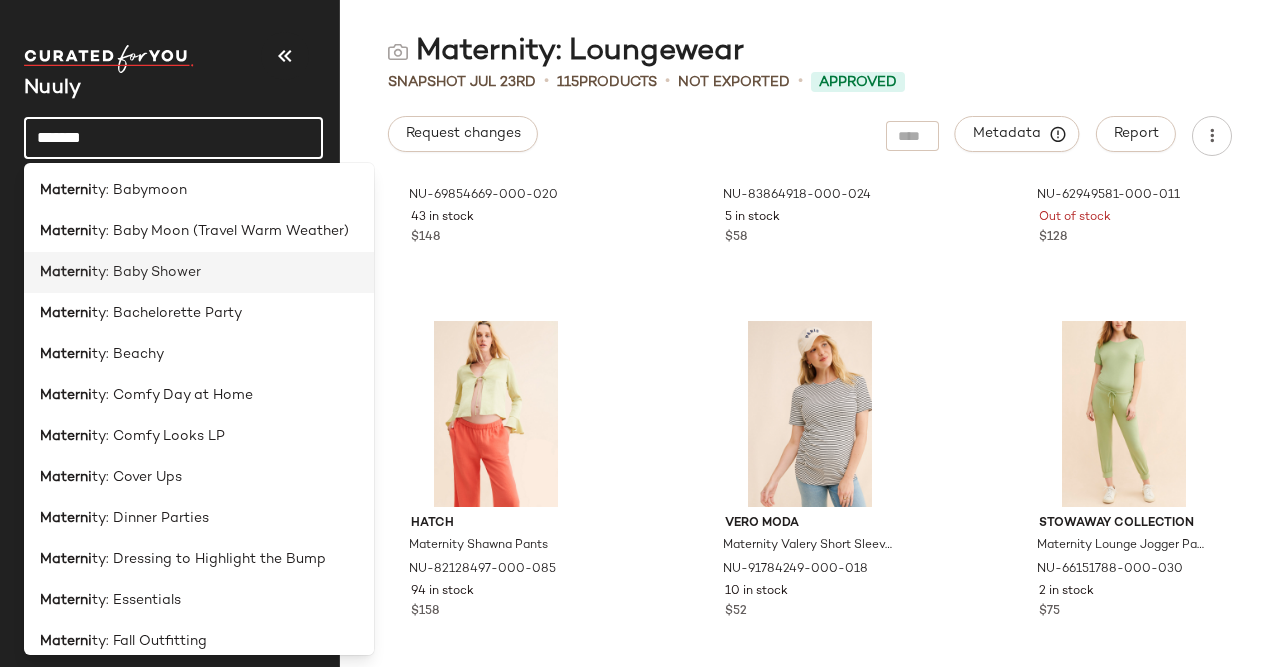 scroll, scrollTop: 86, scrollLeft: 0, axis: vertical 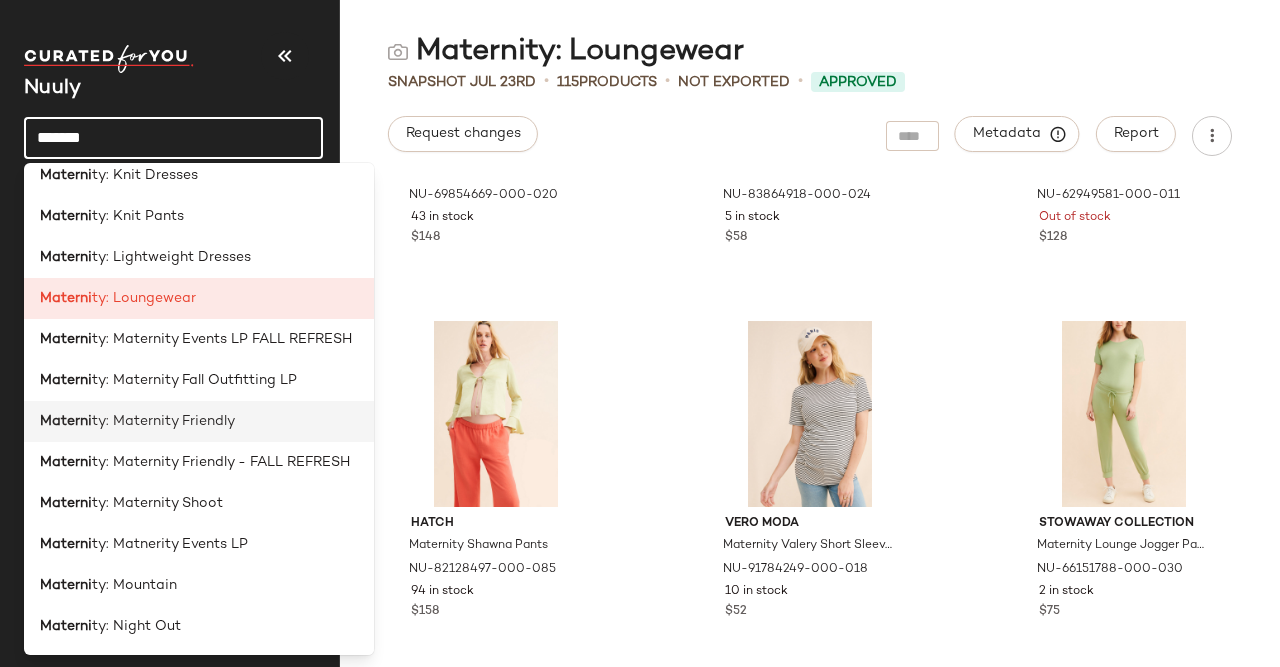 type on "*******" 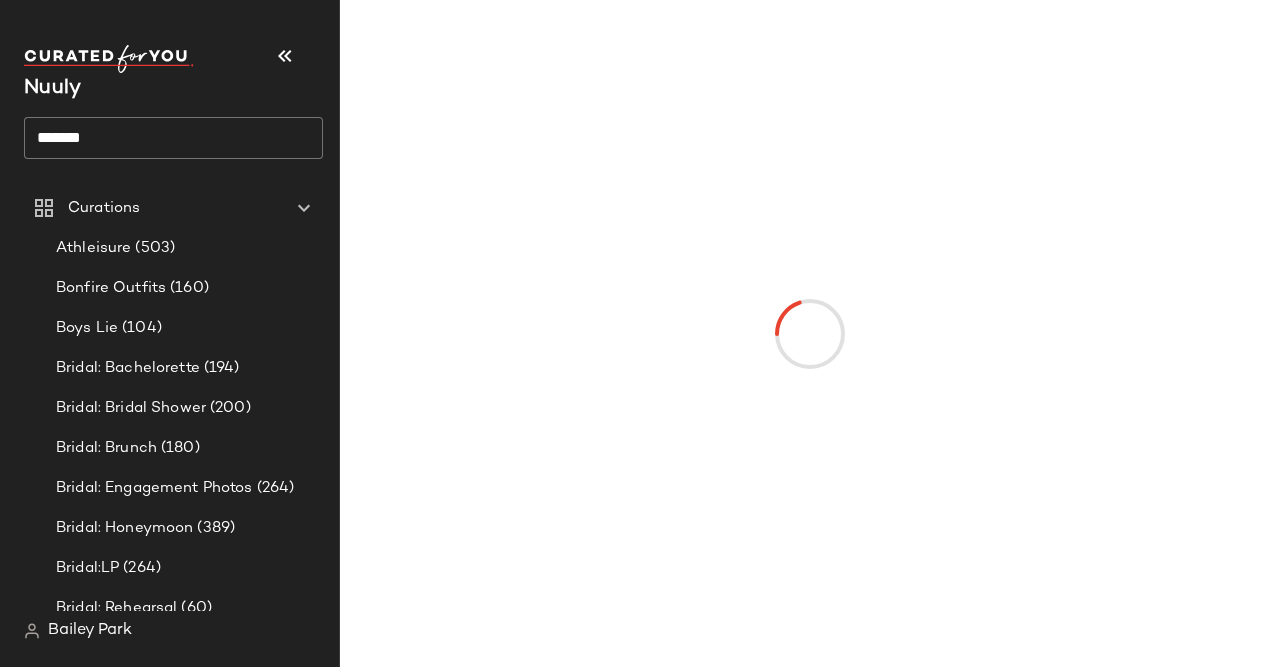 scroll, scrollTop: 0, scrollLeft: 0, axis: both 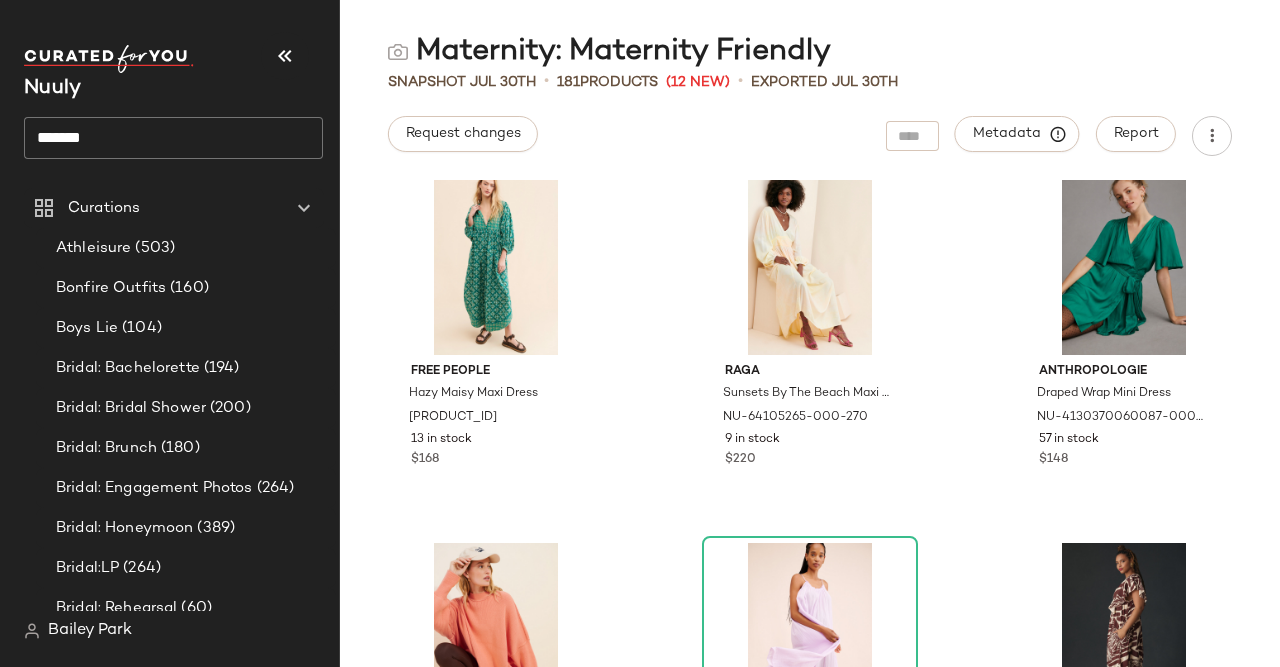 click on "*******" 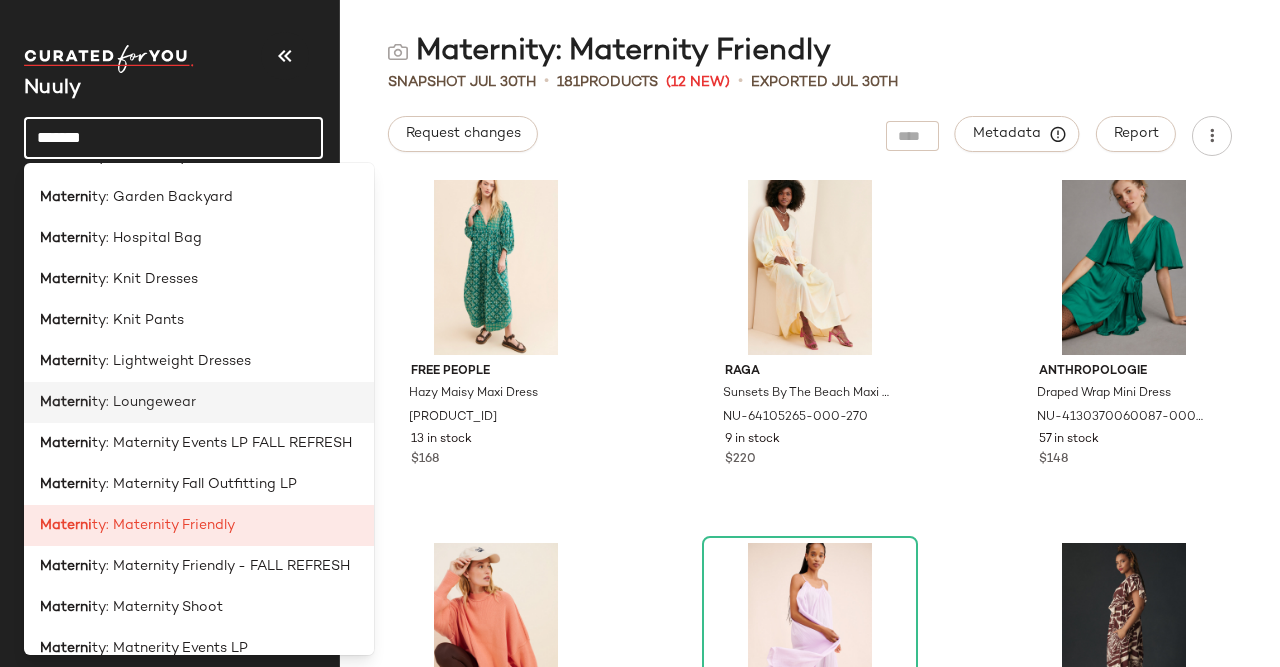 scroll, scrollTop: 725, scrollLeft: 0, axis: vertical 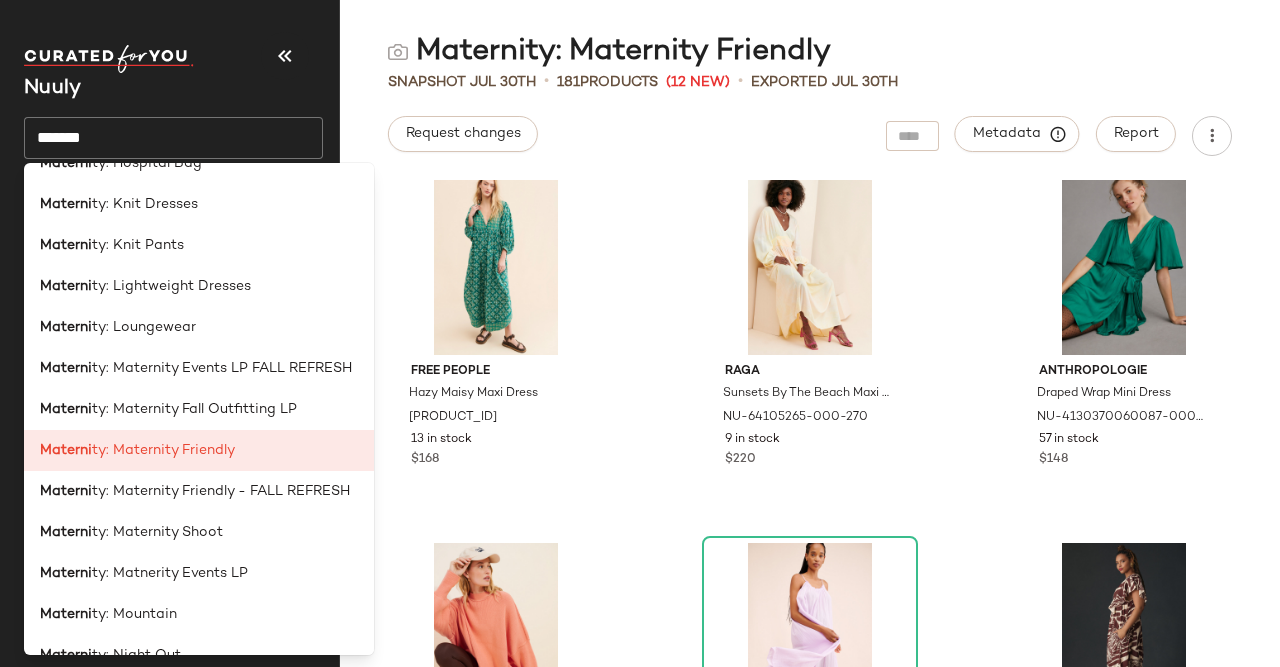 click on "ty: Maternity Friendly - FALL REFRESH" at bounding box center (221, 491) 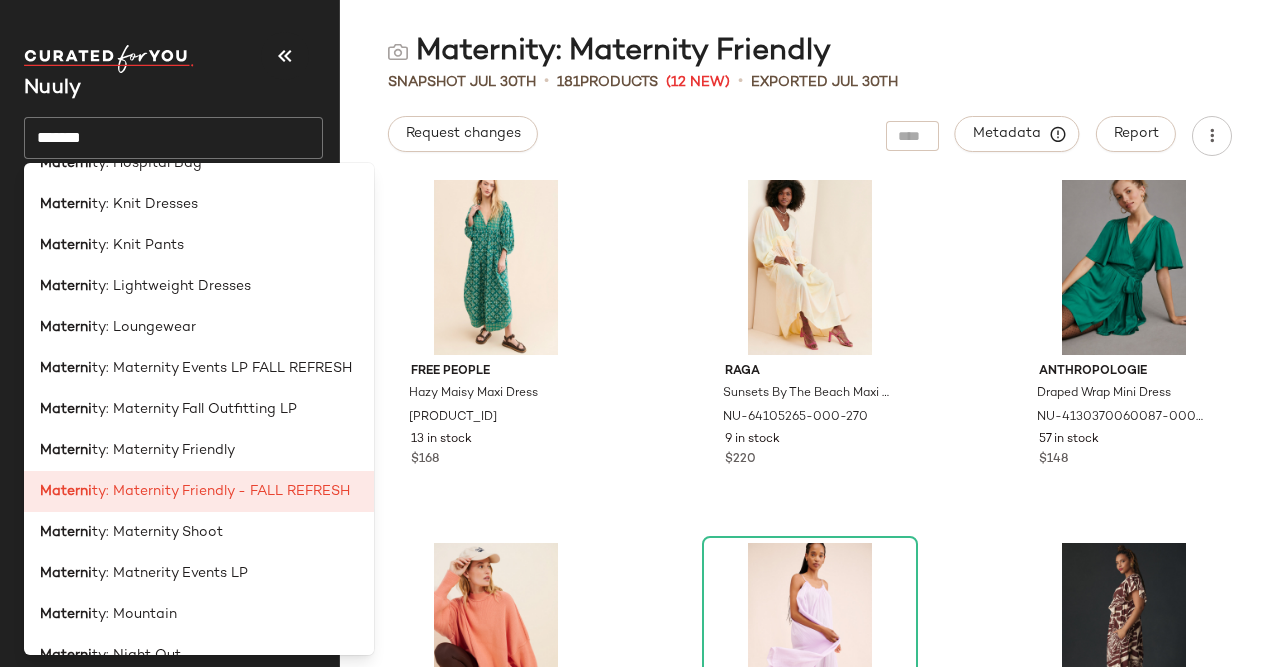 scroll, scrollTop: 724, scrollLeft: 0, axis: vertical 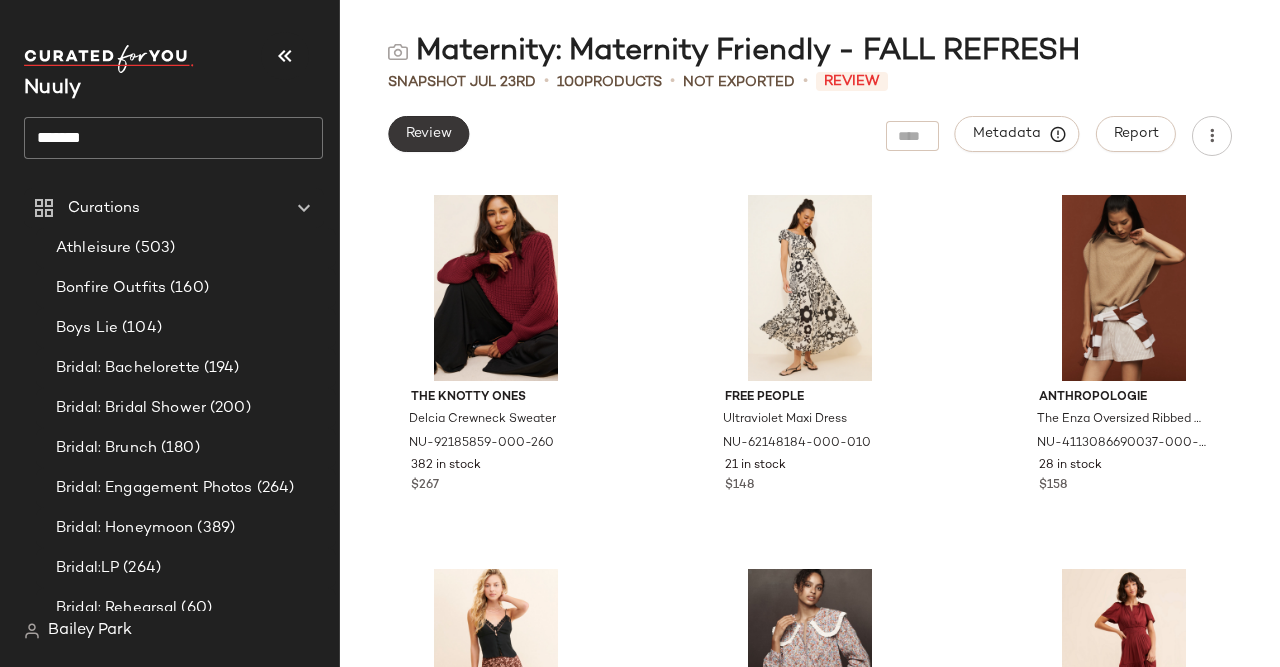 click on "Review" at bounding box center [428, 134] 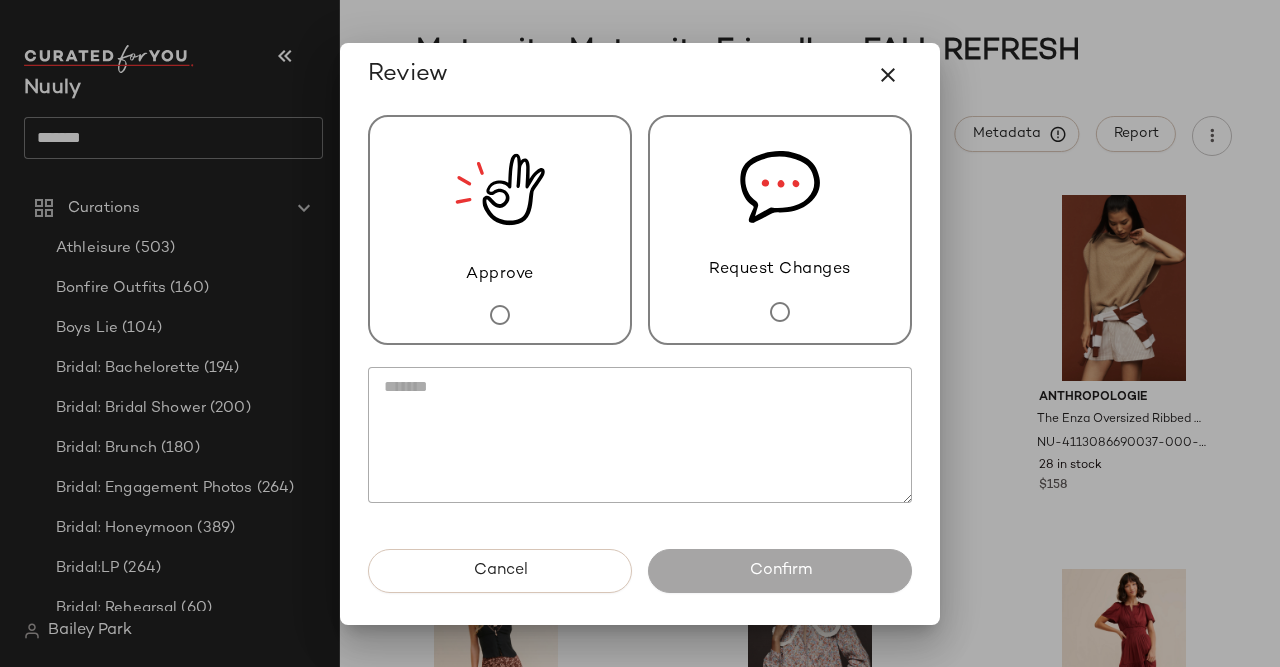 click on "Approve" at bounding box center (500, 275) 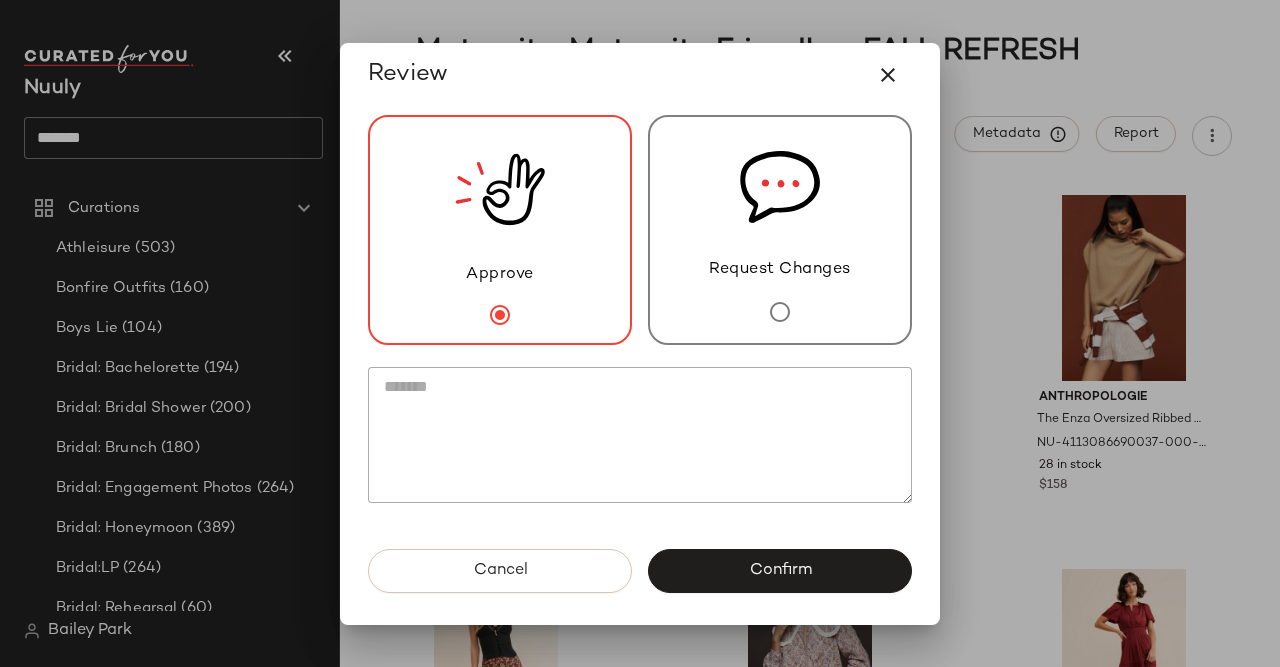 click on "Confirm" at bounding box center [780, 571] 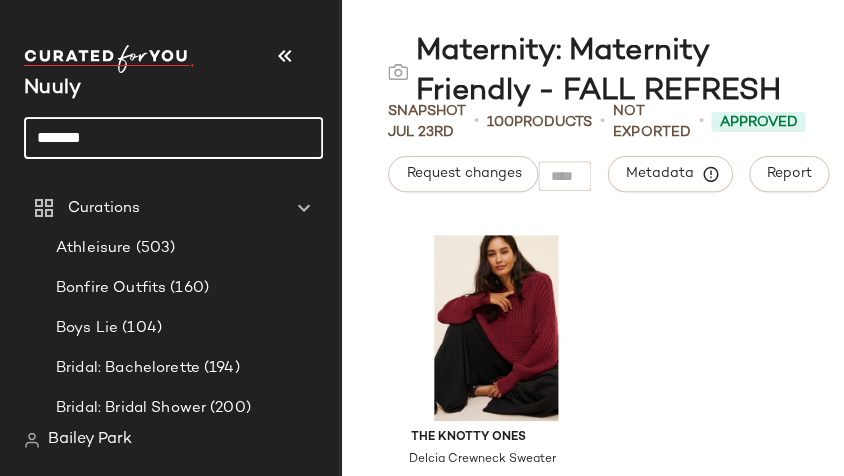 click on "*******" 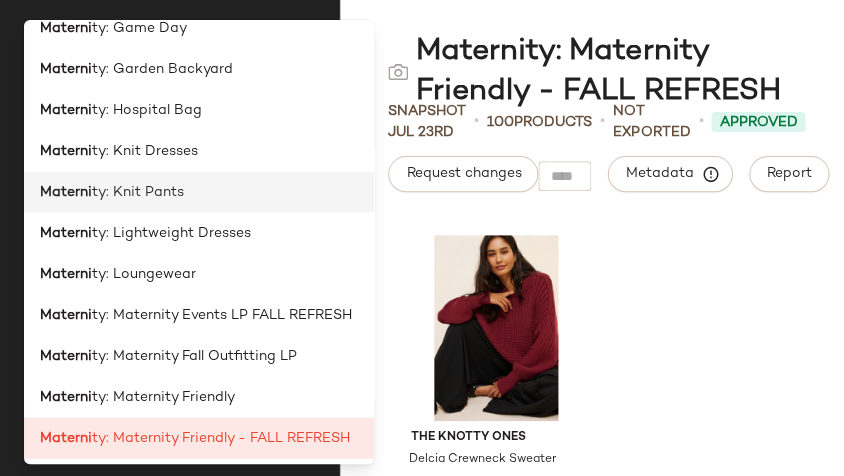 scroll, scrollTop: 658, scrollLeft: 0, axis: vertical 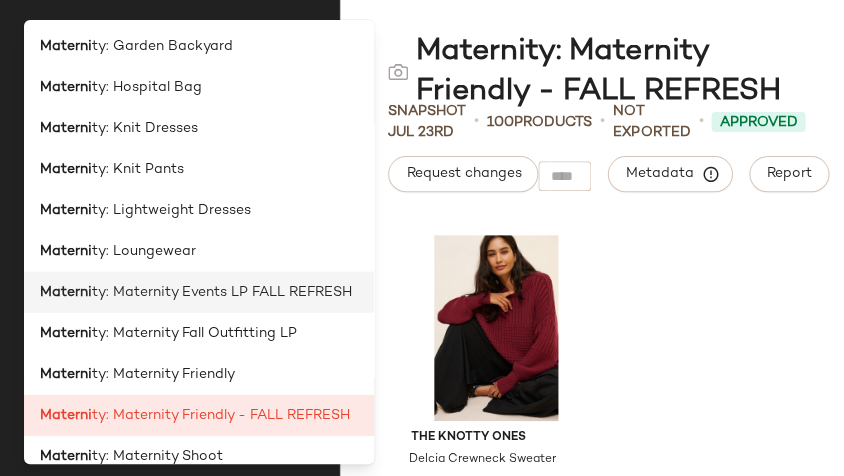 click on "ty: Maternity Events LP FALL REFRESH" at bounding box center [222, 292] 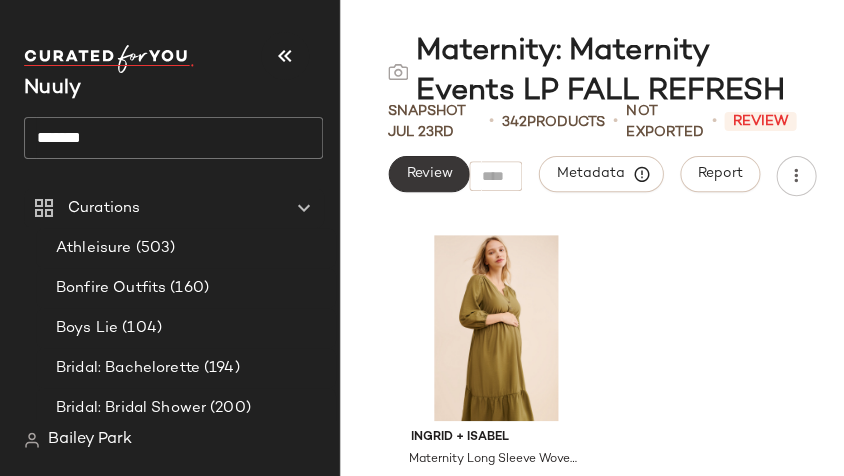 click on "Review" 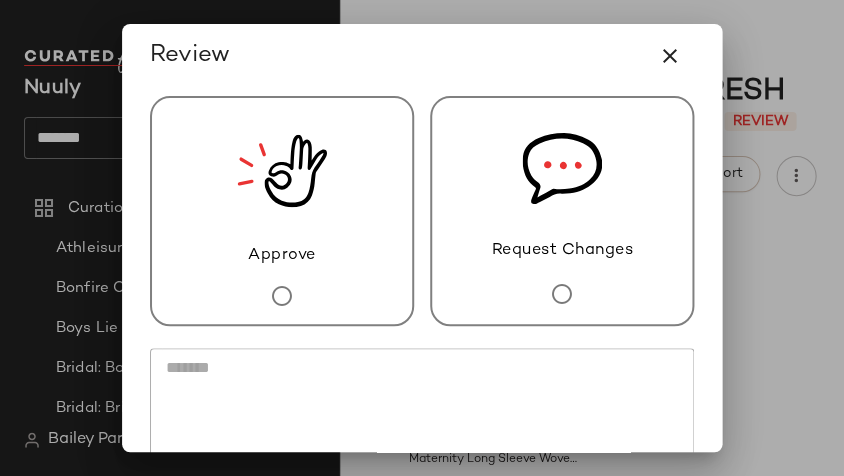 click on "Approve" at bounding box center (282, 211) 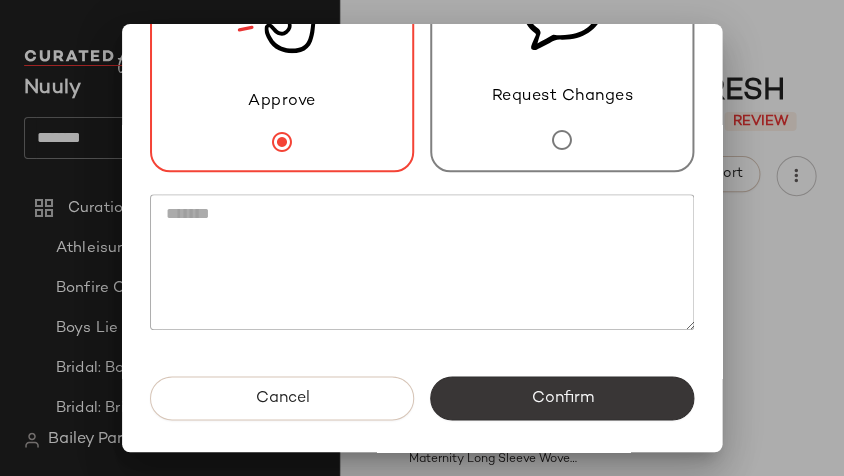scroll, scrollTop: 154, scrollLeft: 0, axis: vertical 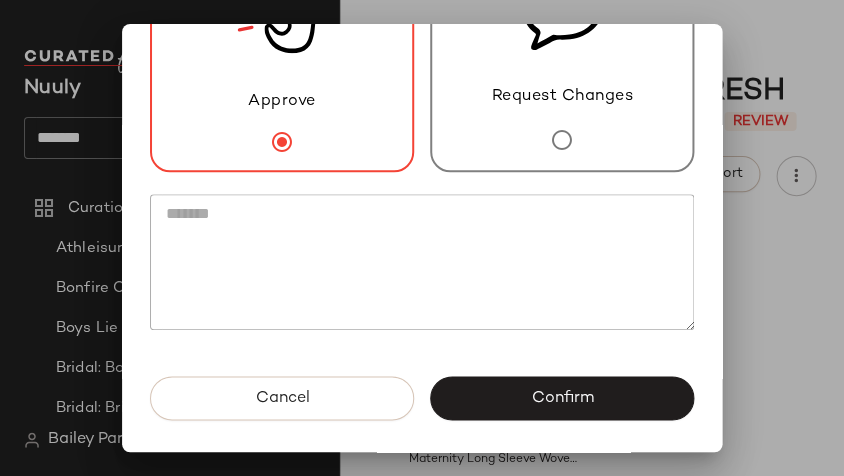 click on "Confirm" at bounding box center [562, 398] 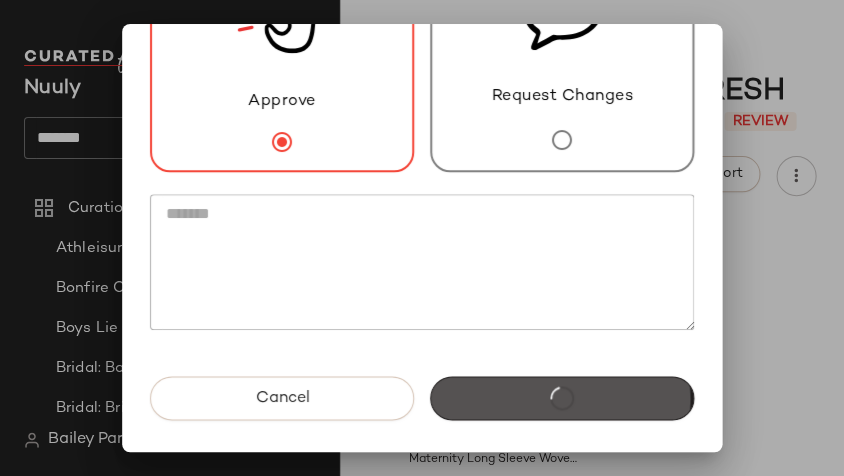 scroll, scrollTop: 0, scrollLeft: 0, axis: both 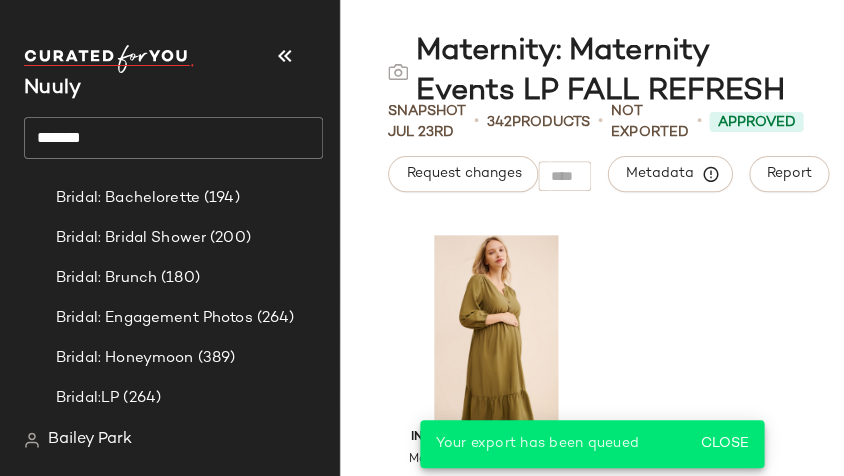 click on "*******" 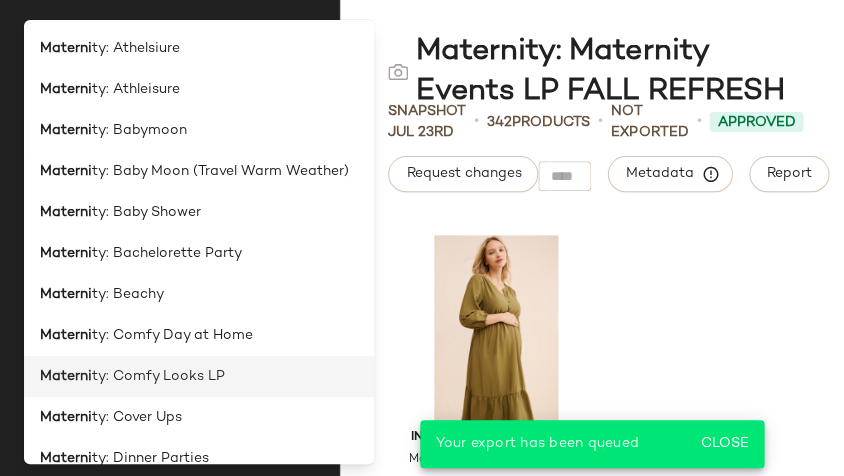 scroll, scrollTop: 0, scrollLeft: 0, axis: both 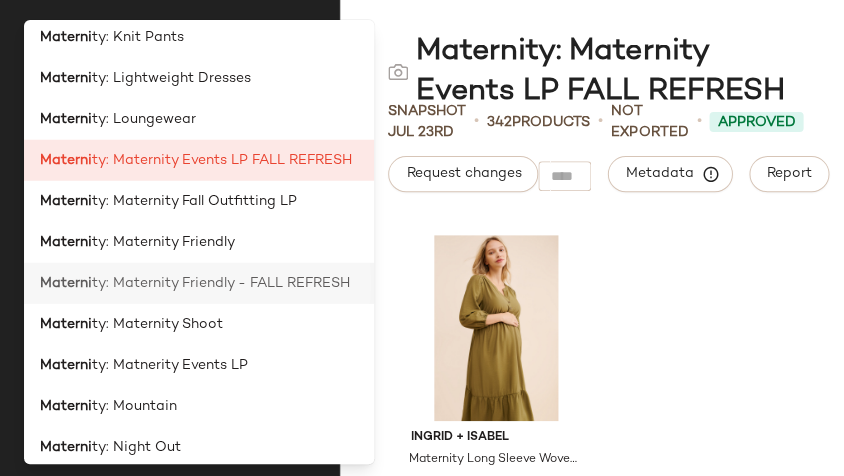 click on "ty: Maternity Friendly - FALL REFRESH" at bounding box center [221, 283] 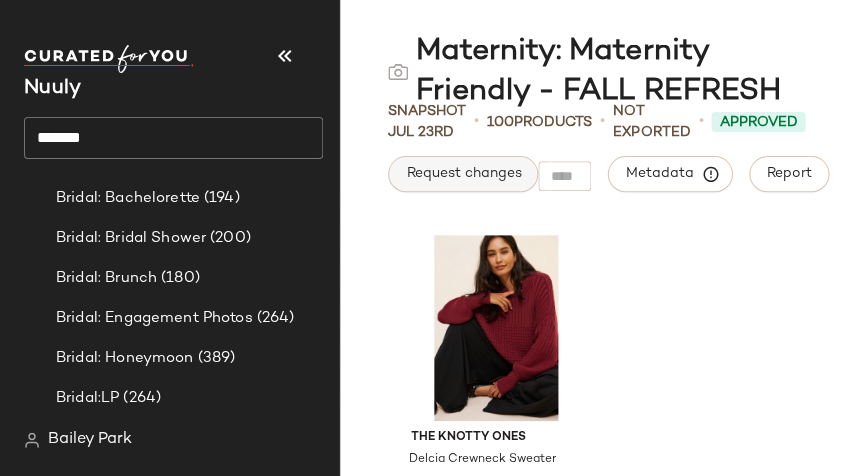 click on "Request changes" 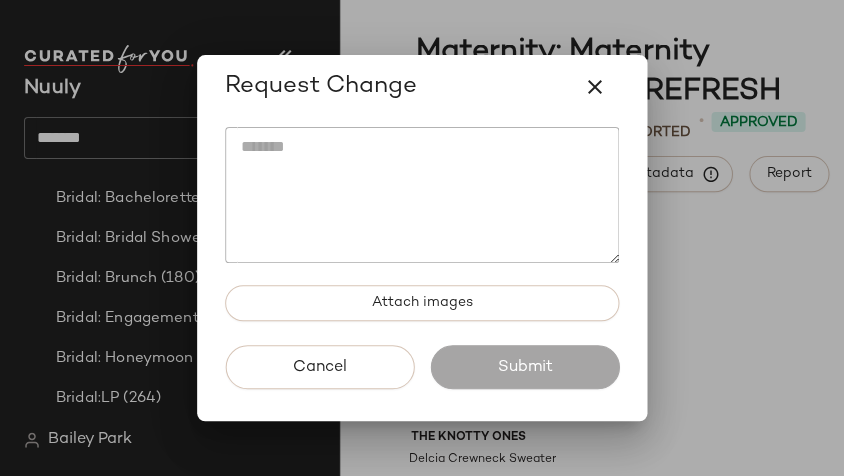 scroll, scrollTop: 0, scrollLeft: 0, axis: both 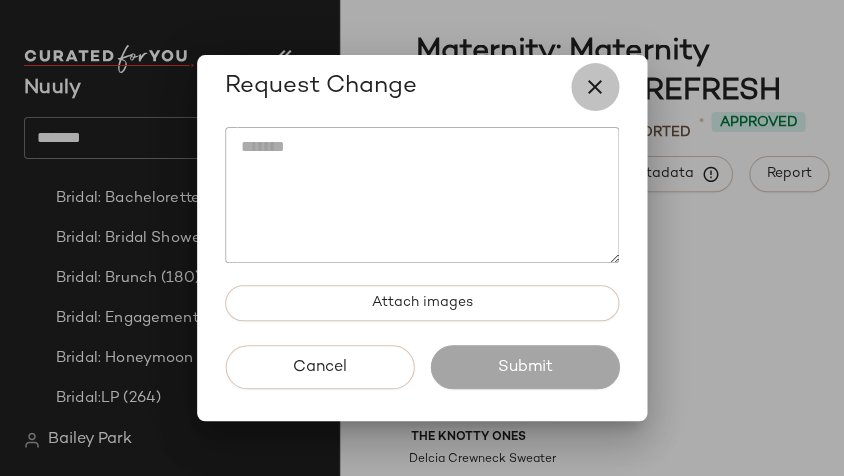 click at bounding box center [595, 87] 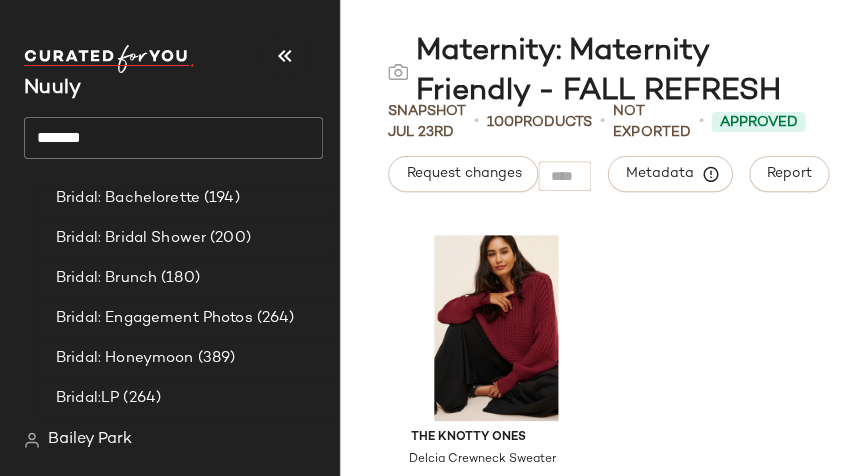 scroll, scrollTop: 0, scrollLeft: 1, axis: horizontal 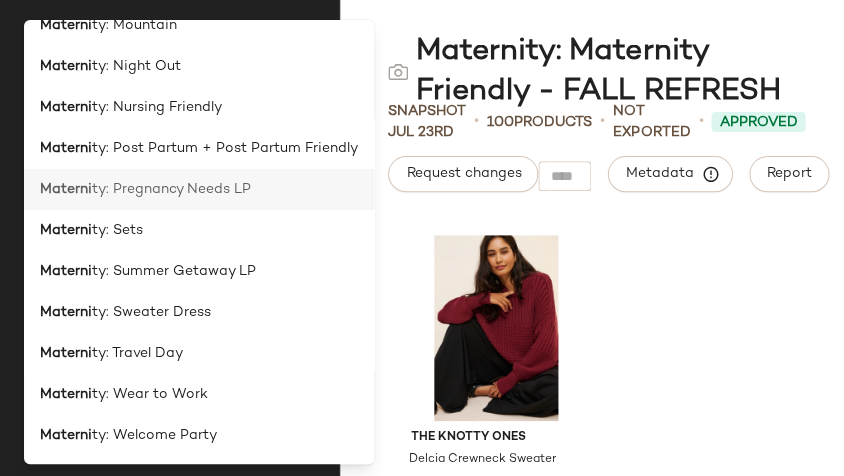 click on "ty: Pregnancy Needs LP" at bounding box center [171, 189] 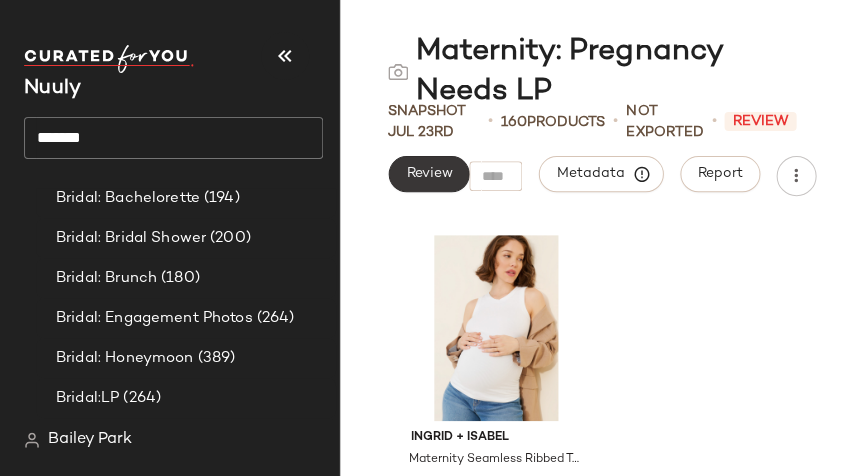 click on "Review" 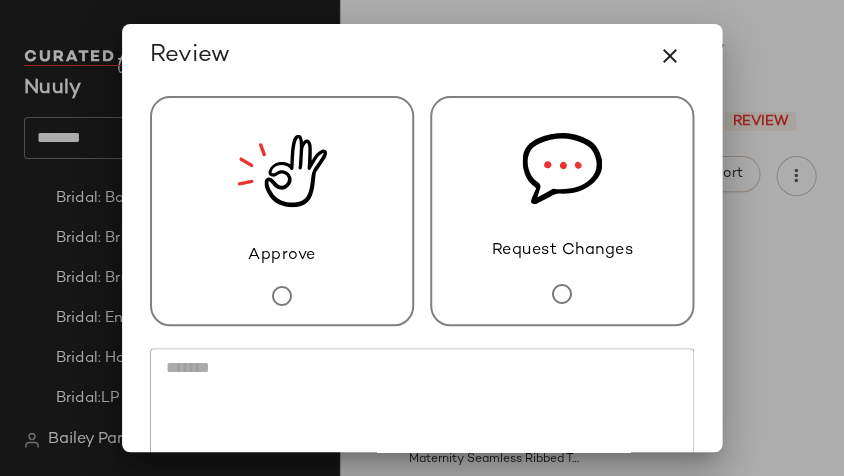 click on "Approve" at bounding box center (282, 211) 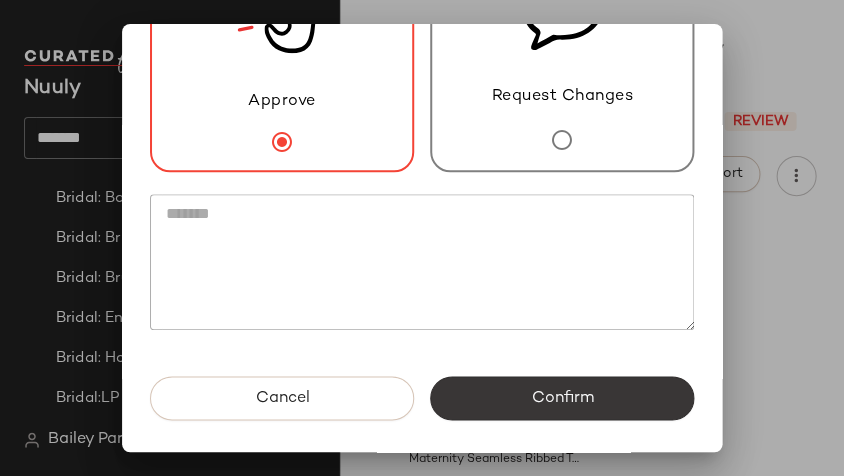 scroll, scrollTop: 154, scrollLeft: 0, axis: vertical 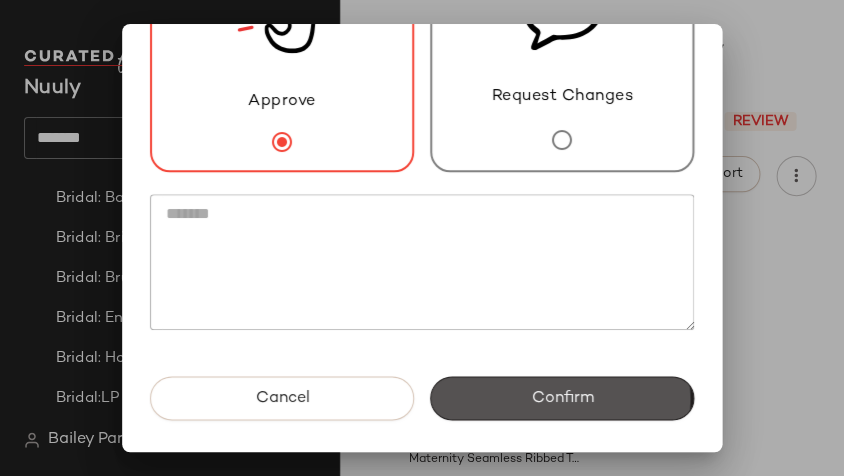 click on "Confirm" 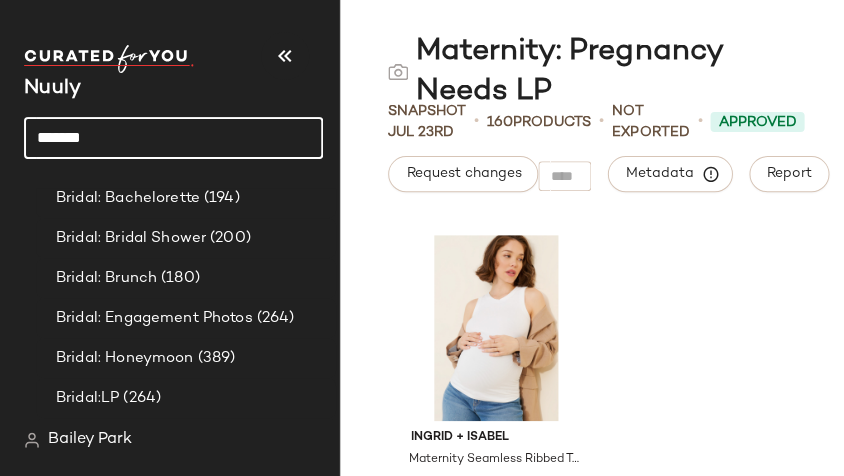 click on "*******" 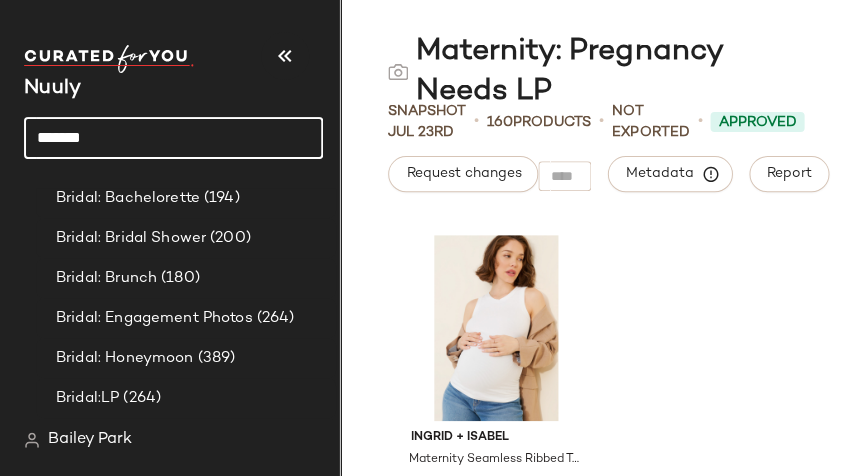 click on "*******" 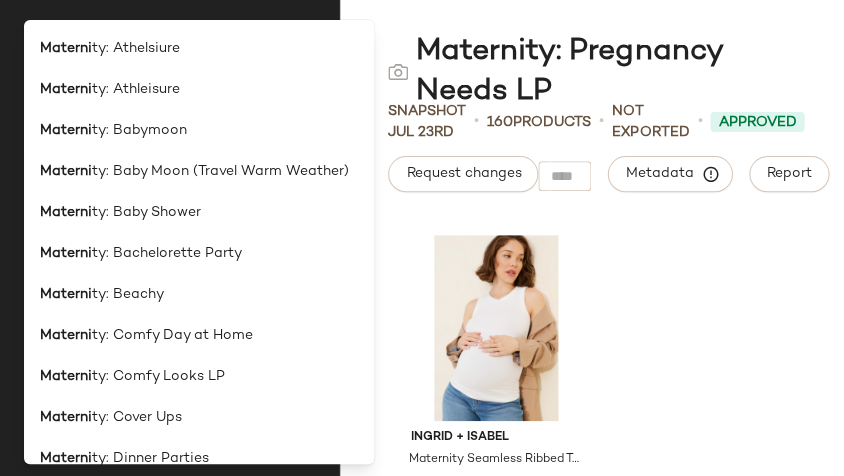 click on "*******" 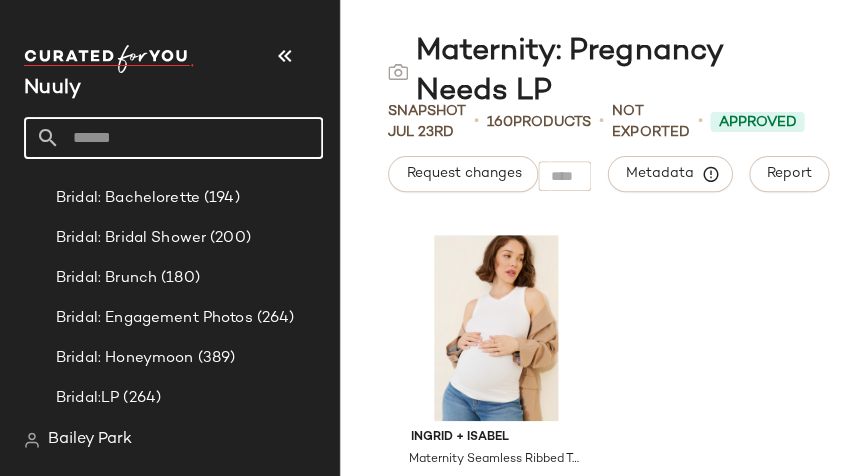 paste on "**********" 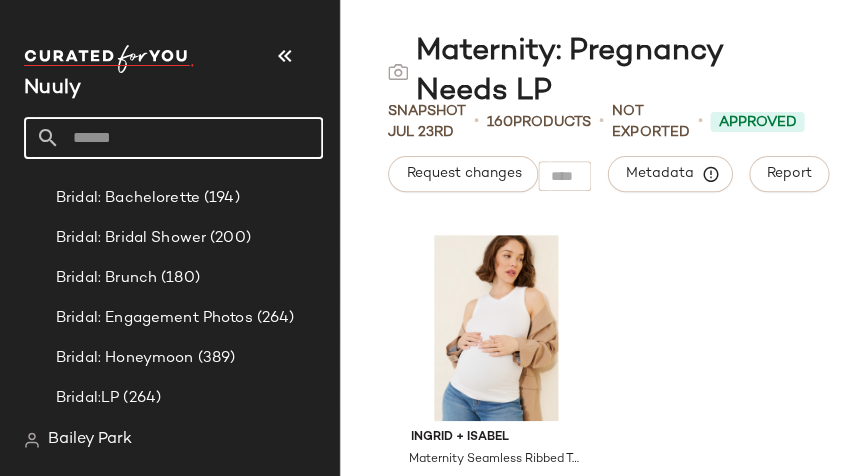 type on "**********" 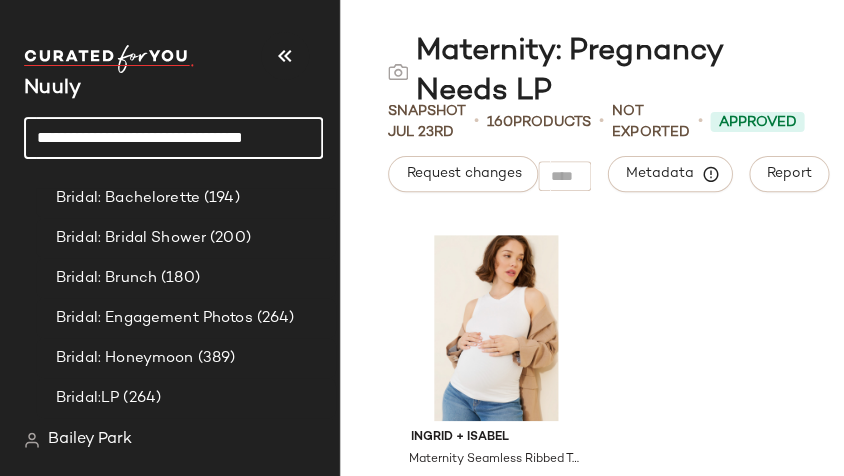 scroll, scrollTop: 0, scrollLeft: 0, axis: both 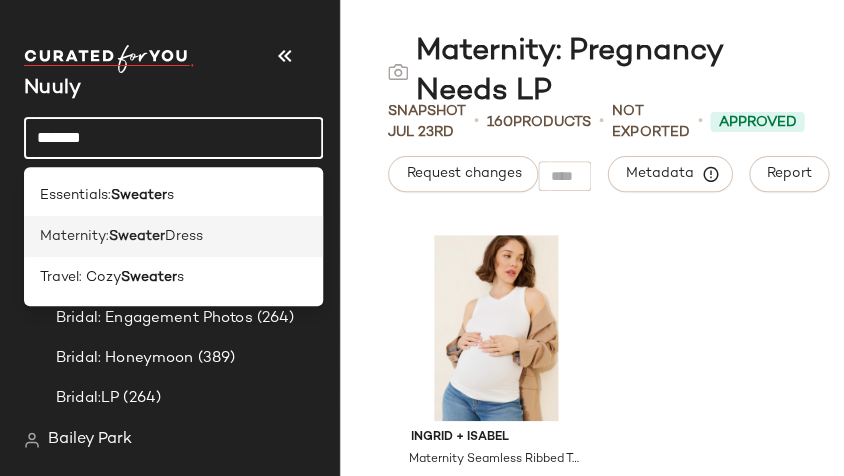 type on "*******" 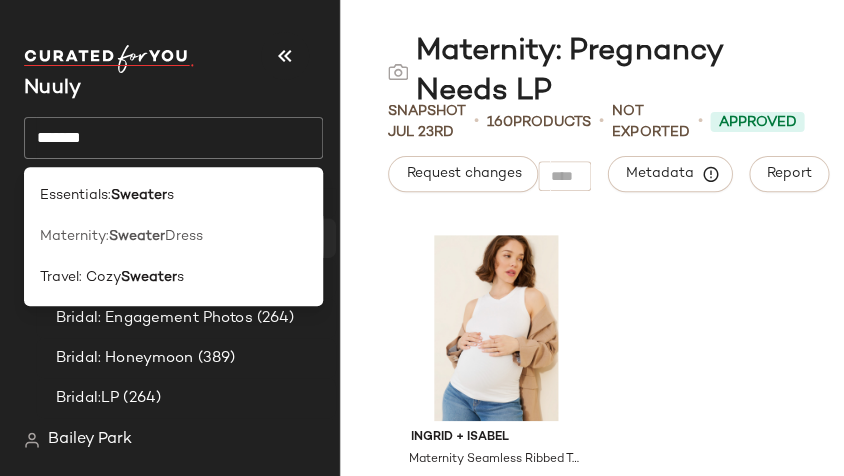 click on "Maternity:  Sweater  Dress" 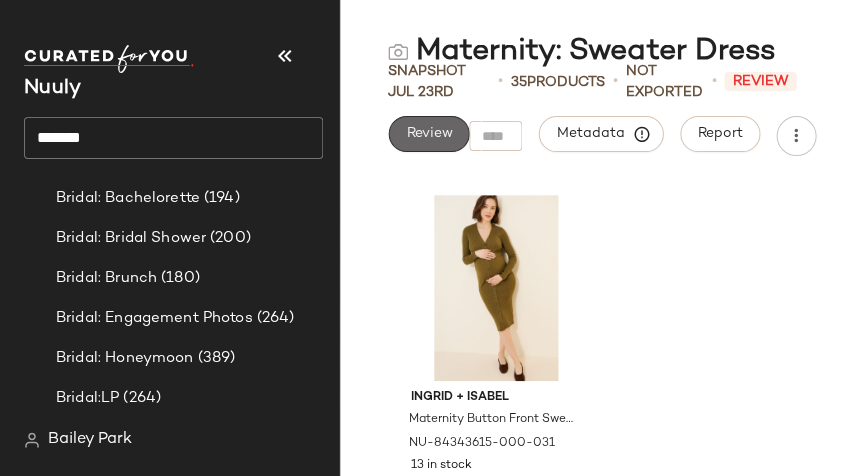 click on "Review" 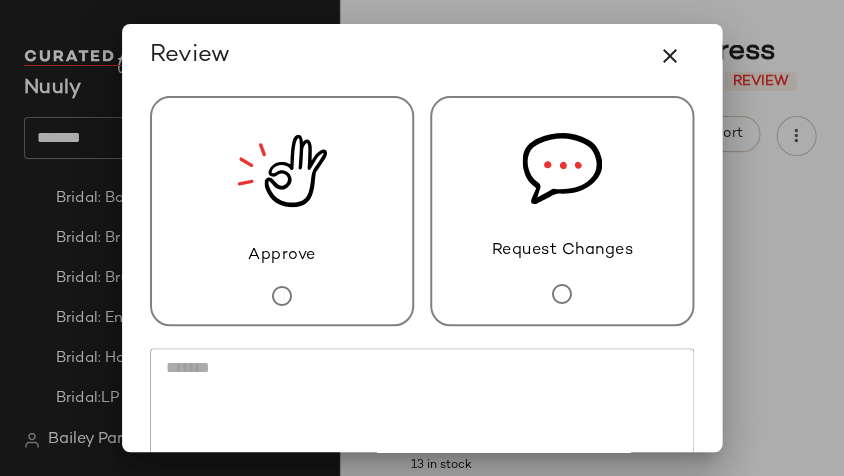 click on "Approve" at bounding box center [282, 211] 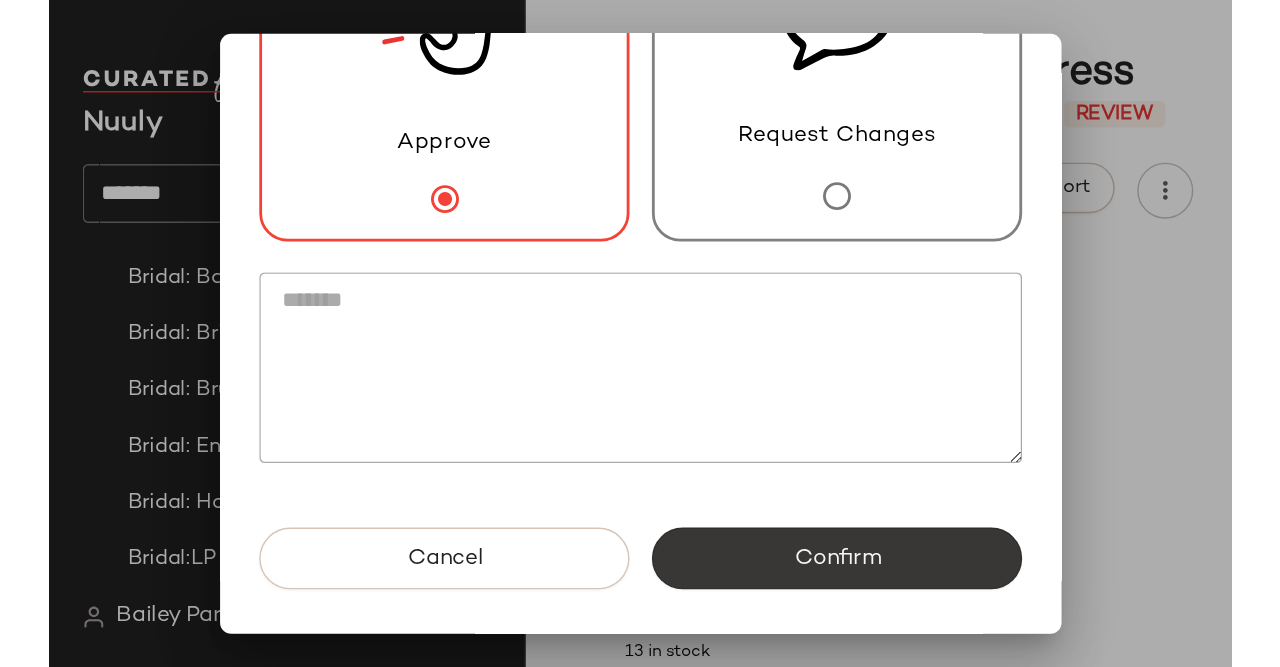scroll, scrollTop: 154, scrollLeft: 0, axis: vertical 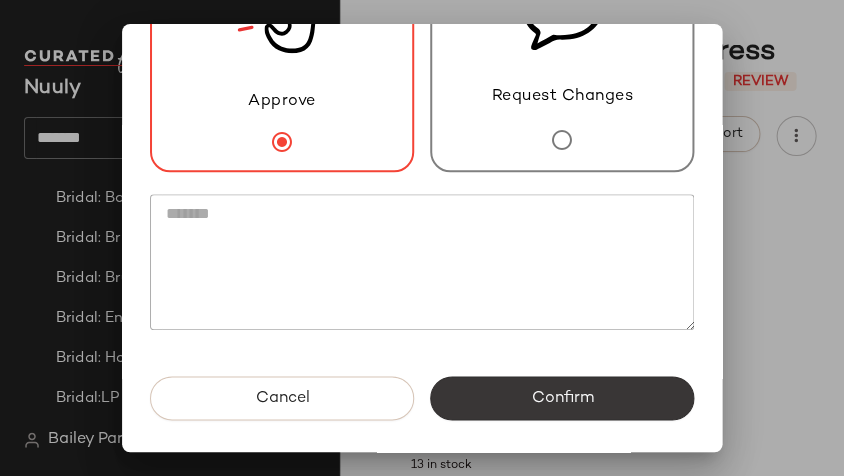 click on "Confirm" at bounding box center (562, 398) 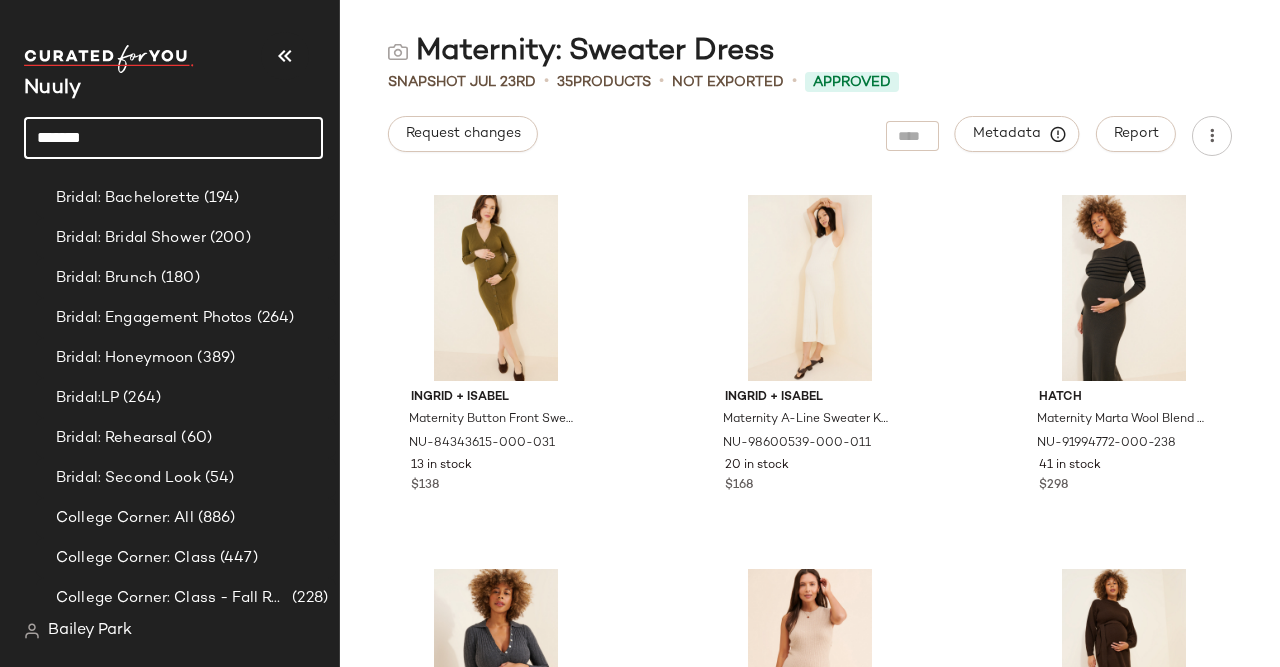 click on "*******" 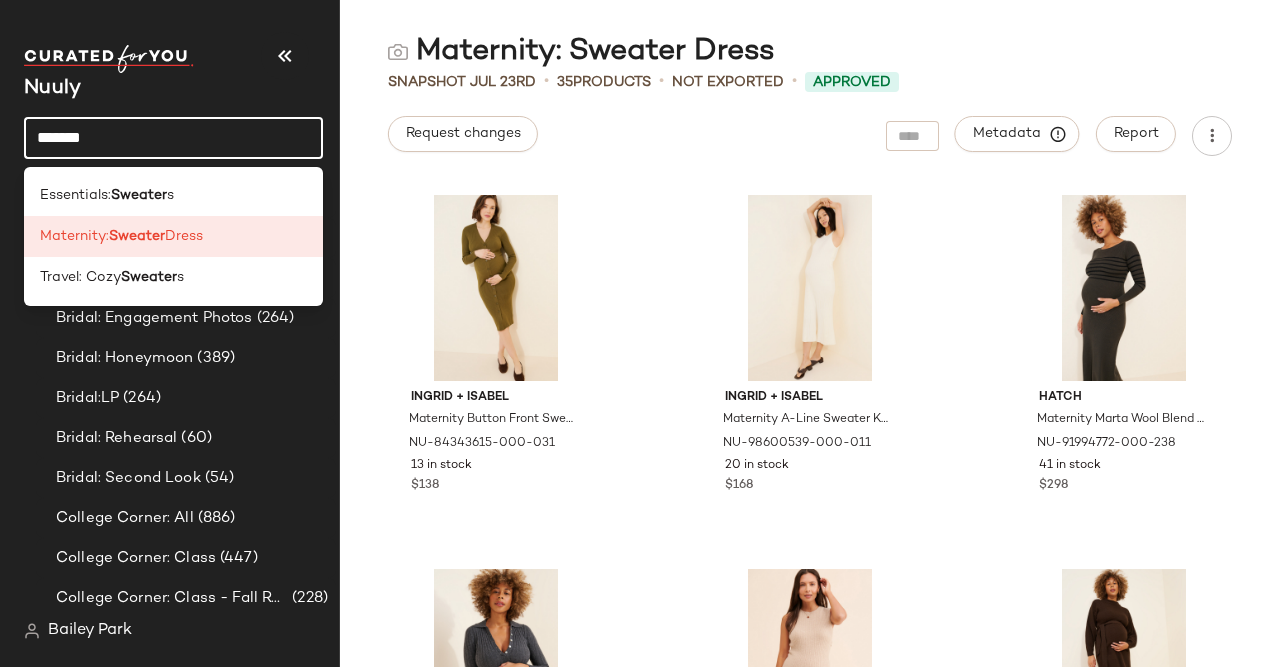 click on "*******" 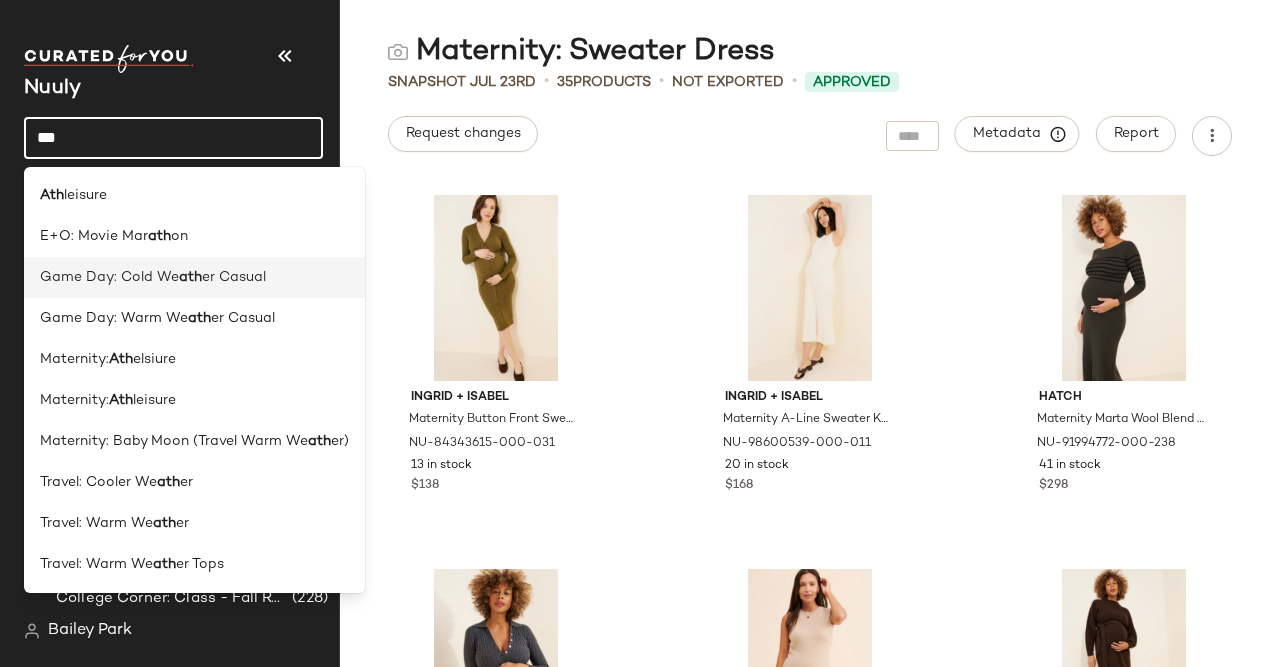 scroll, scrollTop: 0, scrollLeft: 0, axis: both 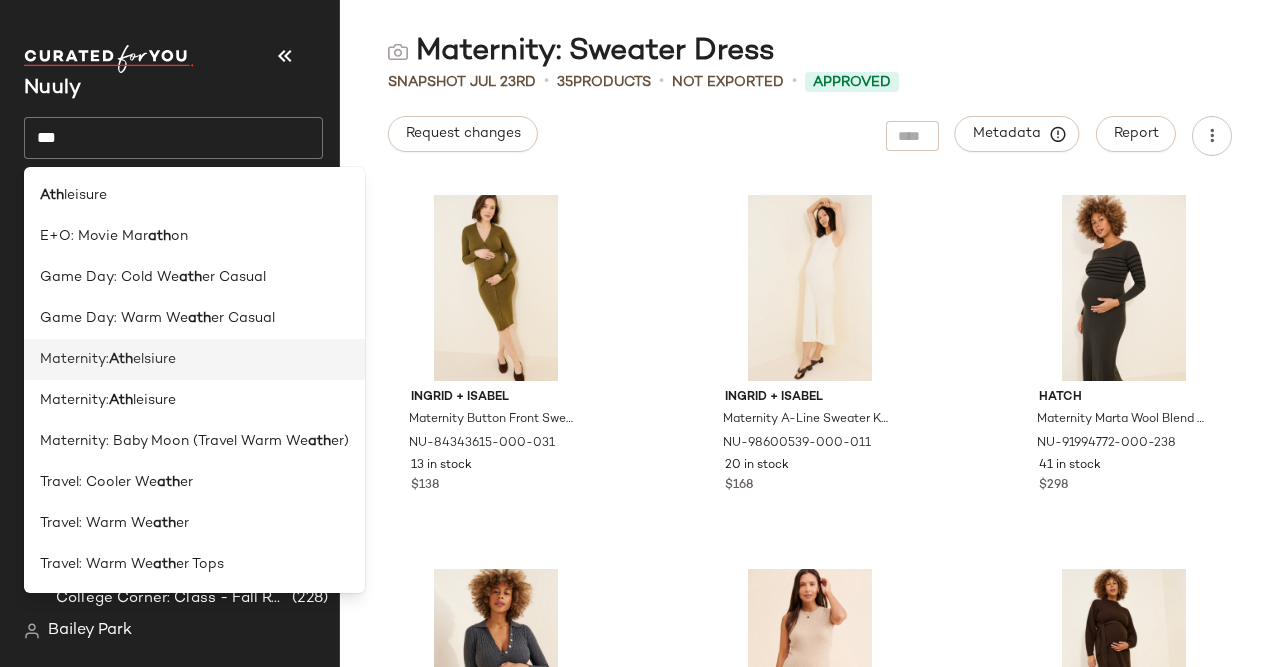 click on "Maternity:  Ath elsiure" 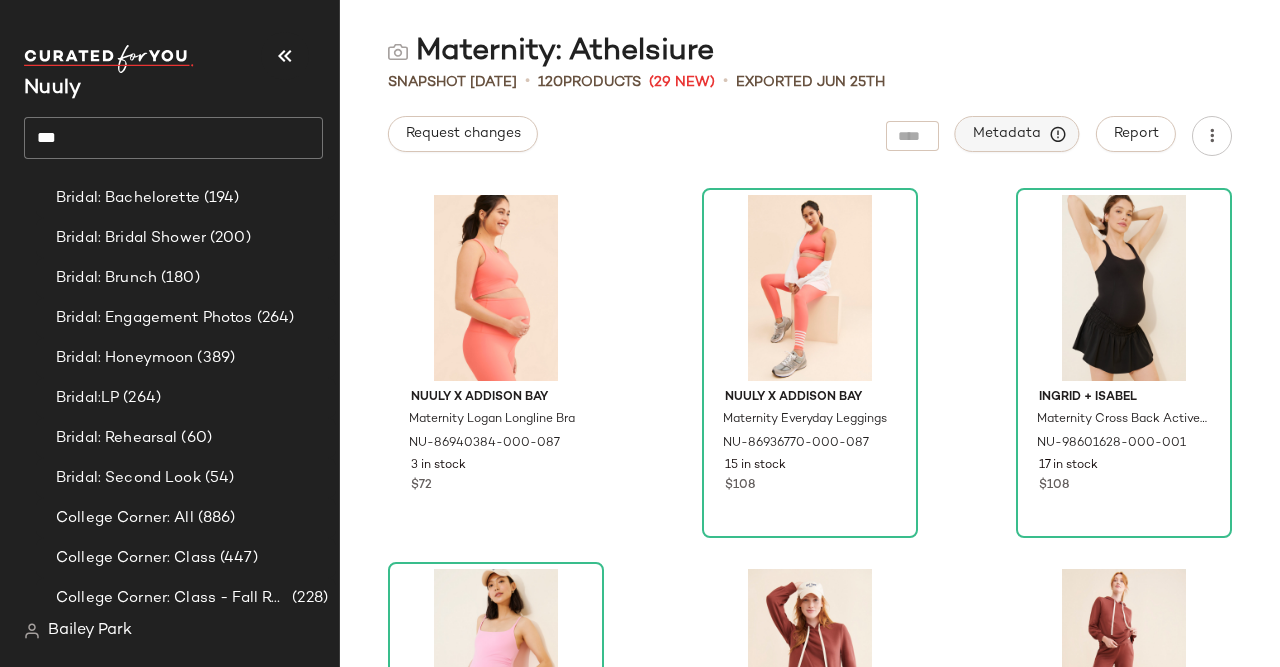 click on "Metadata" 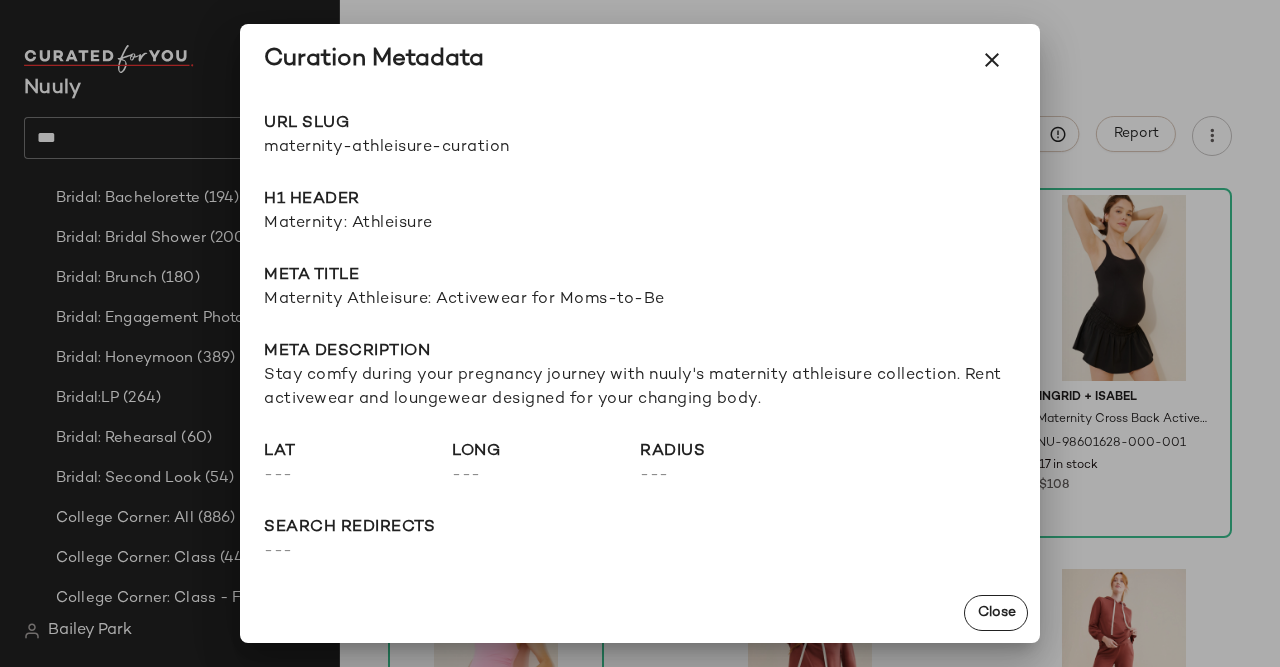 click at bounding box center (640, 333) 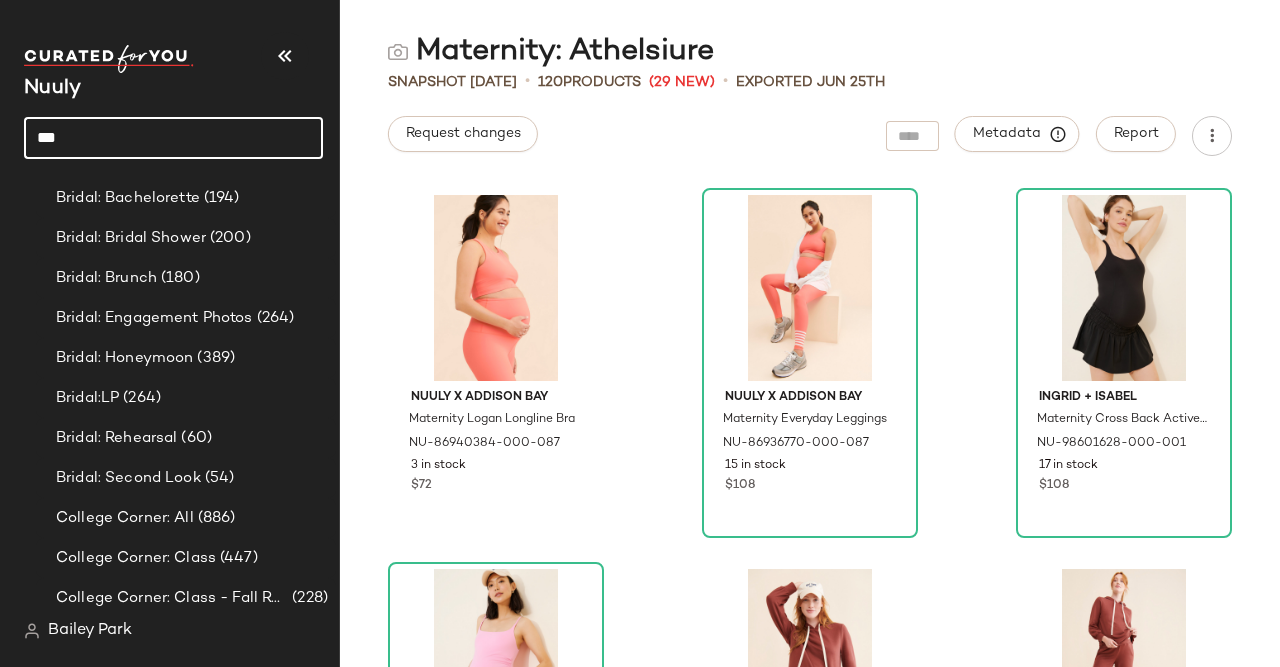 click on "***" 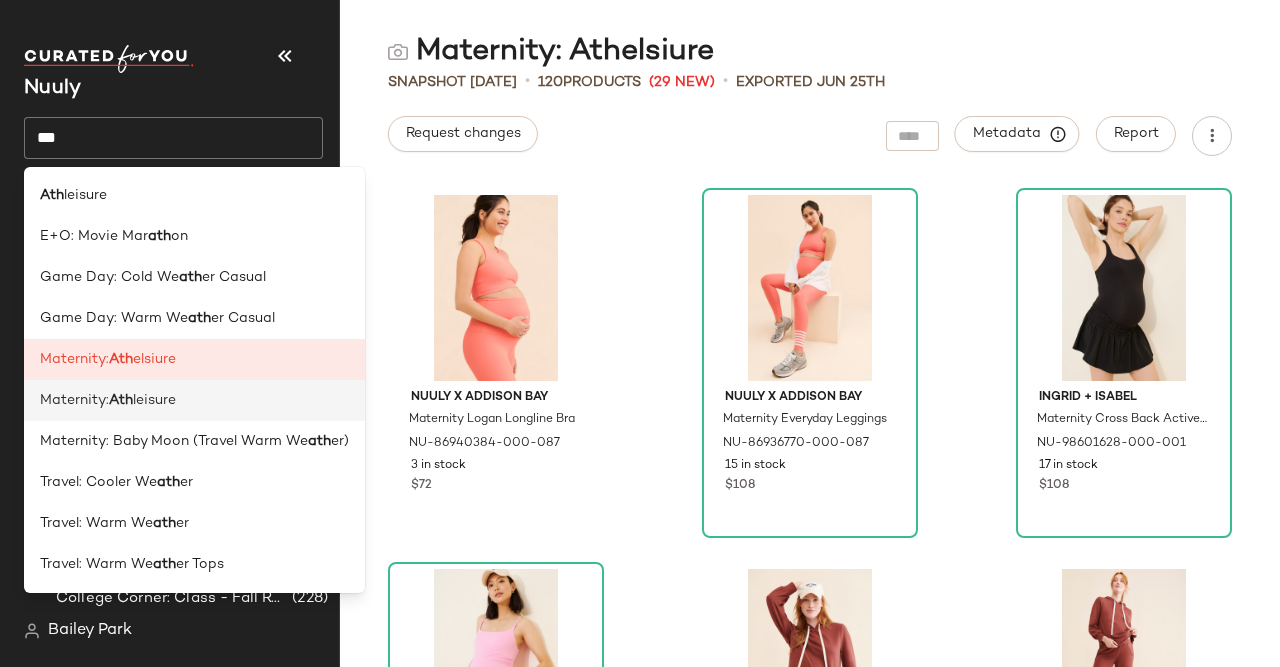 click on "Maternity:  Ath leisure" 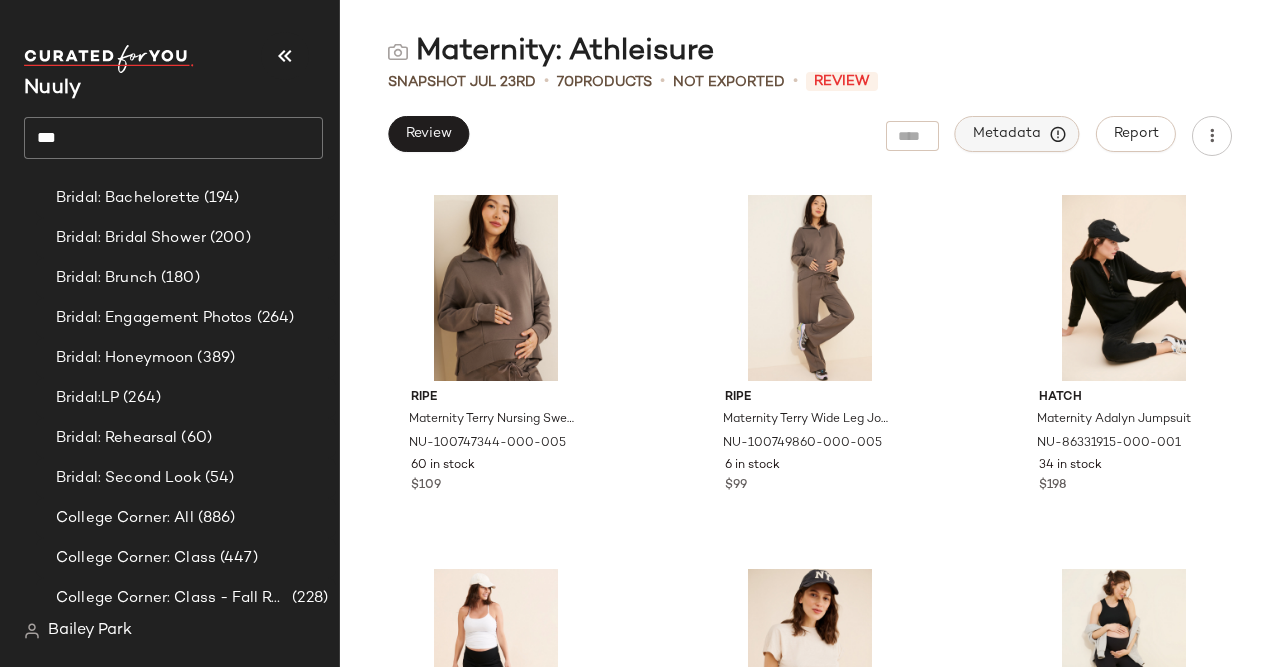 click on "Metadata" 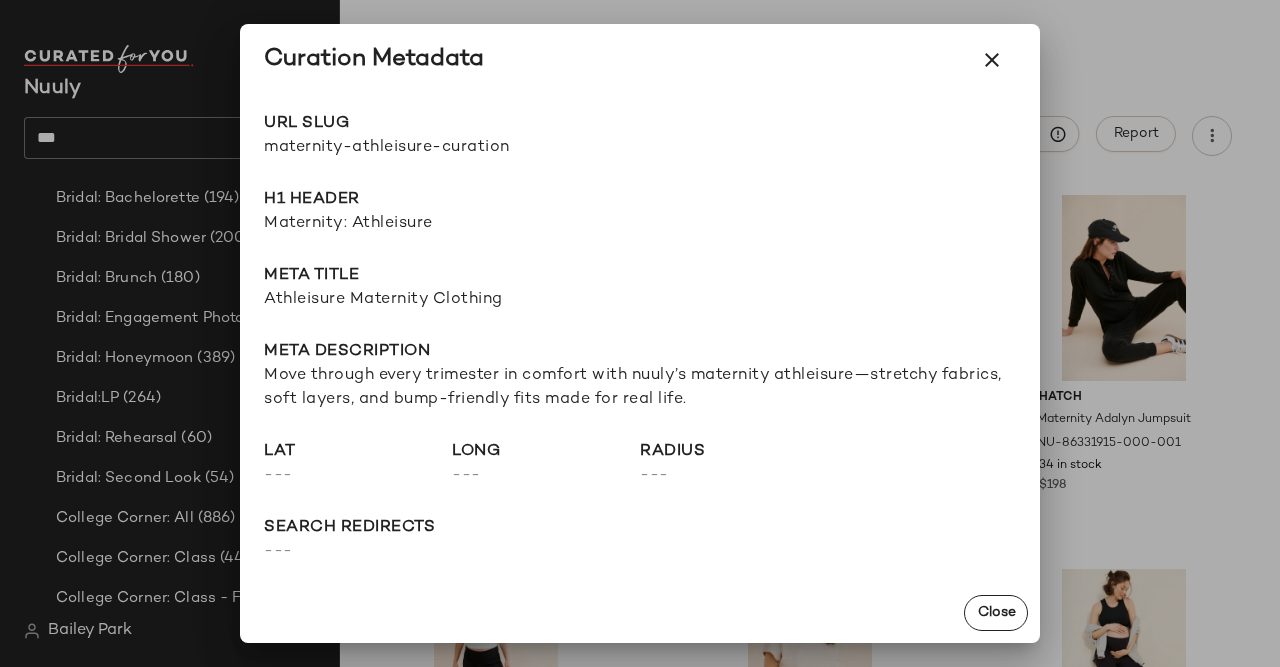 click on "Curation Metadata" 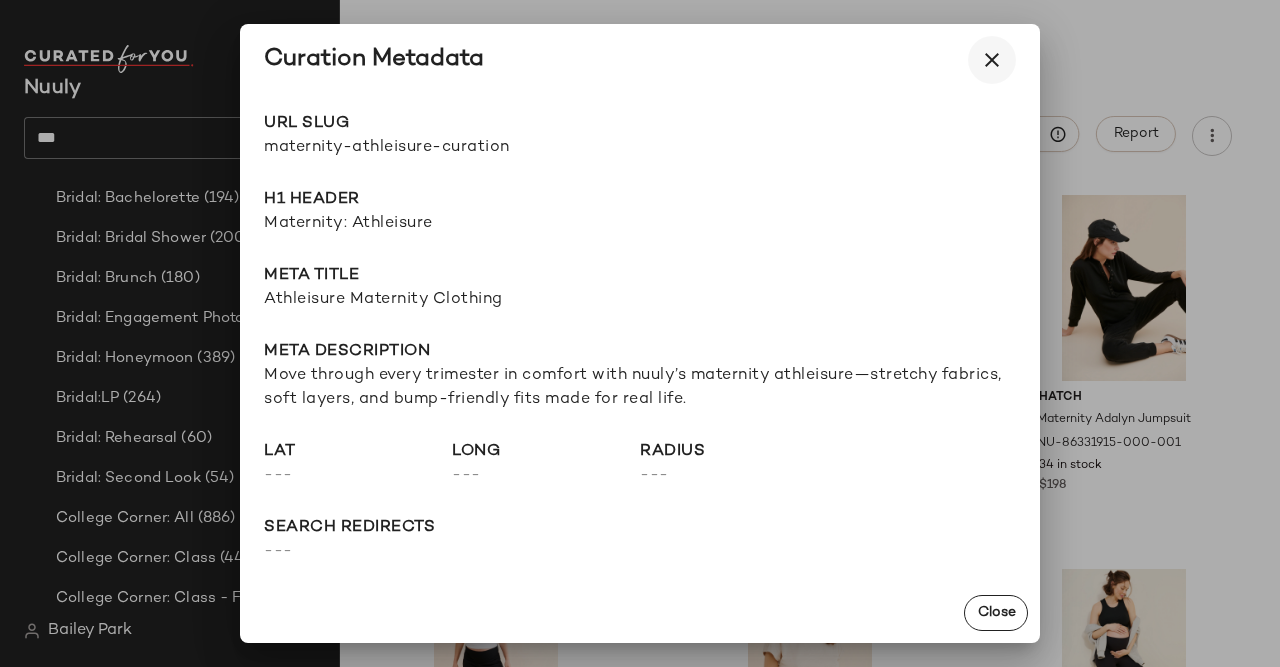 click at bounding box center [992, 60] 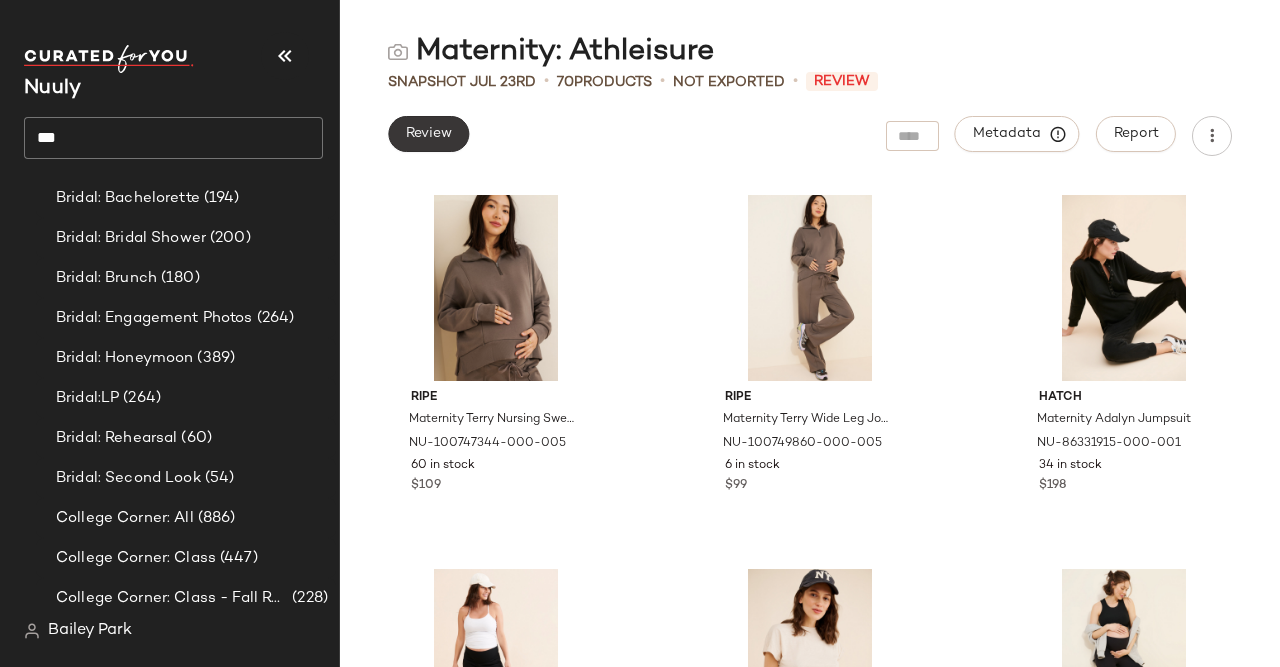 click on "Review" 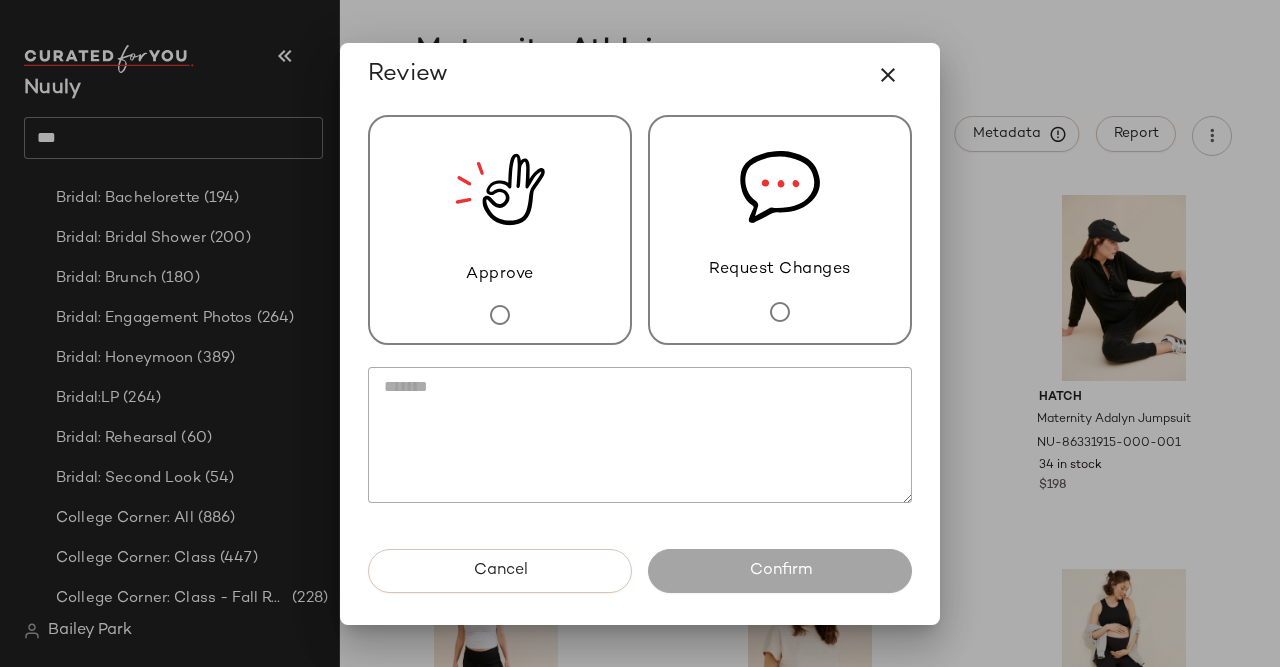 click 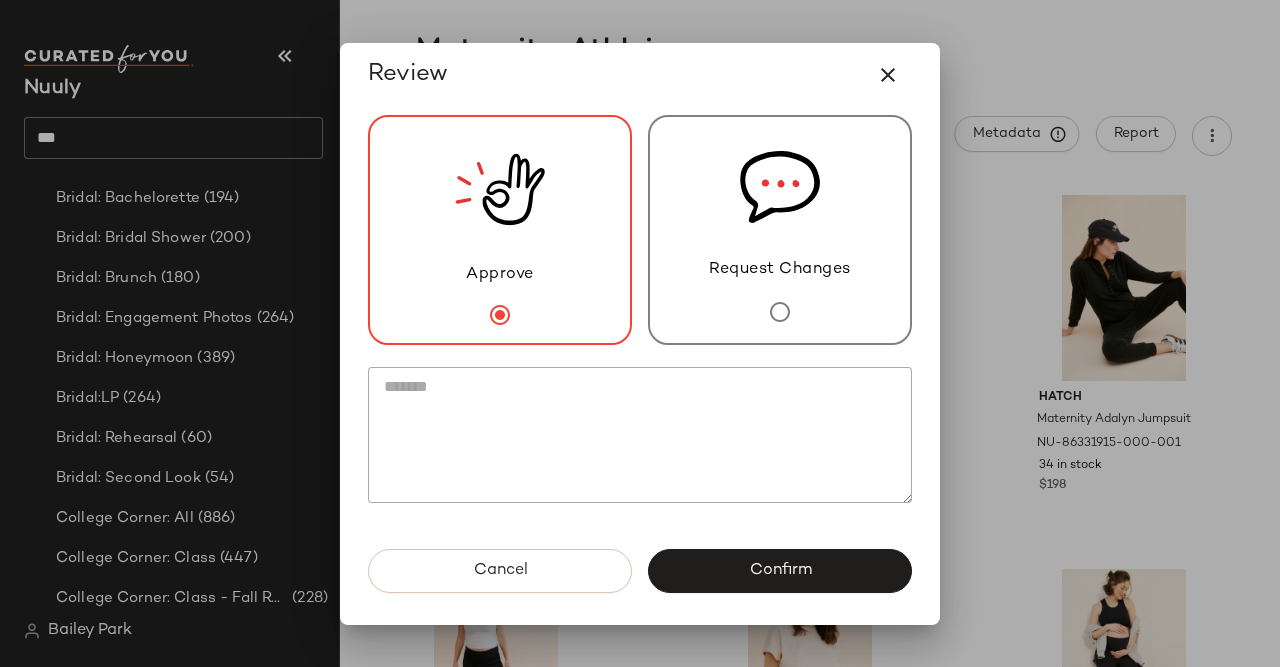 click on "Confirm" at bounding box center (780, 571) 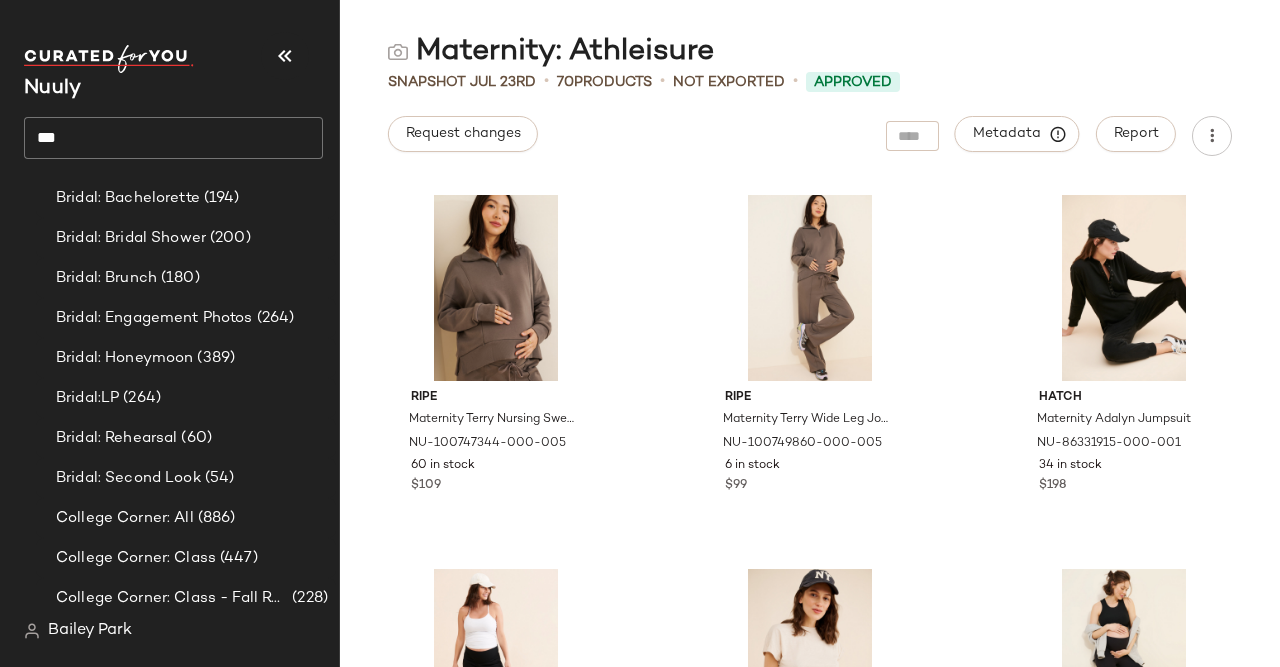 click on "***" 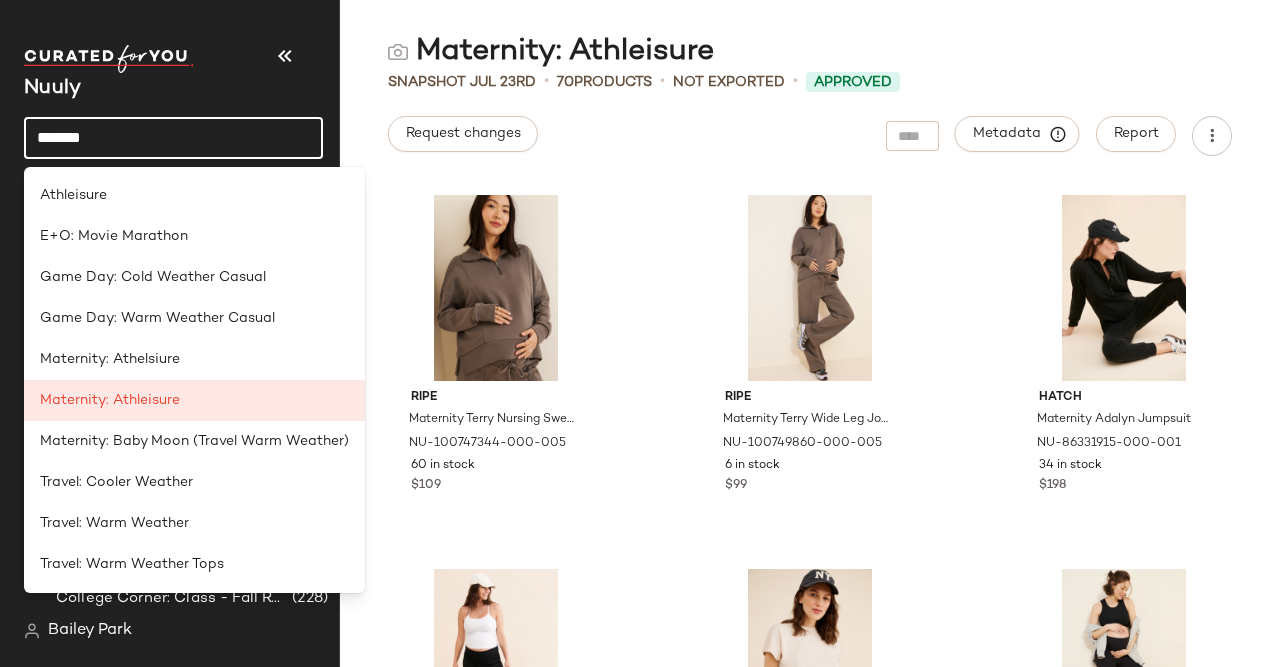 type on "********" 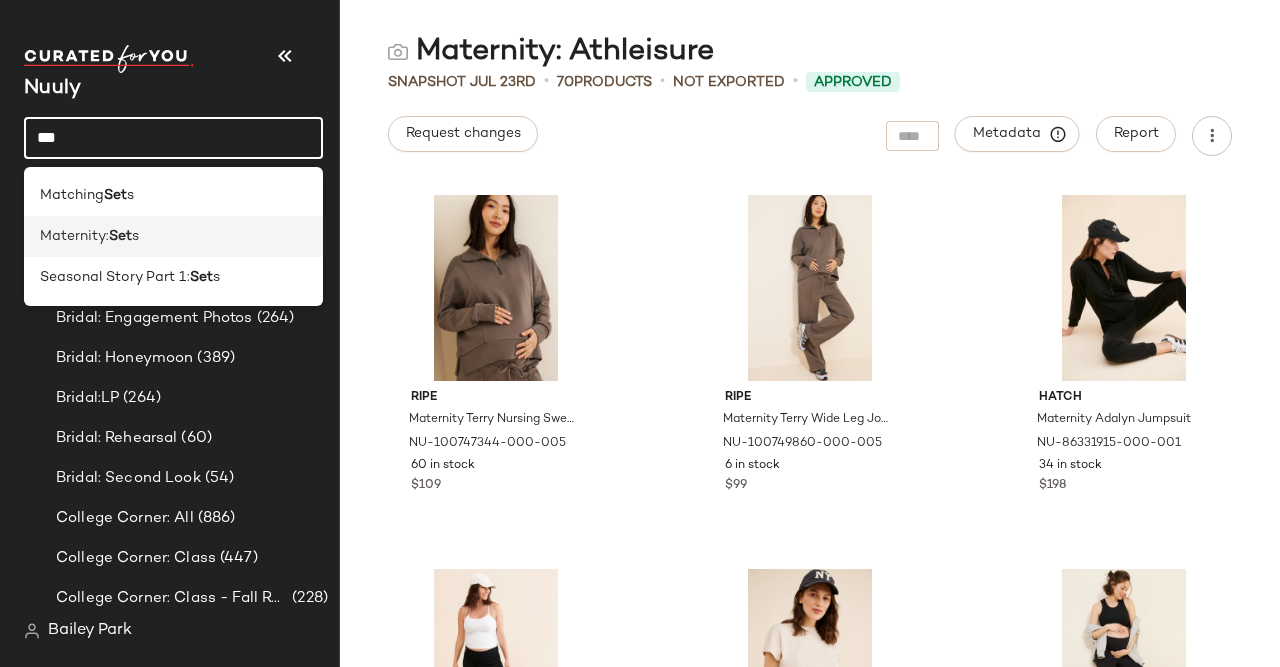 type on "***" 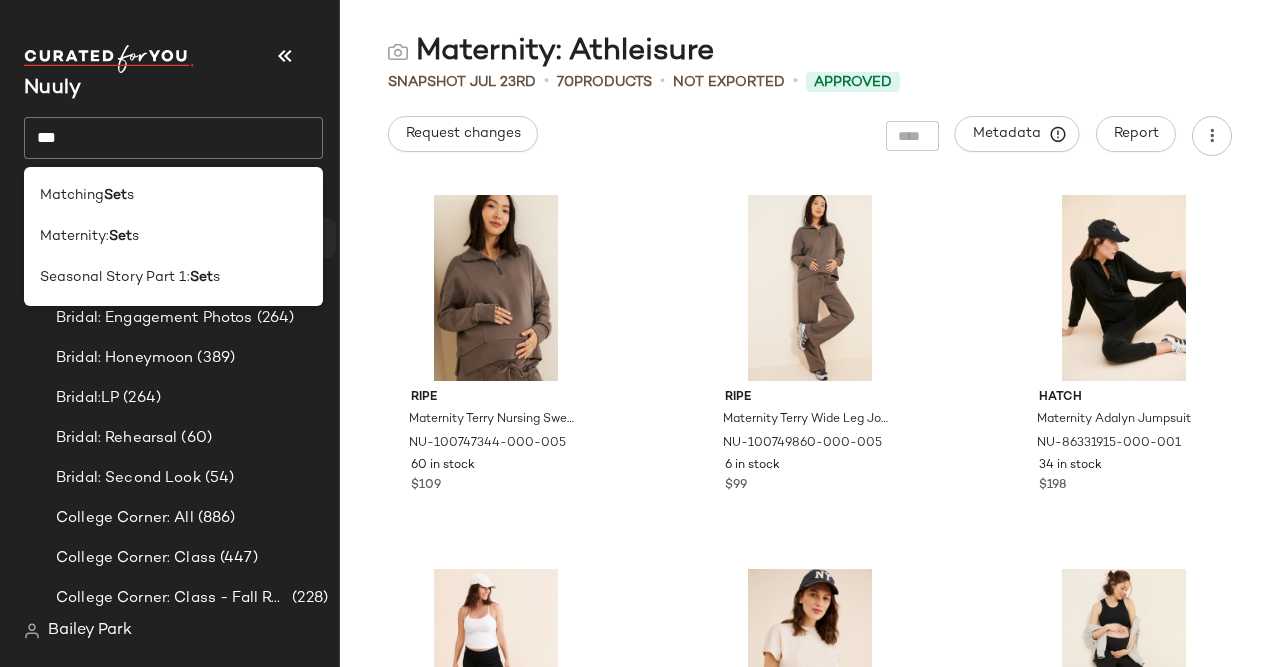 click on "Maternity:  Set s" 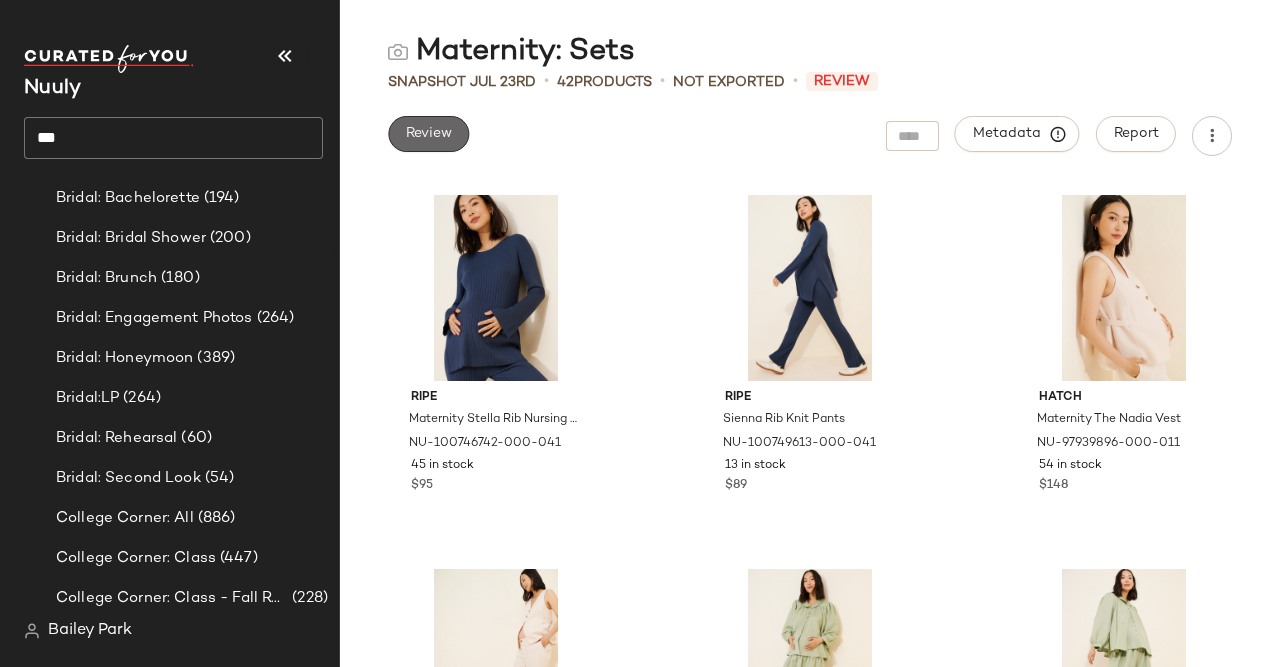 click on "Review" 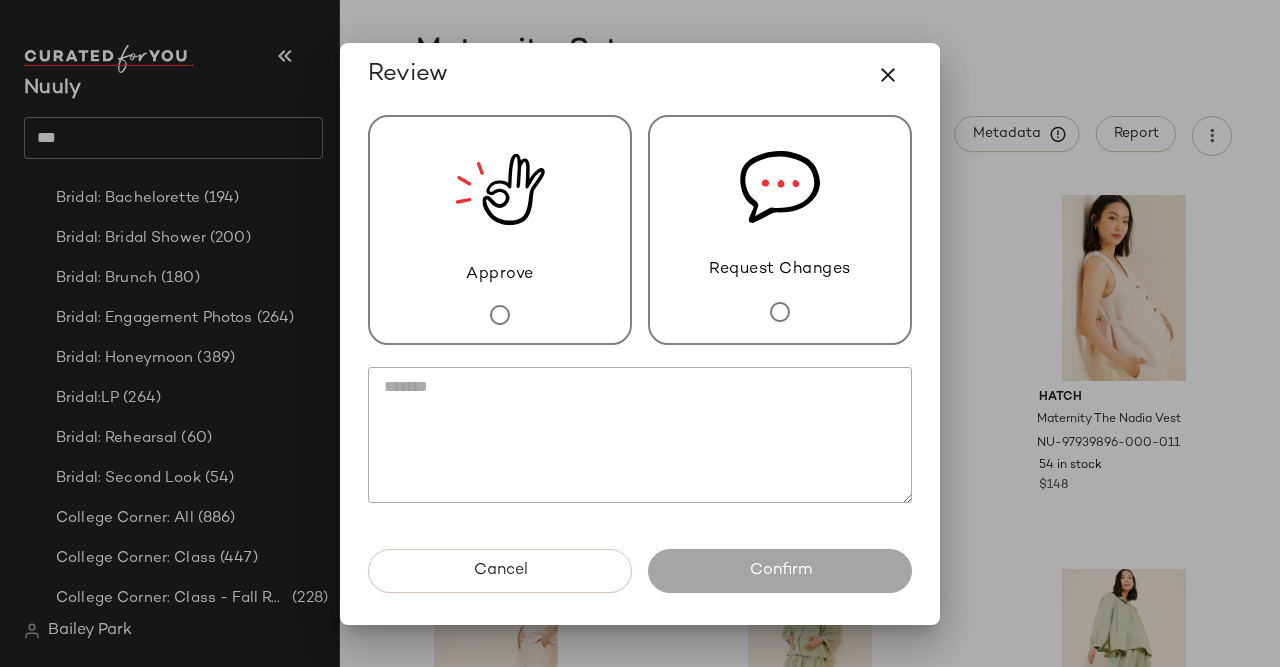 click 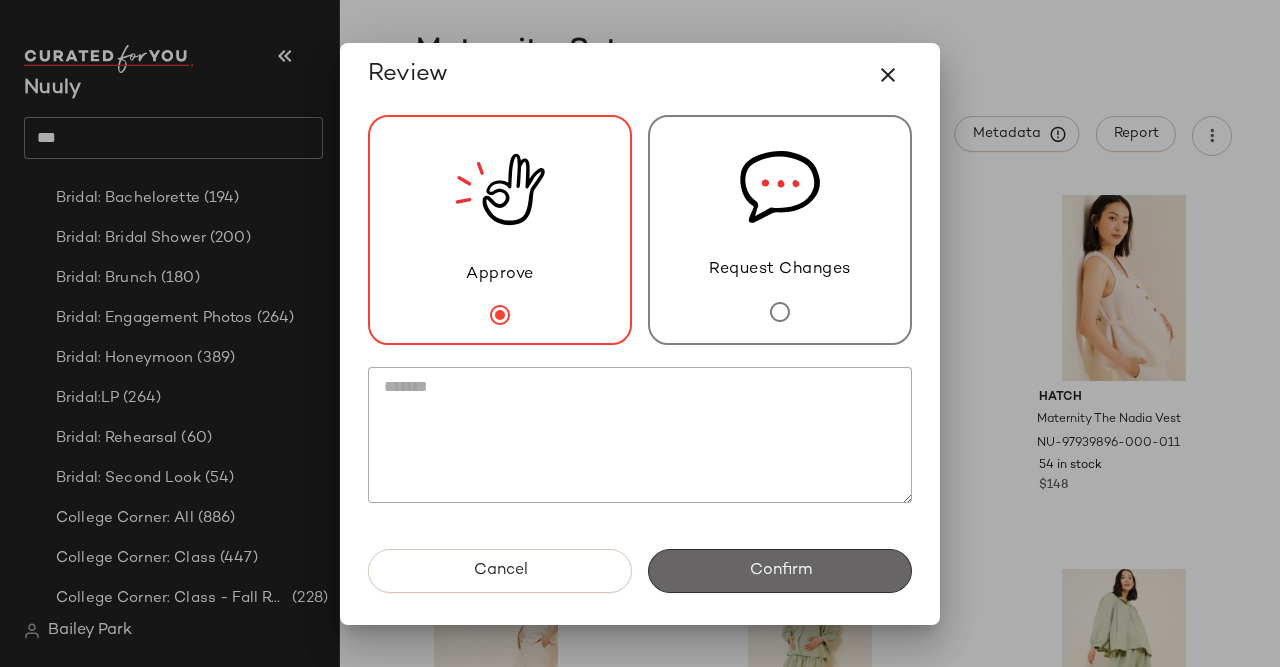click on "Confirm" at bounding box center (780, 571) 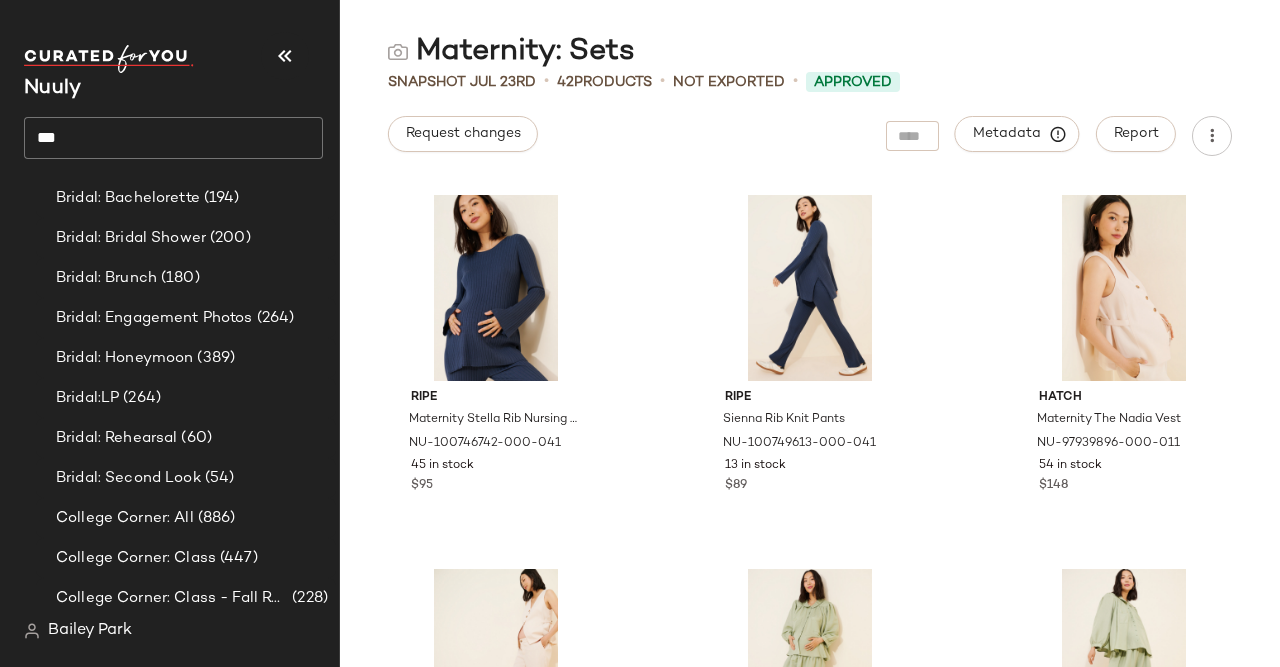 click on "***" 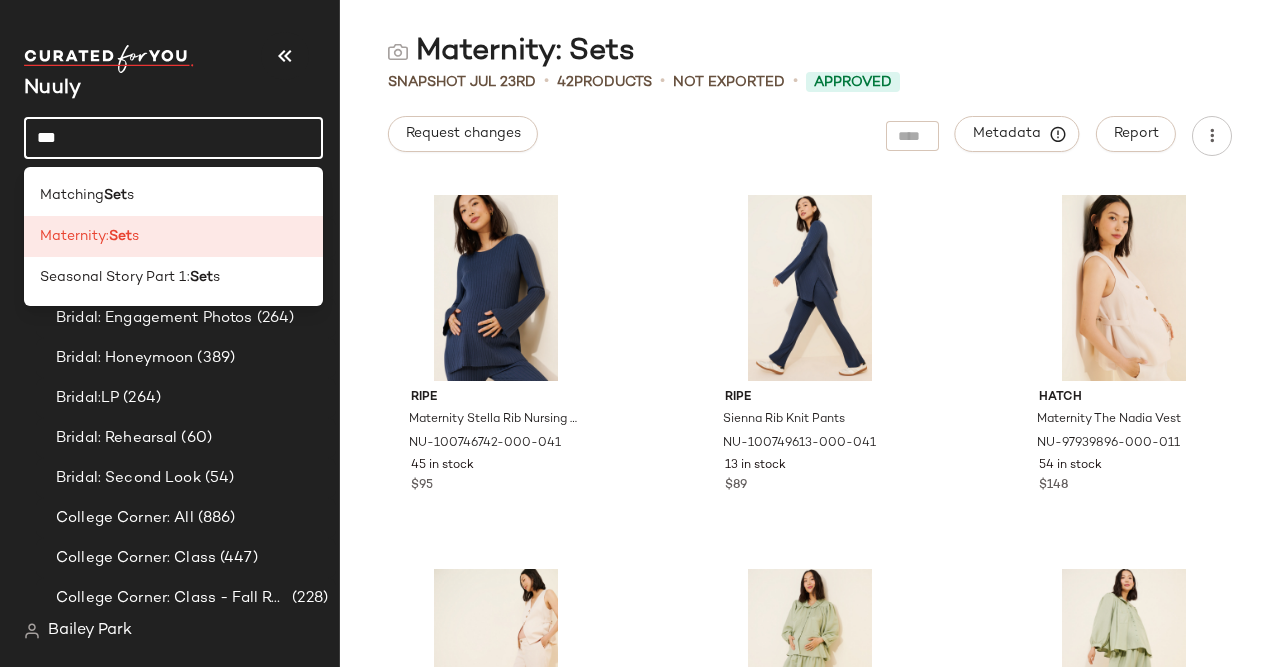 click on "***" 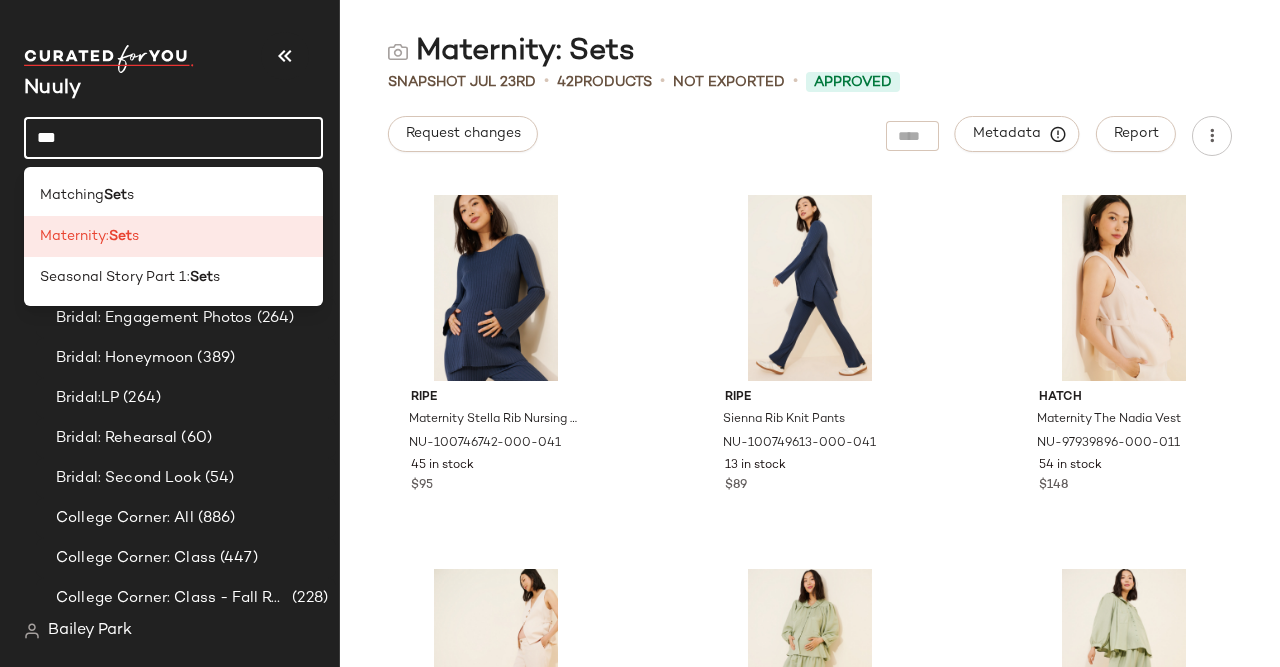 click on "***" 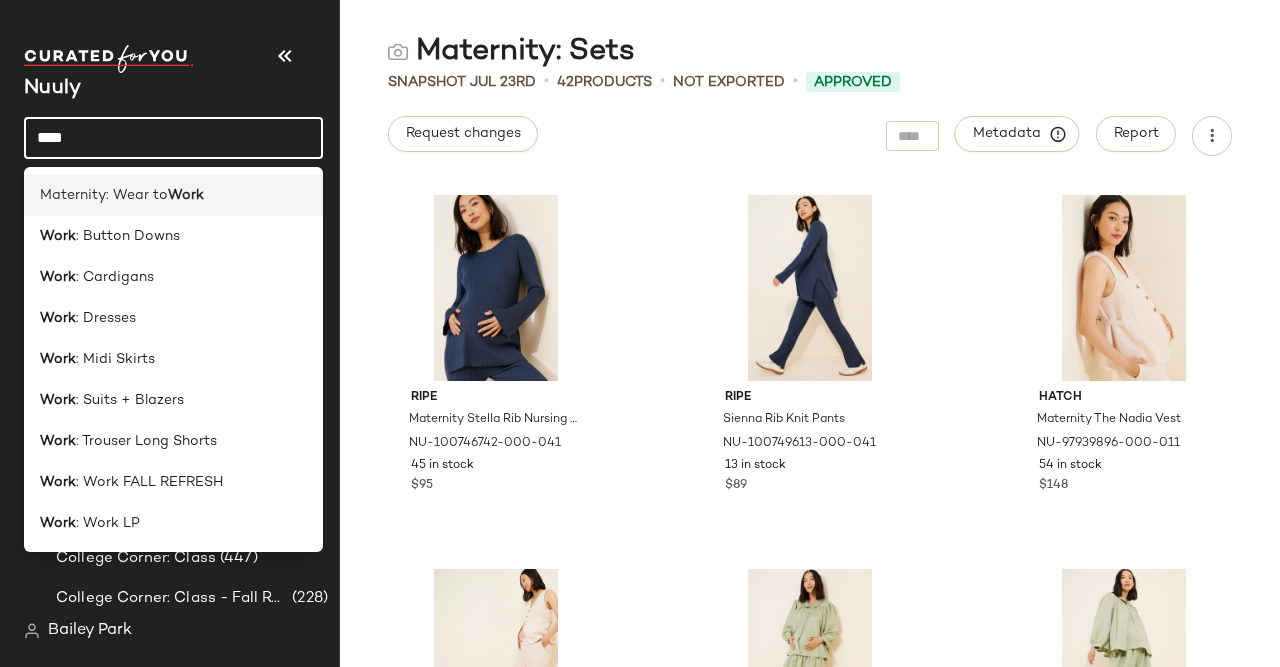 type on "****" 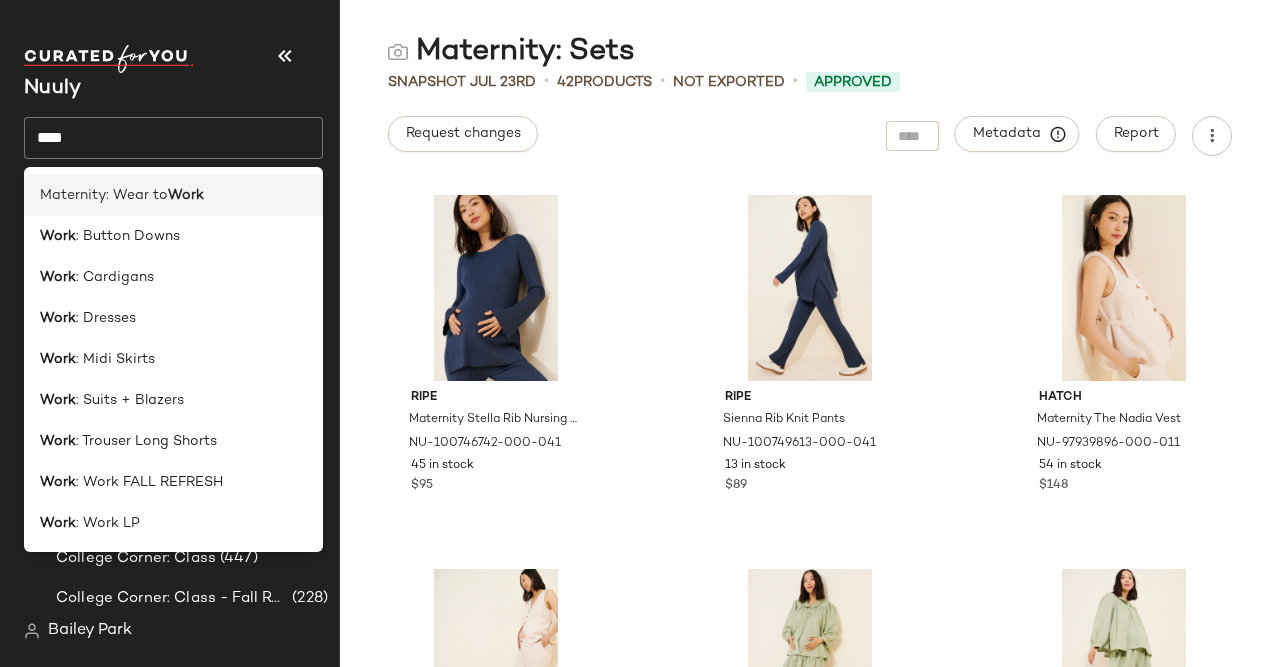 click on "Maternity: Wear to  Work" 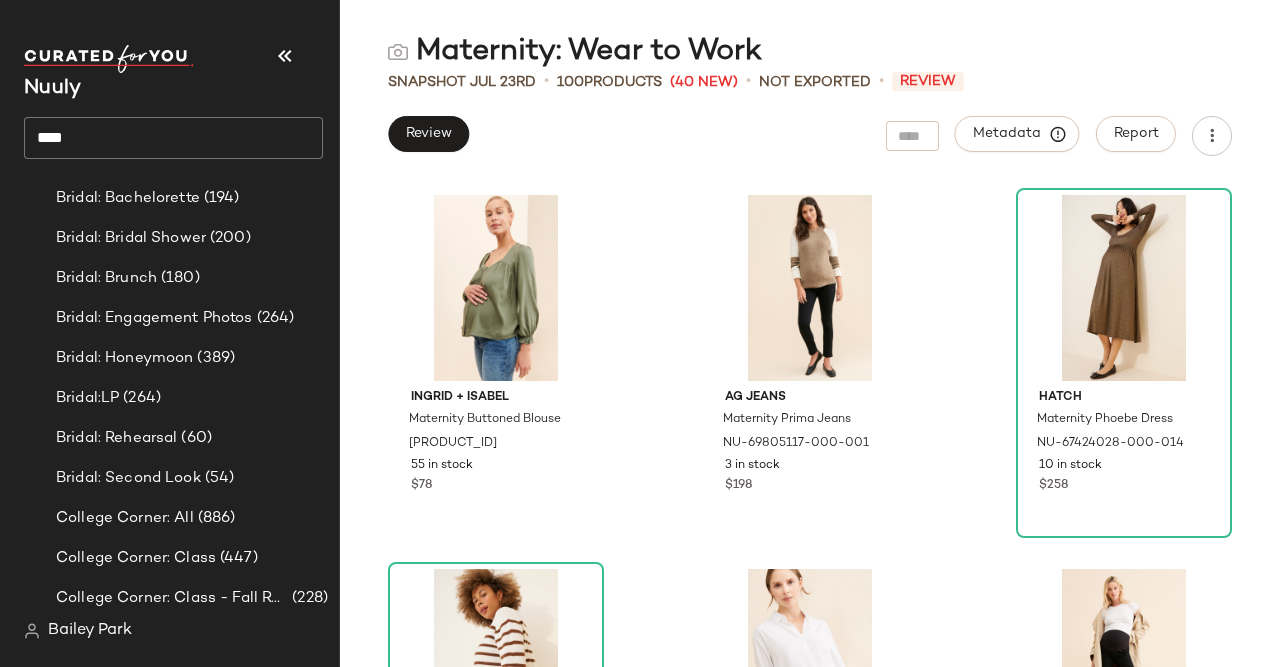 scroll, scrollTop: 0, scrollLeft: 0, axis: both 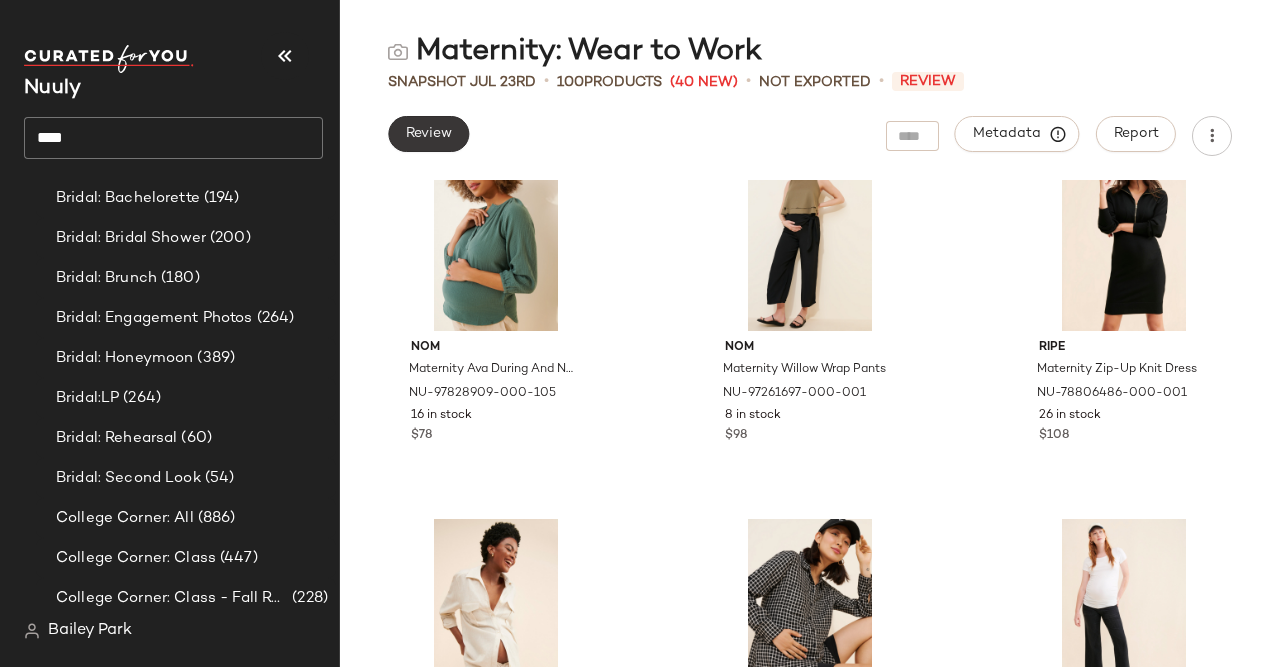 click on "Review" at bounding box center [428, 134] 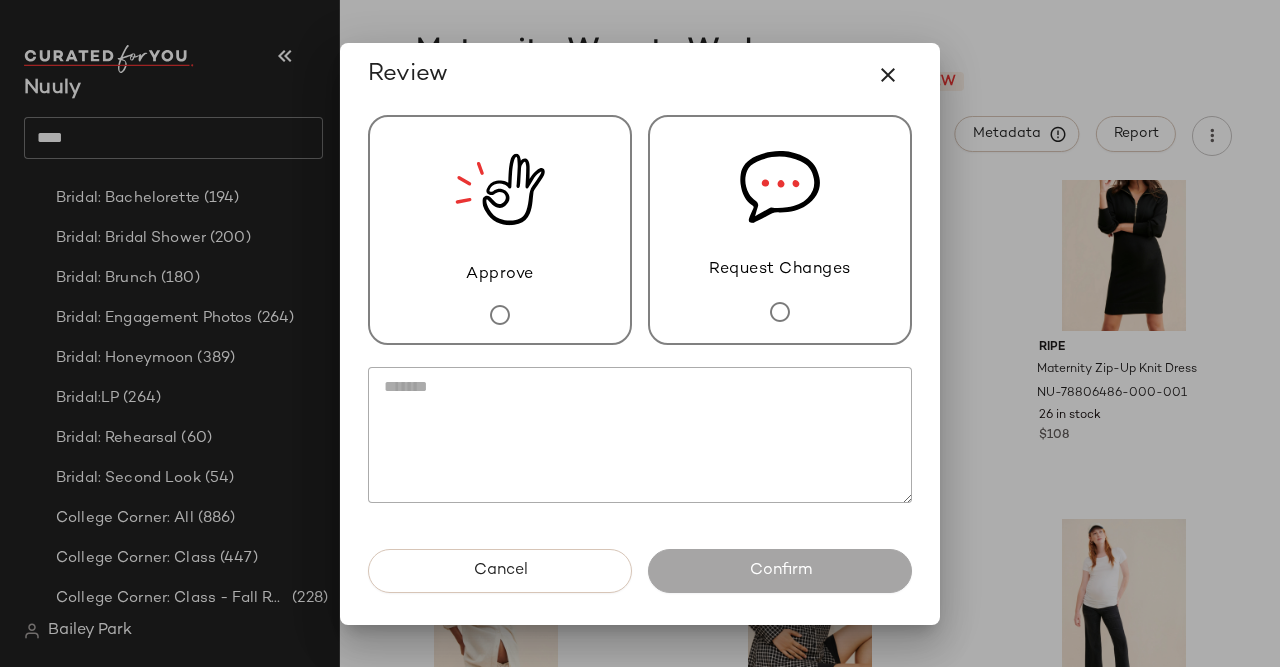 drag, startPoint x: 482, startPoint y: 258, endPoint x: 492, endPoint y: 272, distance: 17.20465 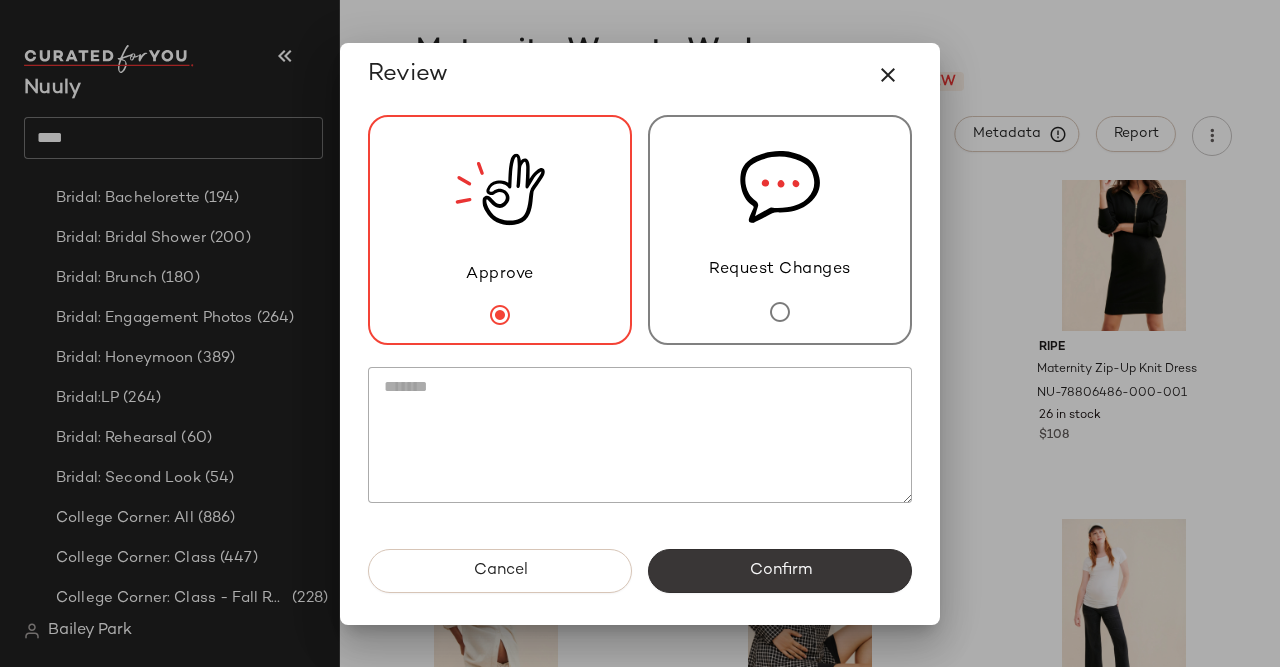 click on "Confirm" at bounding box center [780, 571] 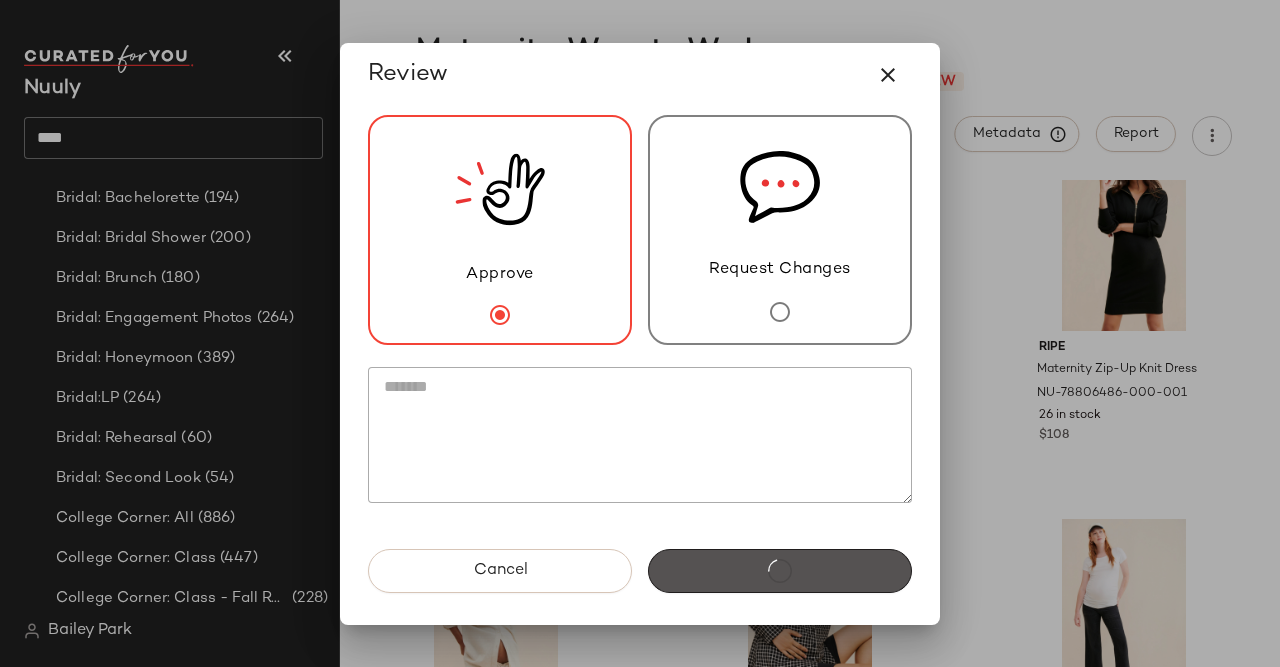 scroll, scrollTop: 0, scrollLeft: 0, axis: both 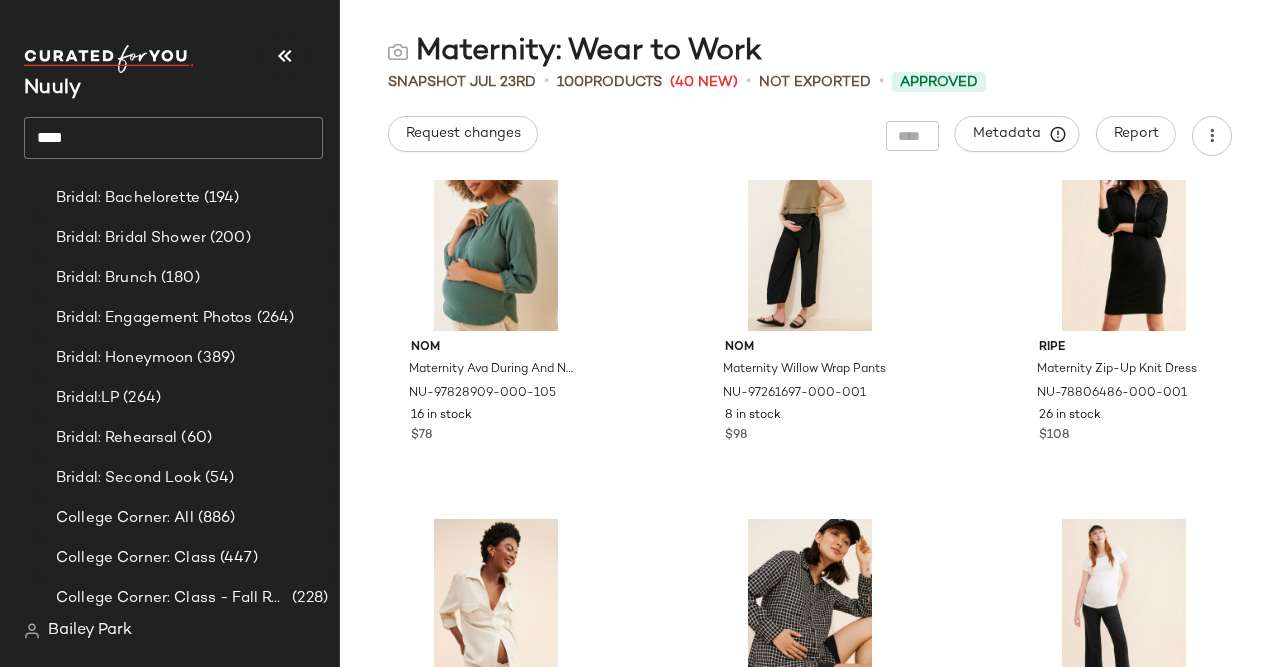 click on "****" 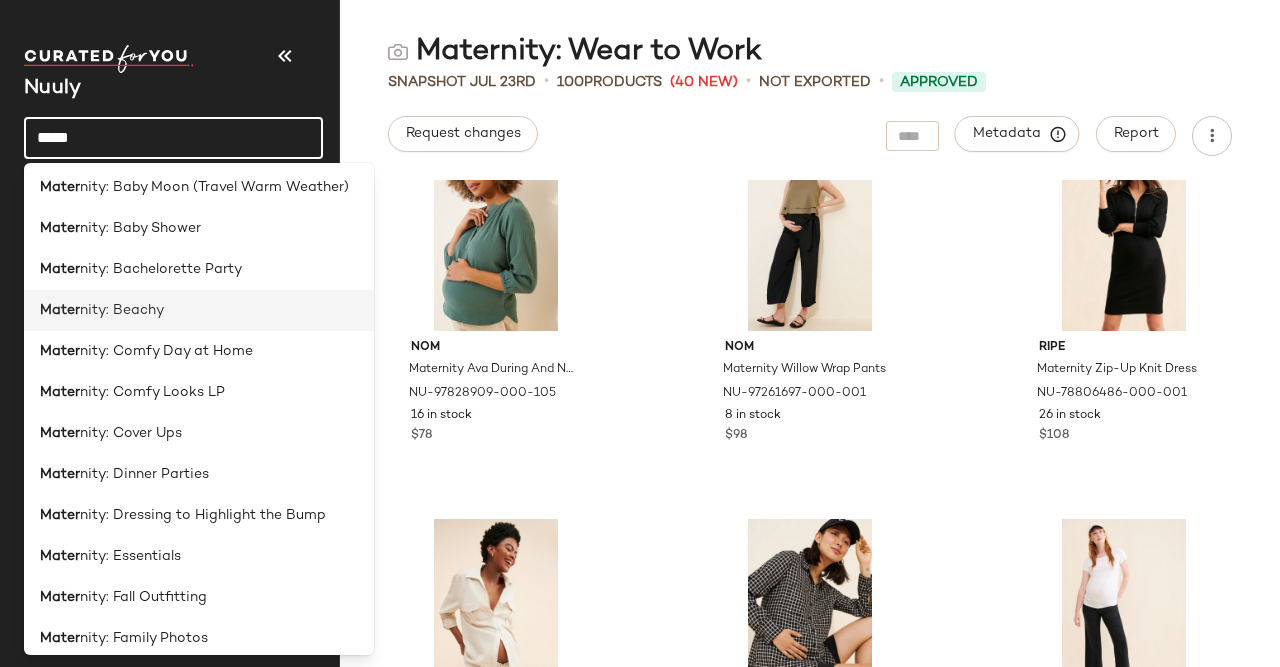 scroll, scrollTop: 226, scrollLeft: 0, axis: vertical 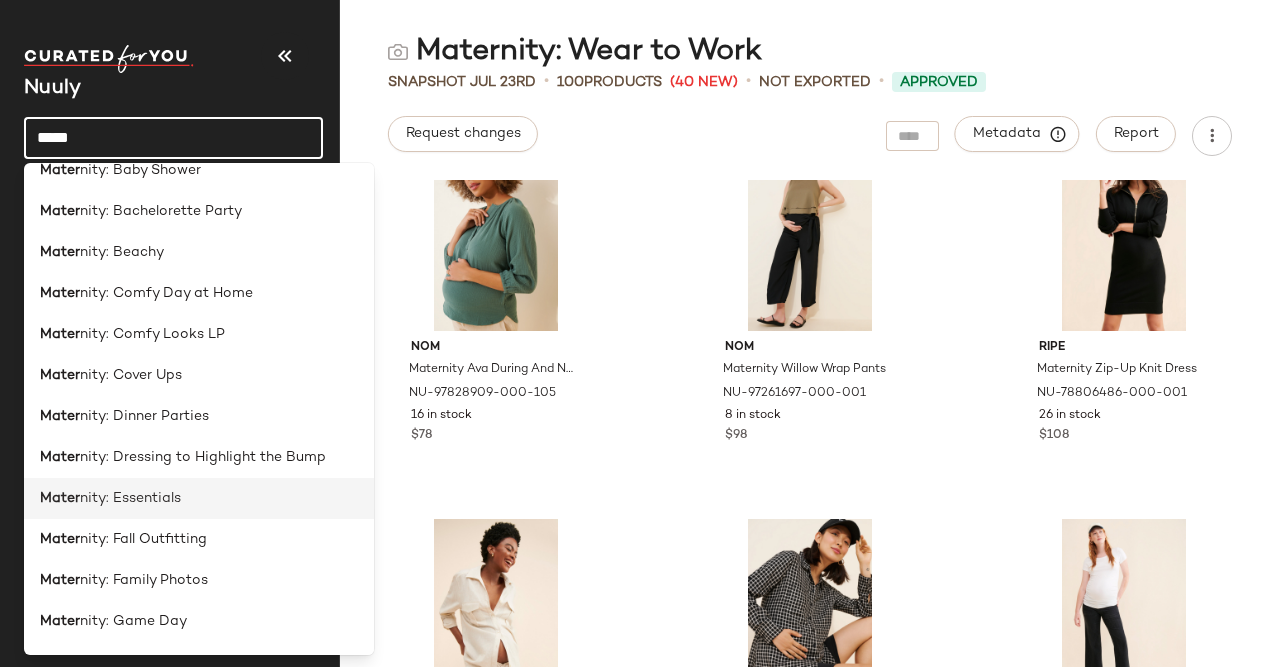 type on "*****" 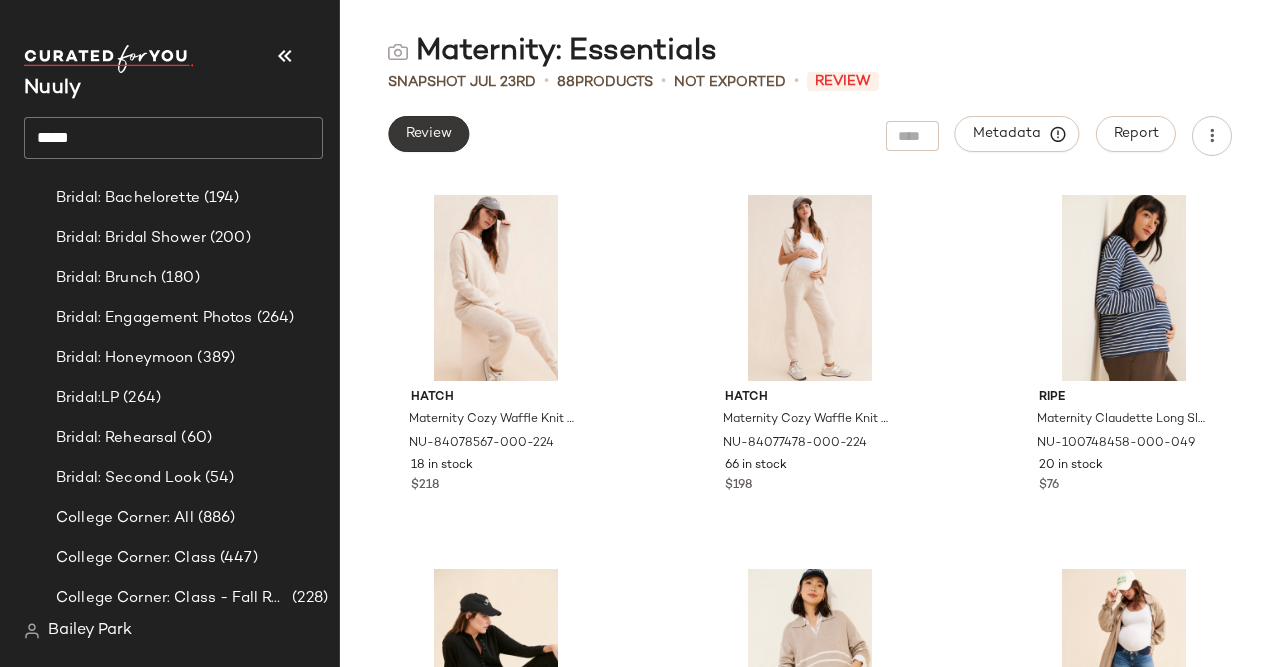 click on "Review" at bounding box center (428, 134) 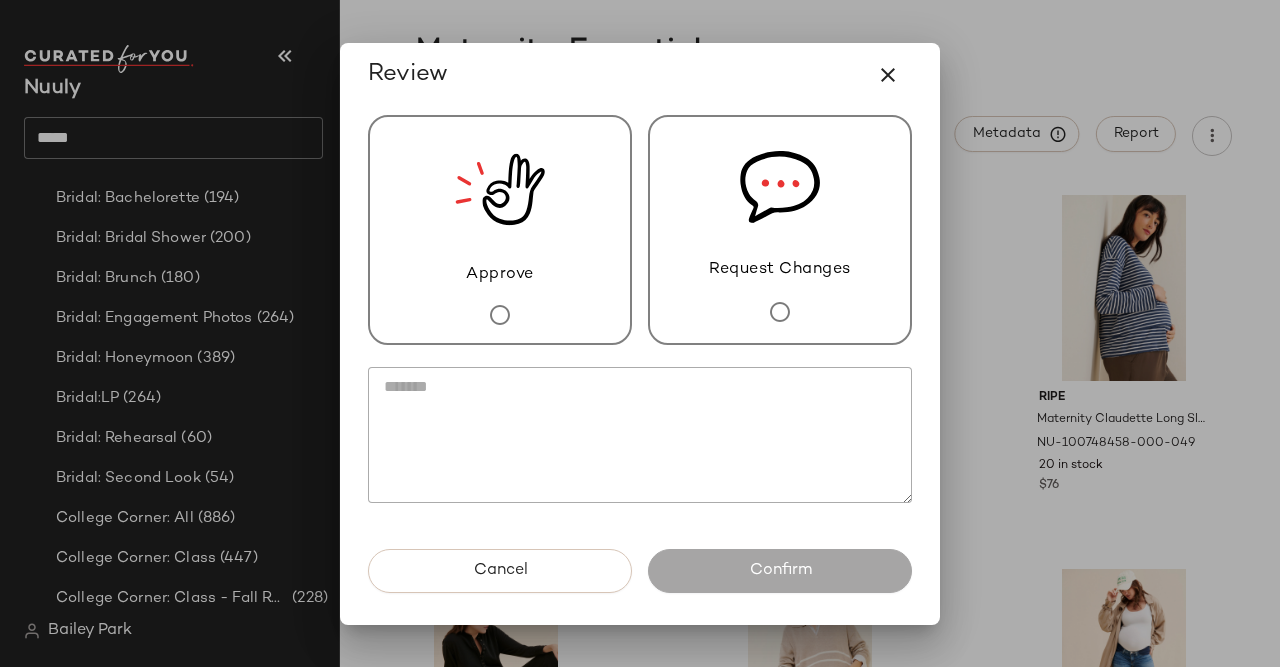 click on "Approve" at bounding box center (500, 230) 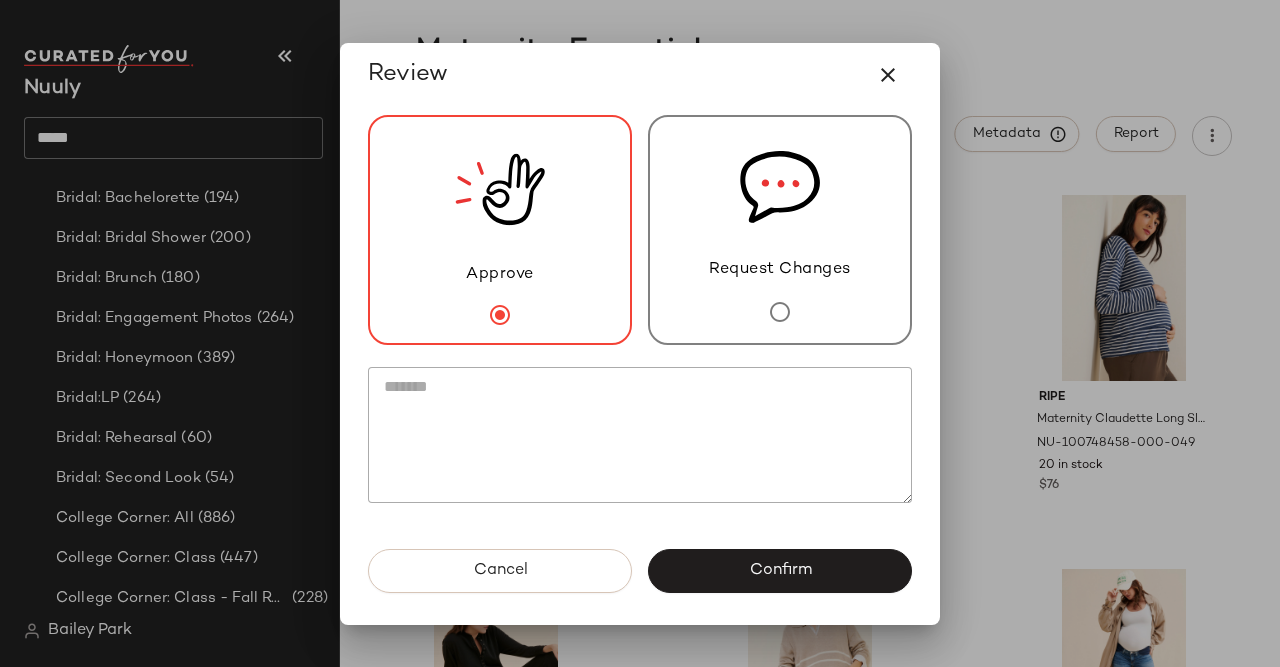 click on "Confirm" 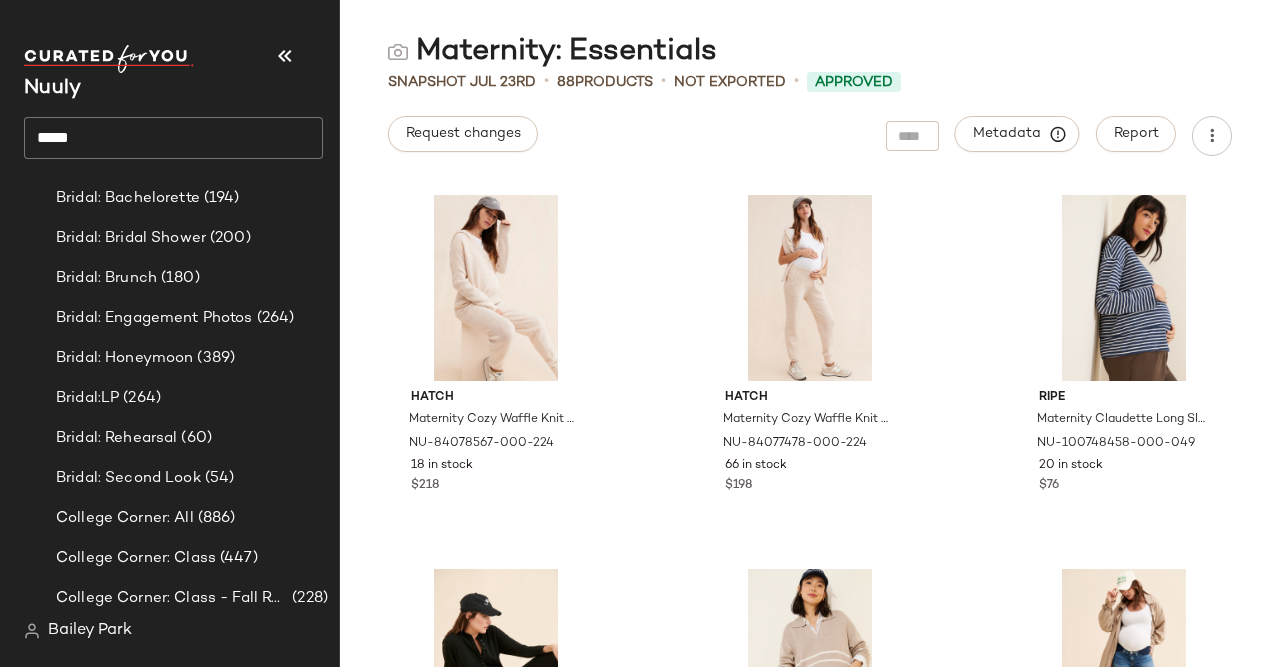 click on "*****" 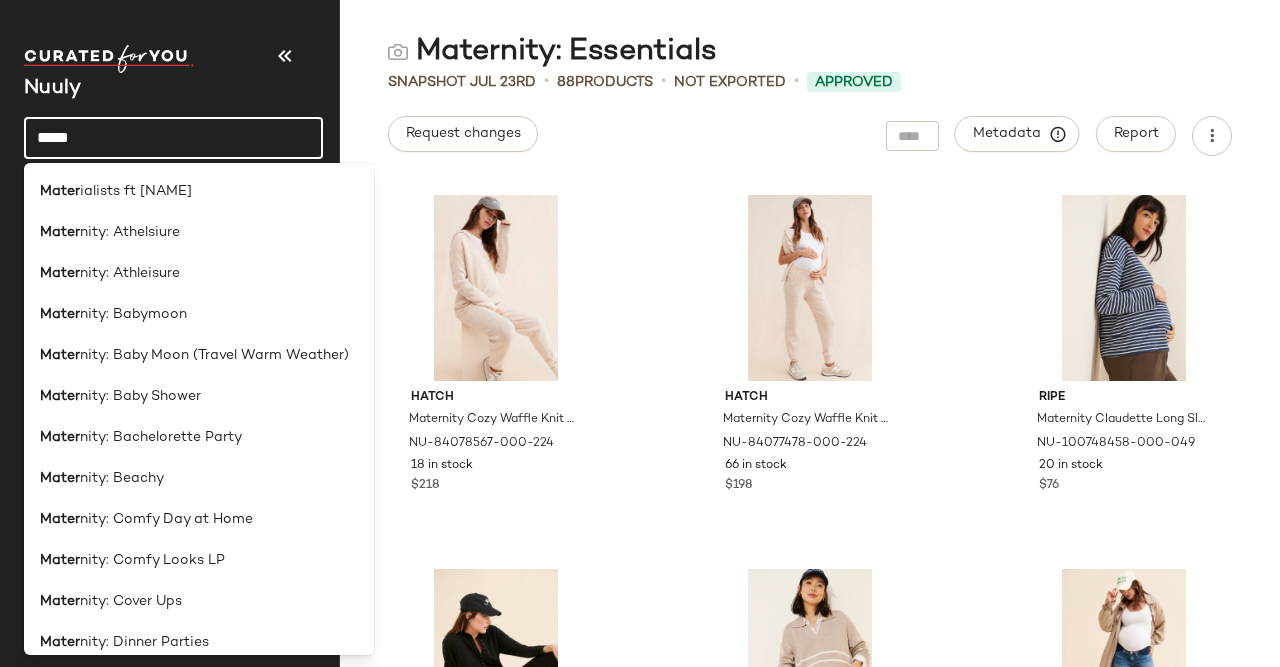 click on "*****" 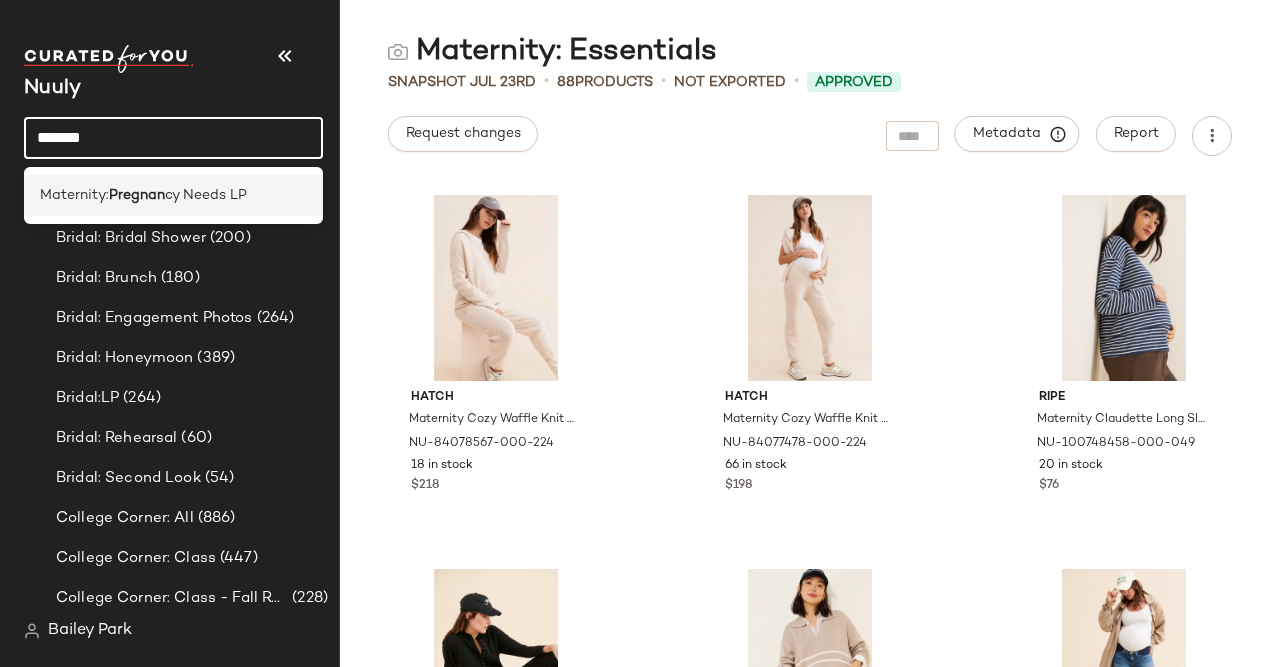 type on "*******" 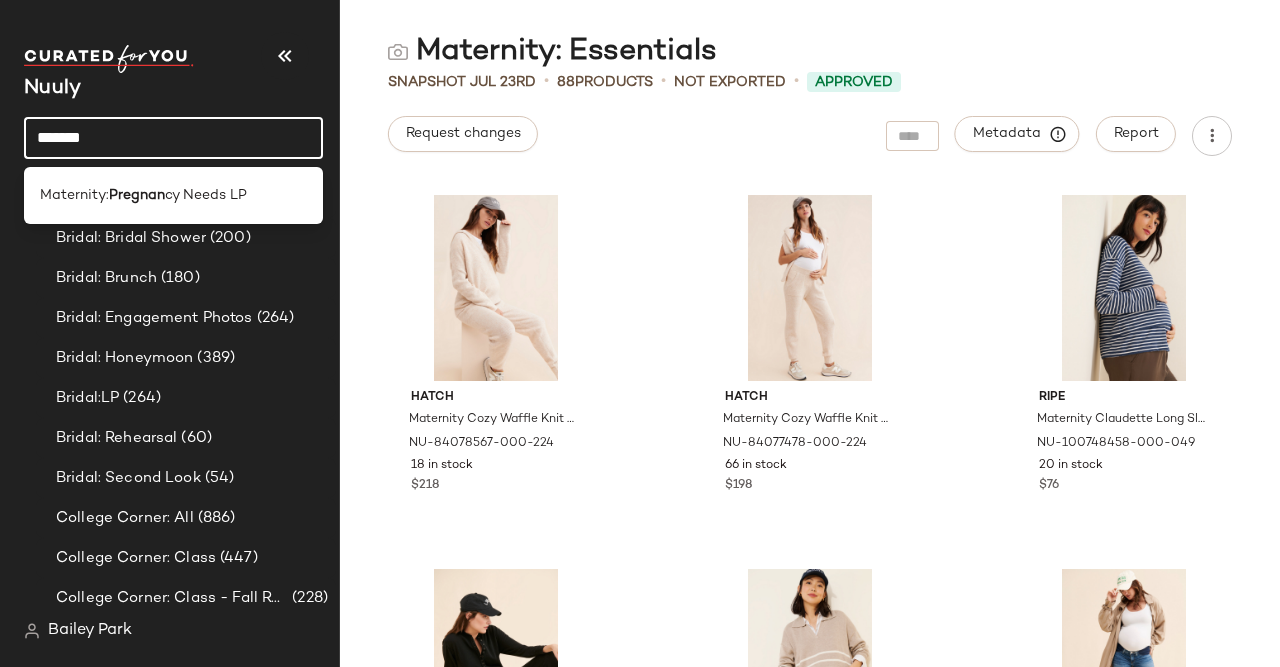 click on "cy Needs LP" at bounding box center (206, 195) 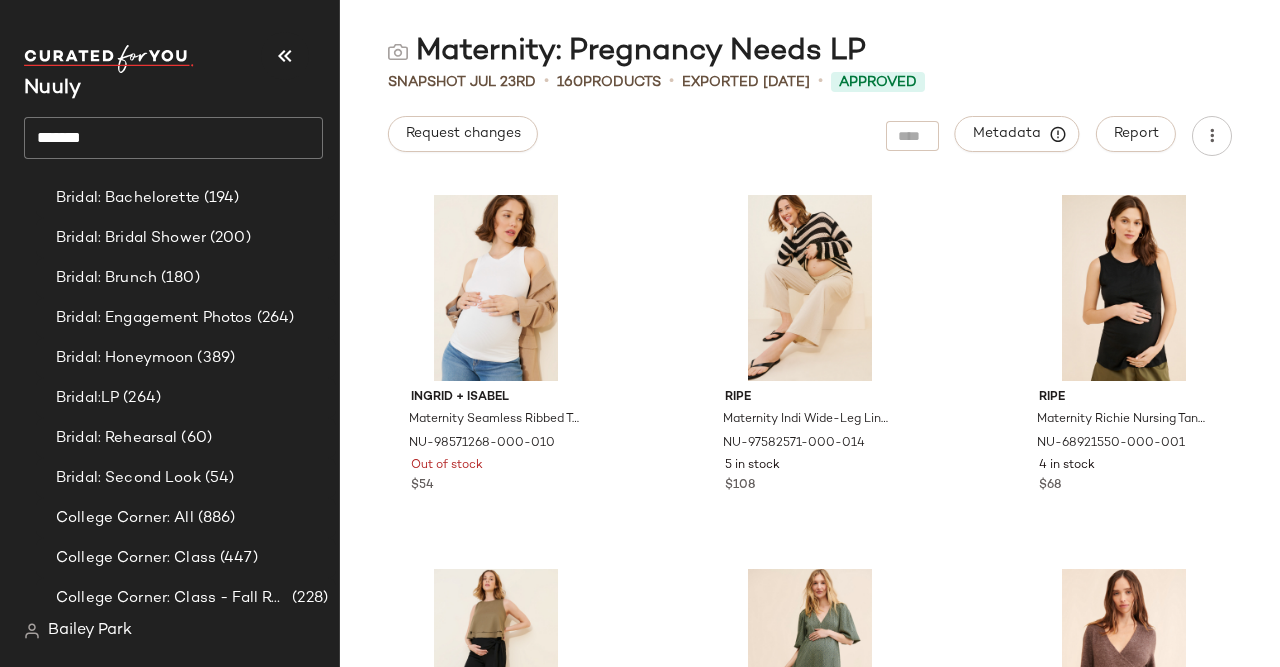 click on "*******" 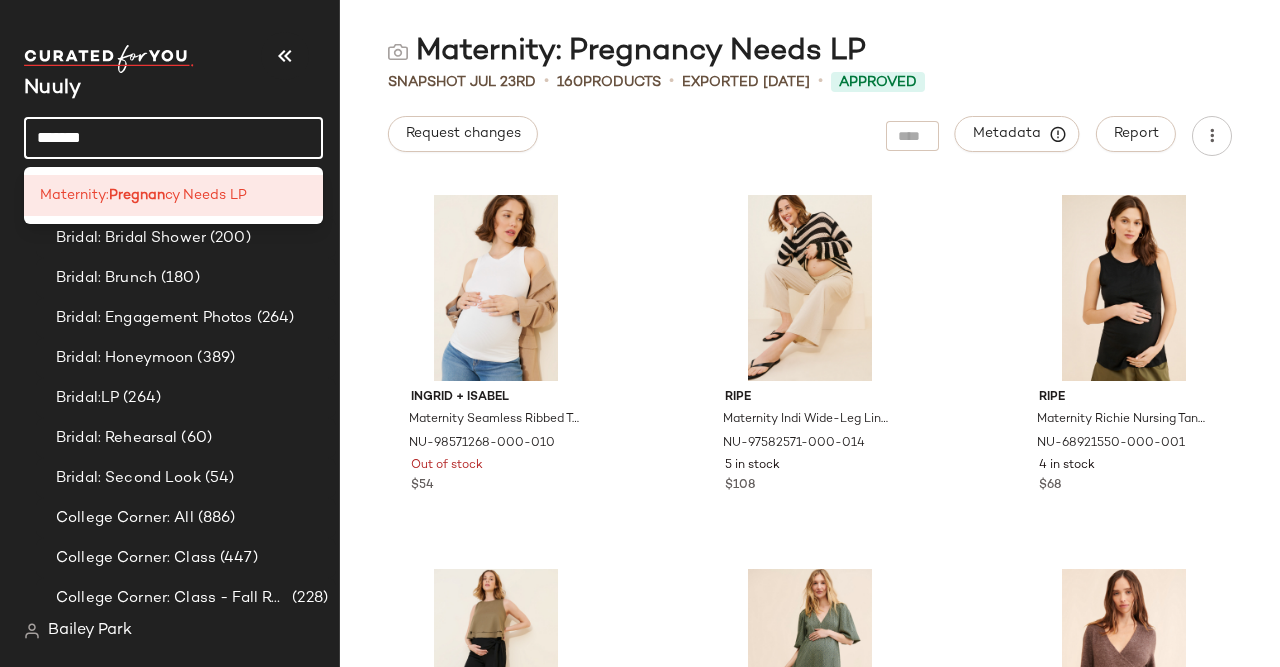 click on "*******" 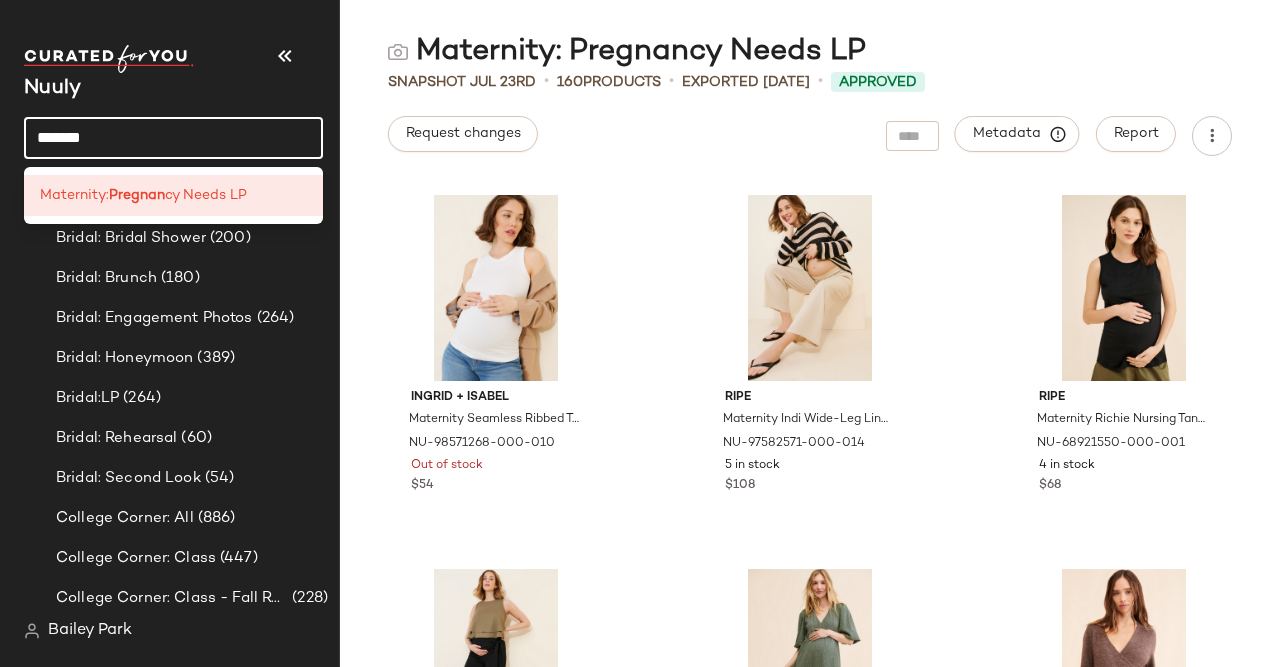 click on "*******" 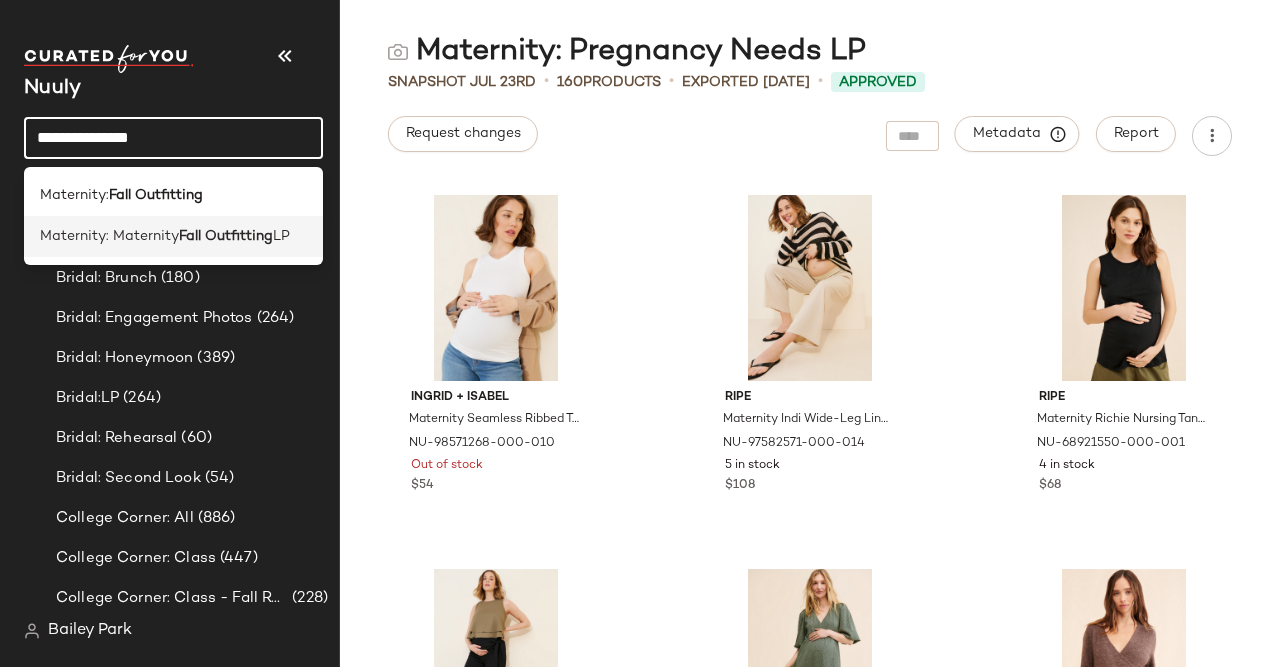 type on "**********" 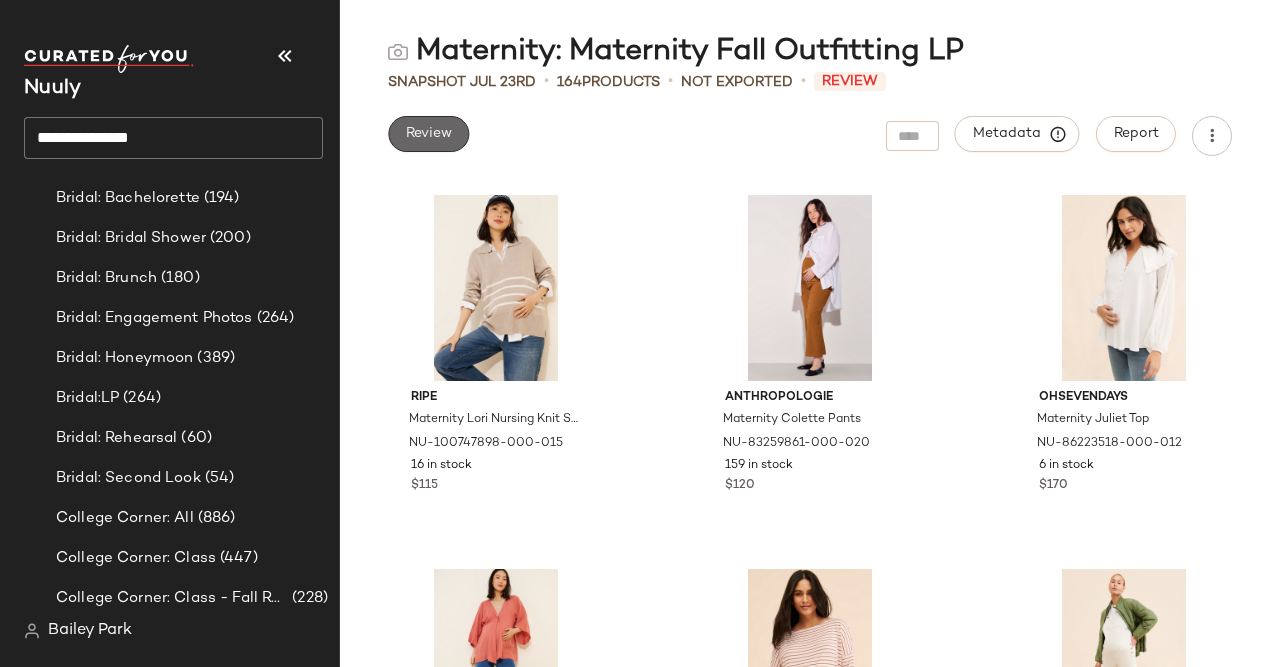 click on "Review" 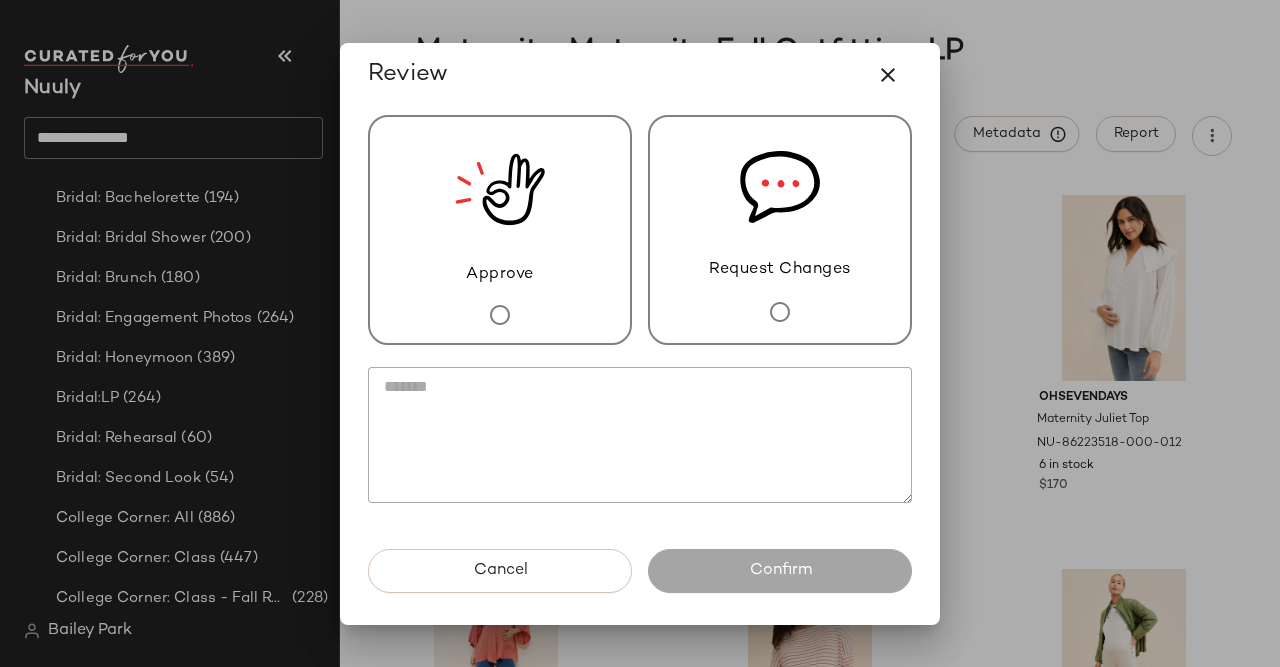 drag, startPoint x: 434, startPoint y: 246, endPoint x: 468, endPoint y: 268, distance: 40.496914 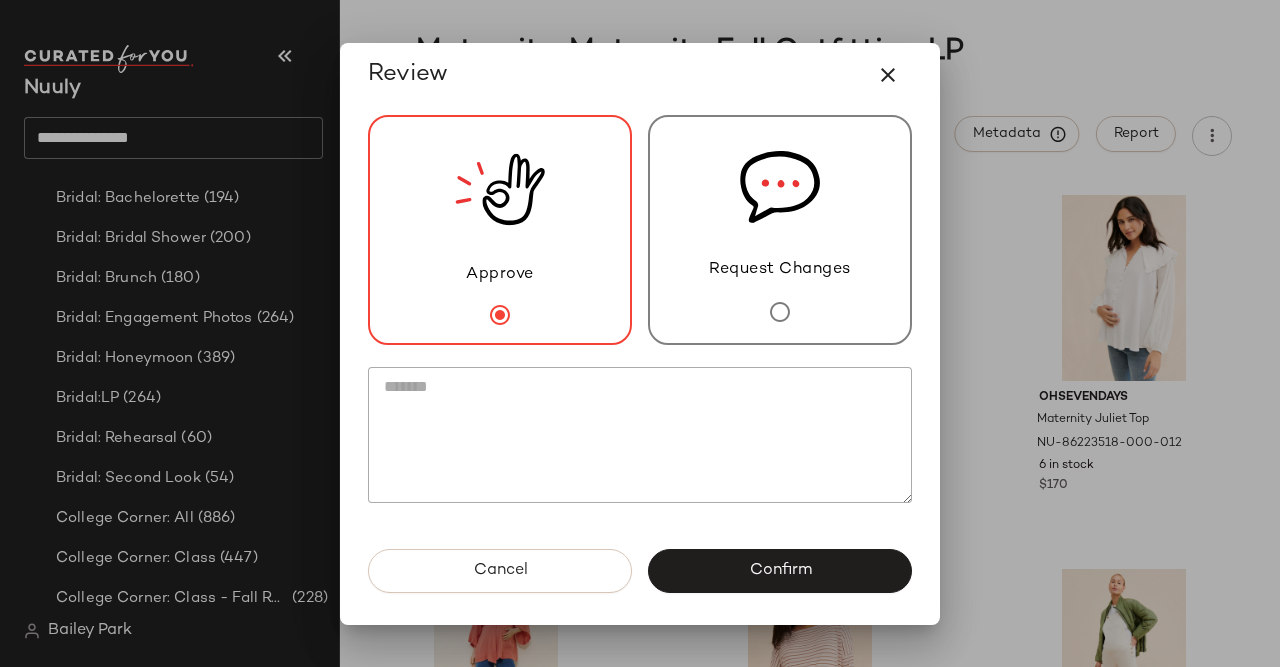 click on "Confirm" at bounding box center [780, 571] 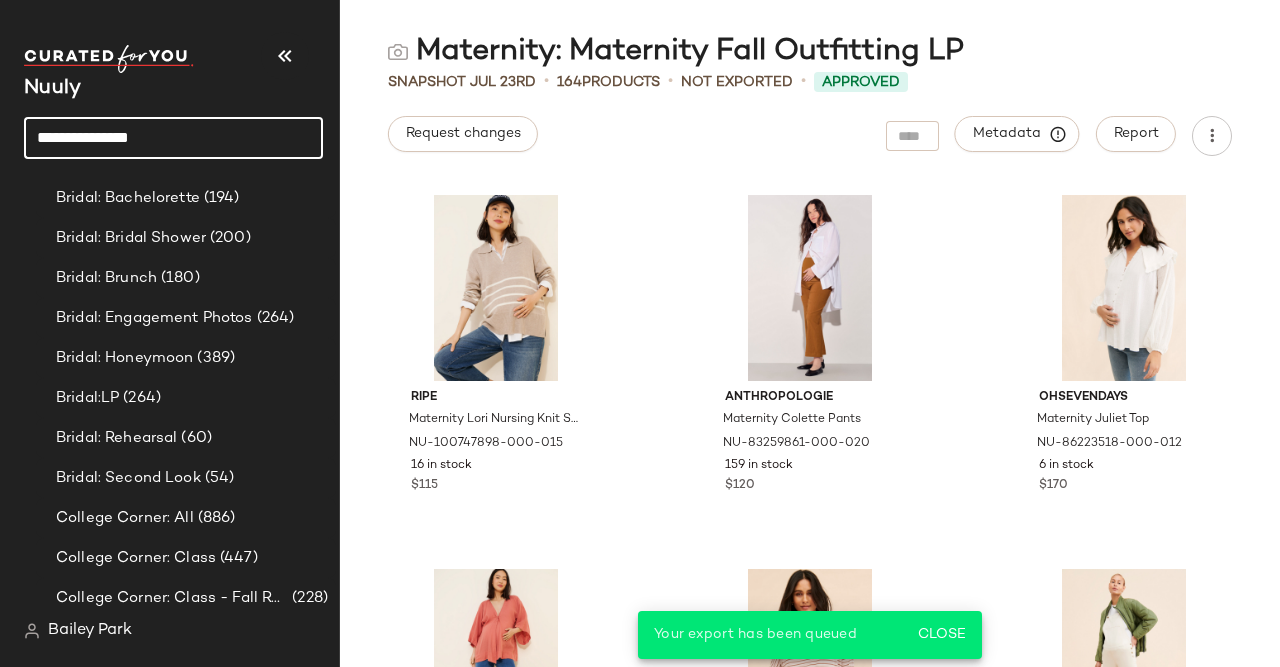 click on "**********" 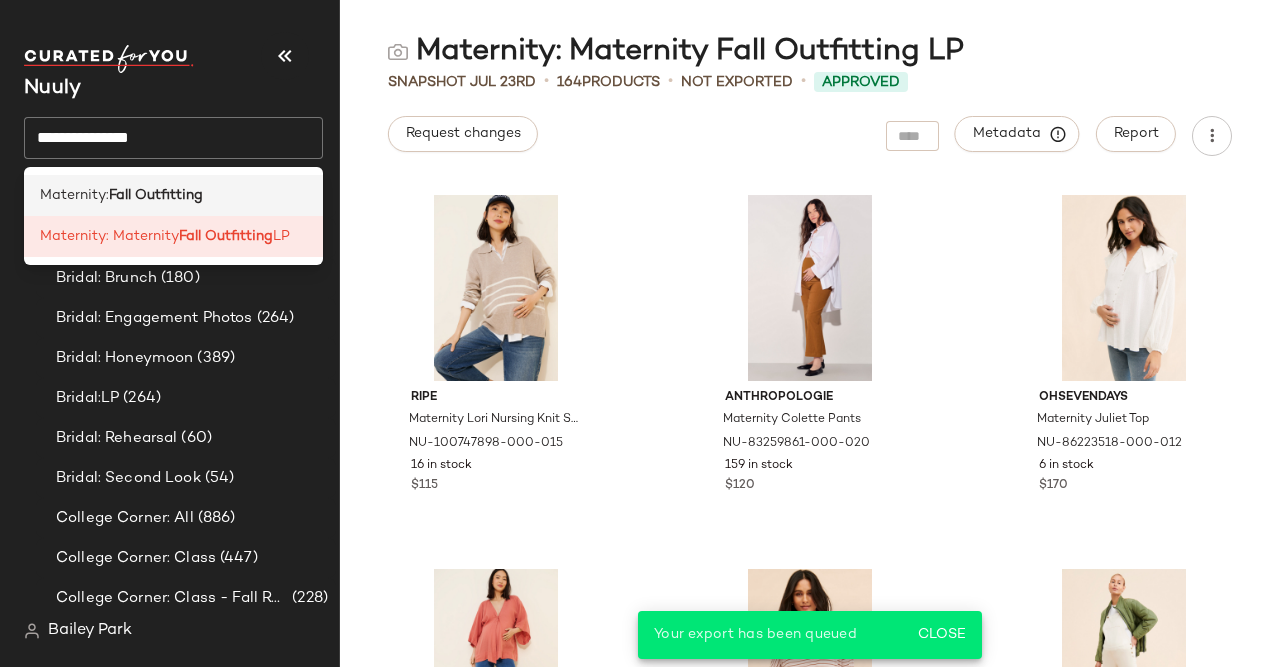 click on "Maternity:  Fall Outfitting" 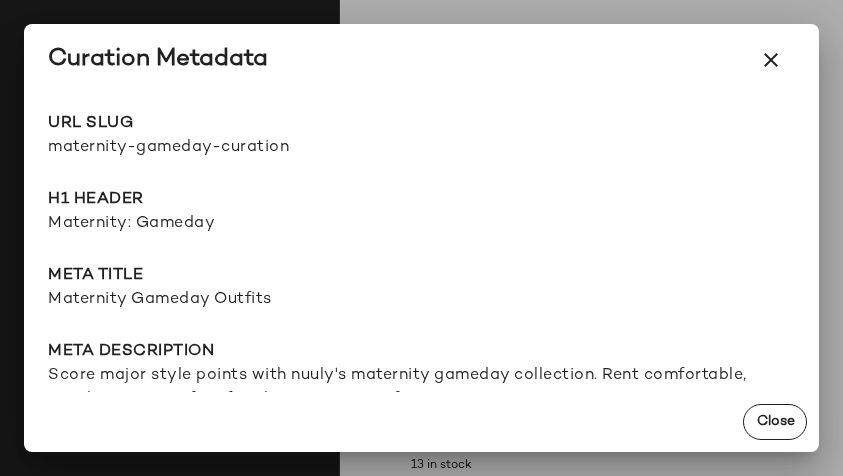scroll, scrollTop: 0, scrollLeft: 0, axis: both 